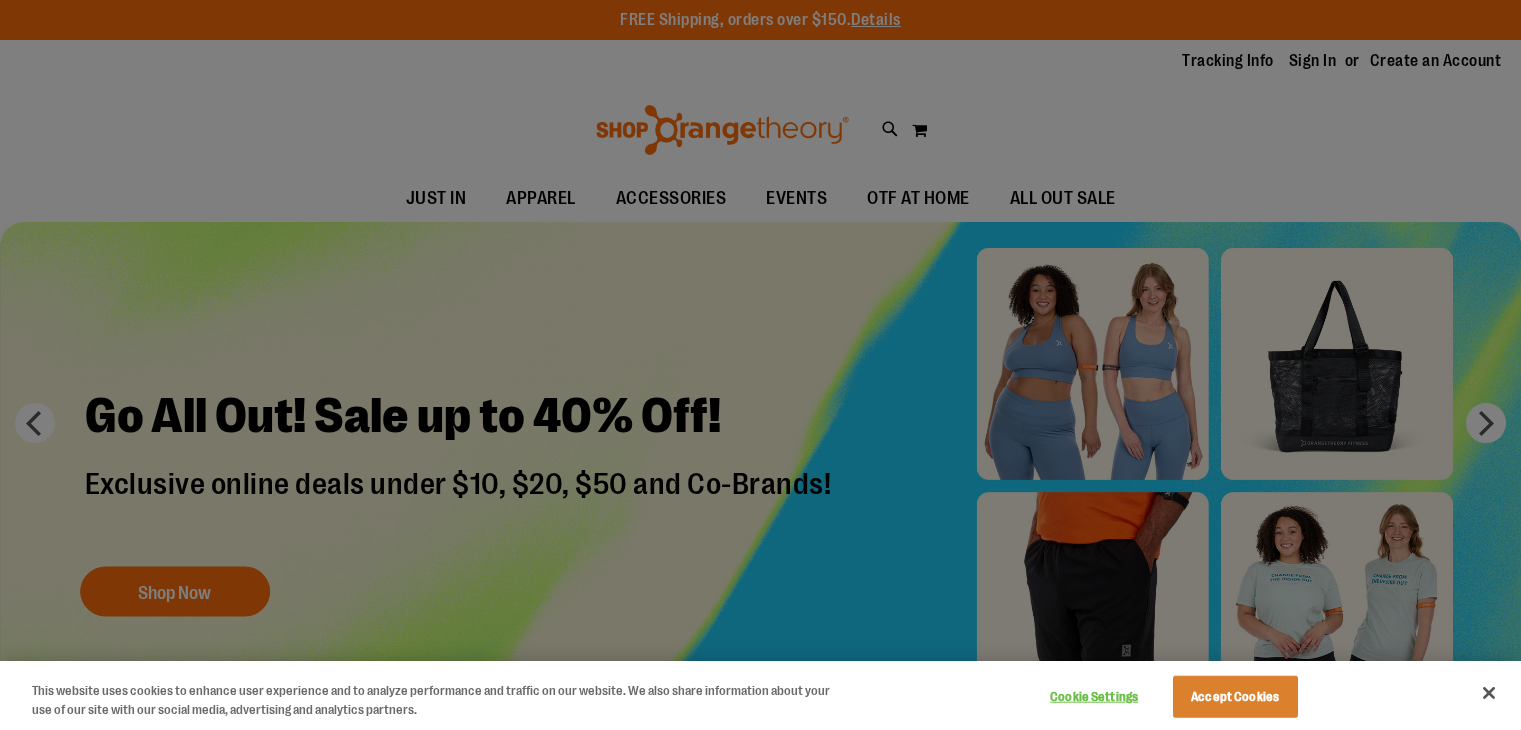 scroll, scrollTop: 0, scrollLeft: 0, axis: both 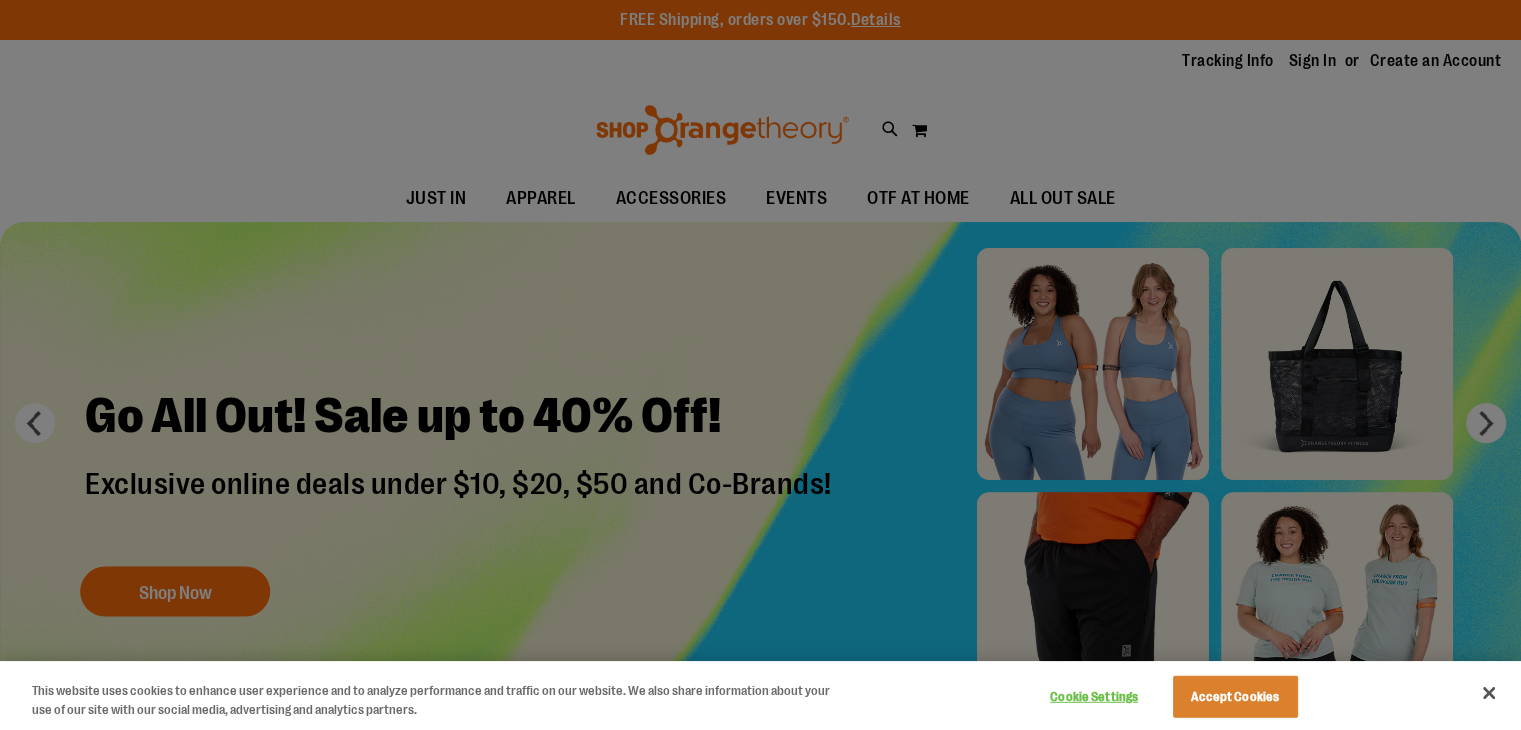 type on "**********" 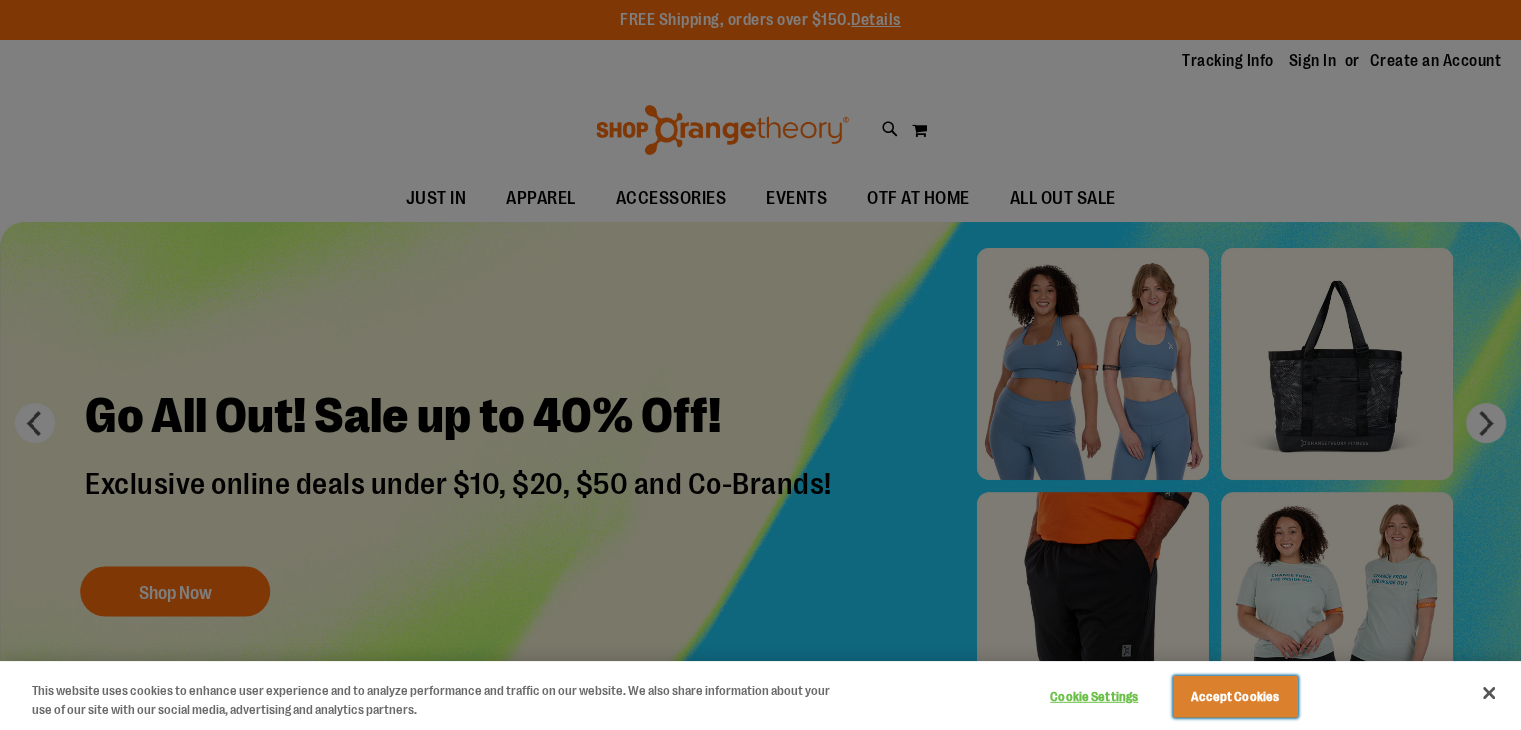 click on "Accept Cookies" at bounding box center [1235, 697] 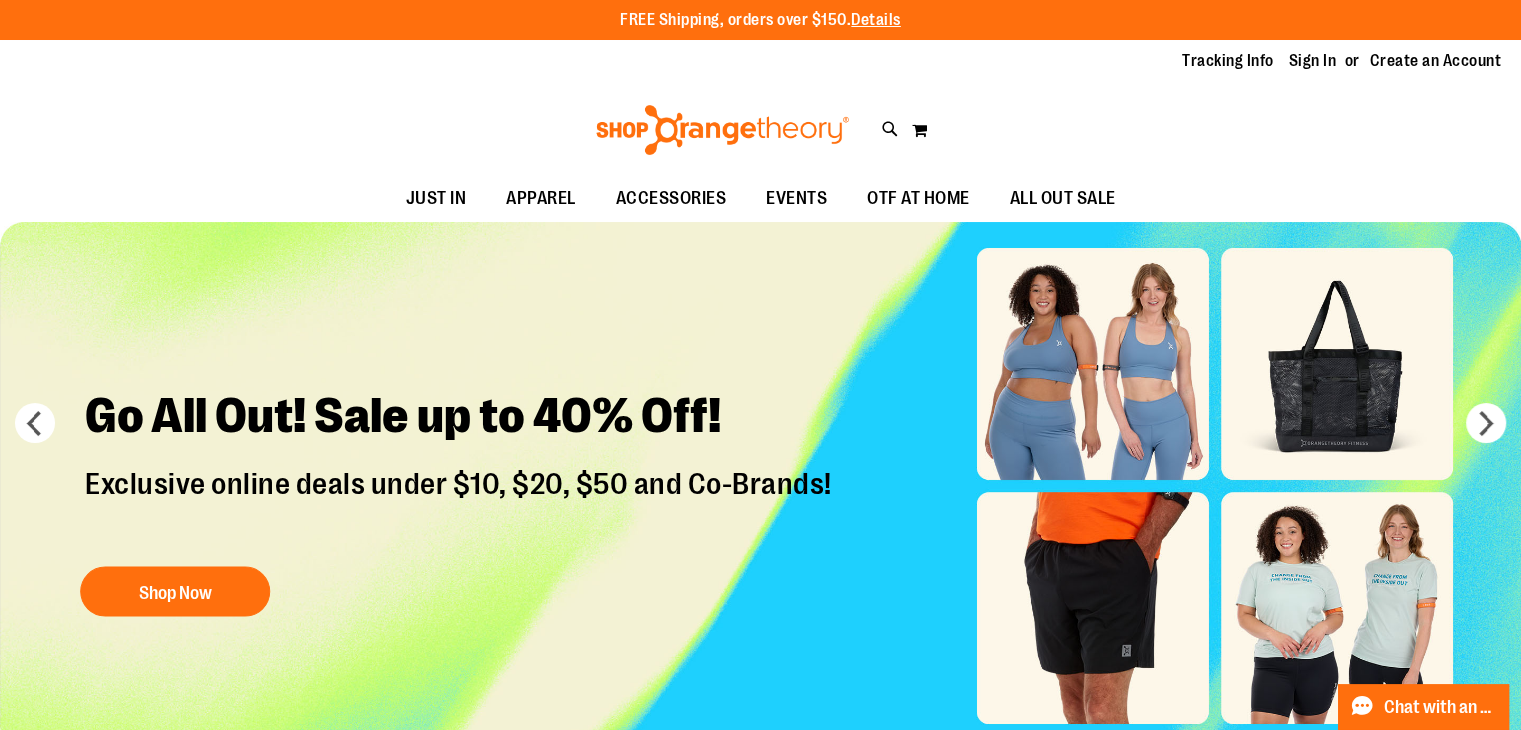 click on "Tracking Info
Sign In
Return to Procurement
Create an Account" at bounding box center [760, 61] 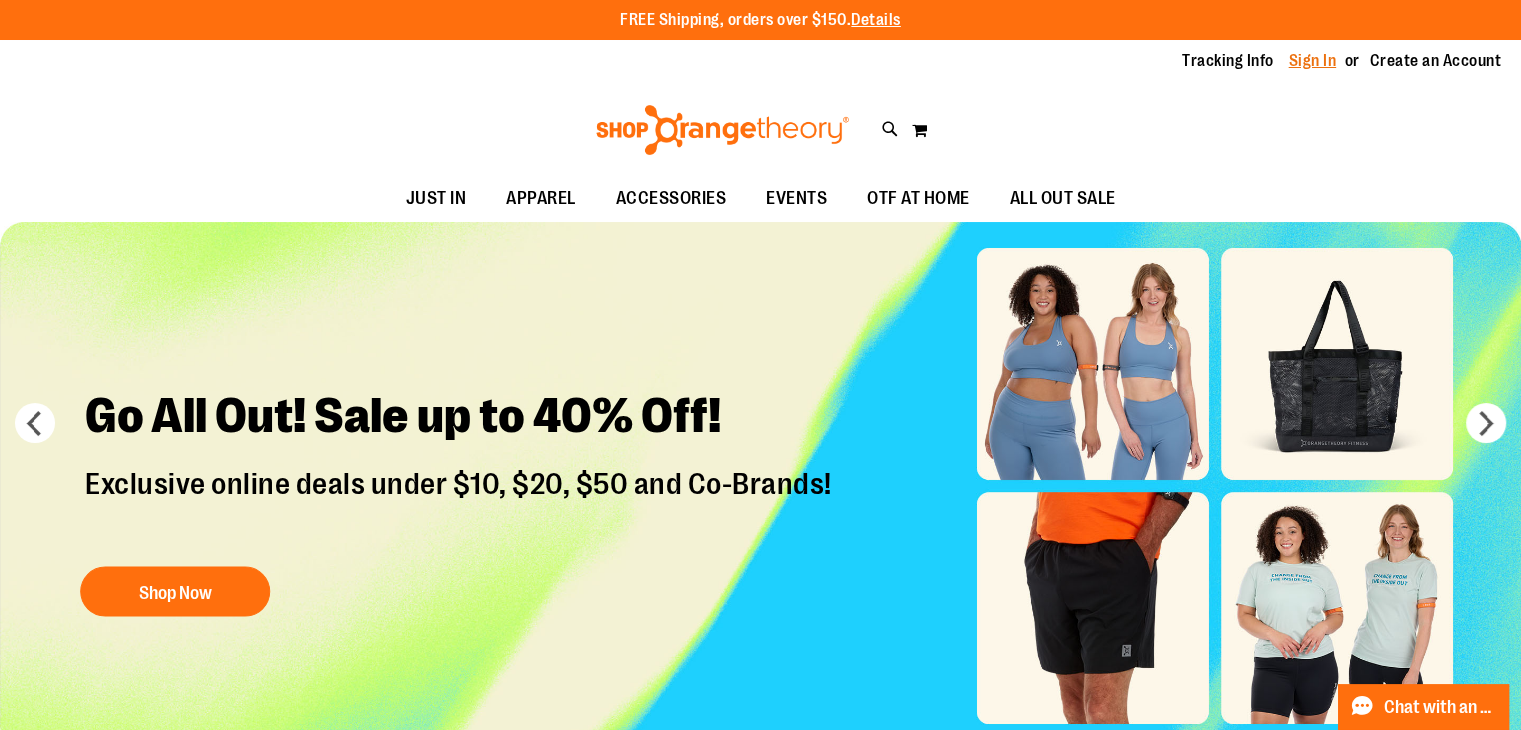 click on "Sign In" at bounding box center [1313, 61] 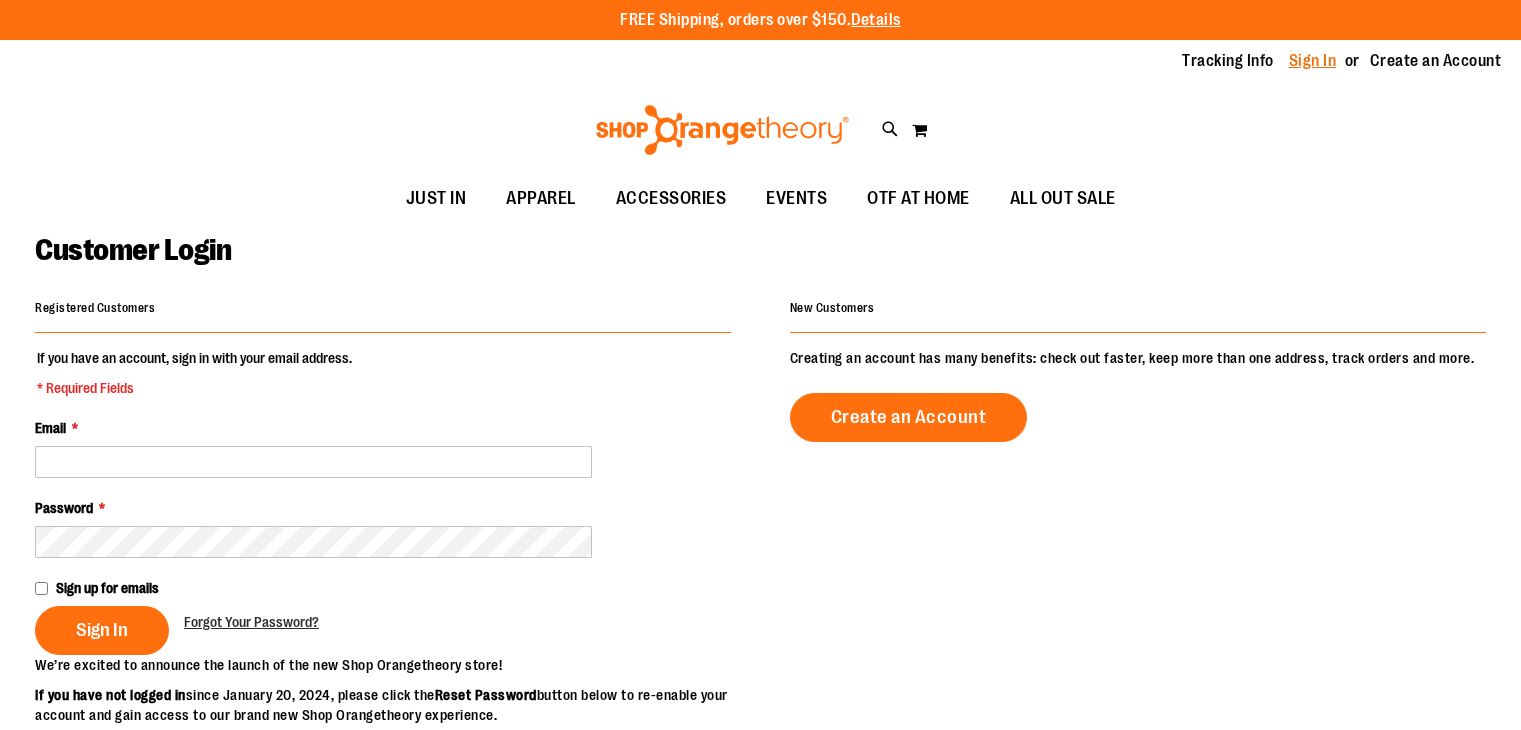 scroll, scrollTop: 0, scrollLeft: 0, axis: both 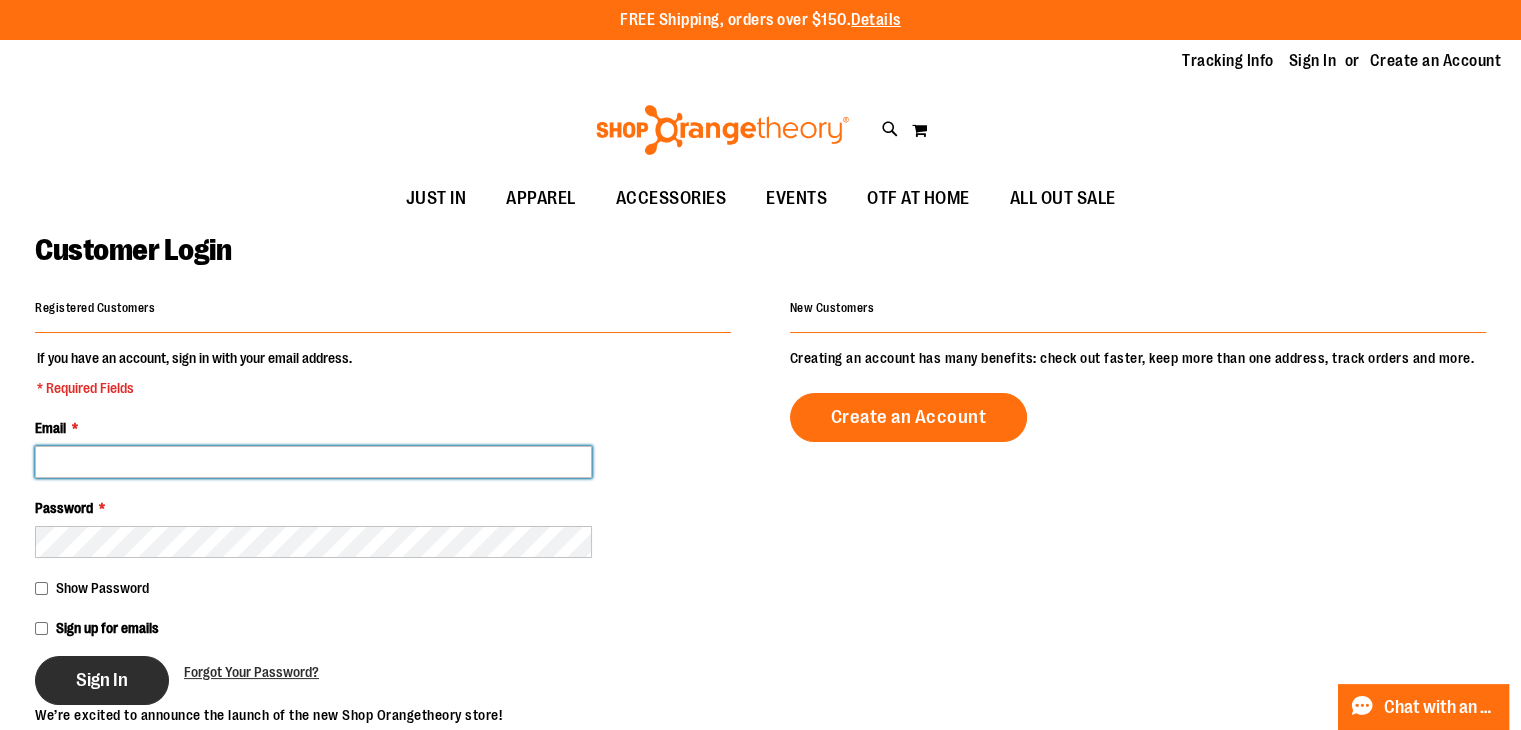 type on "**********" 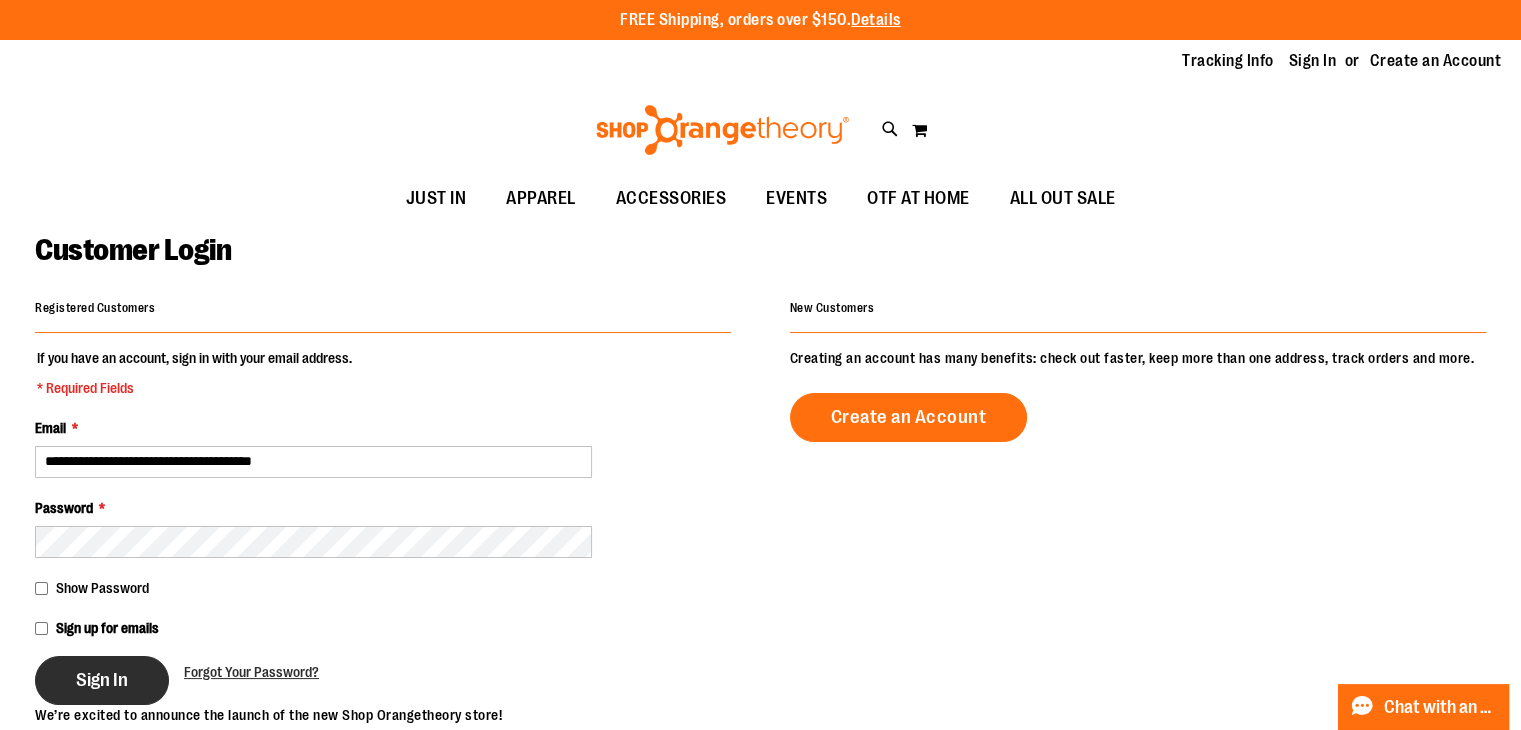 type on "**********" 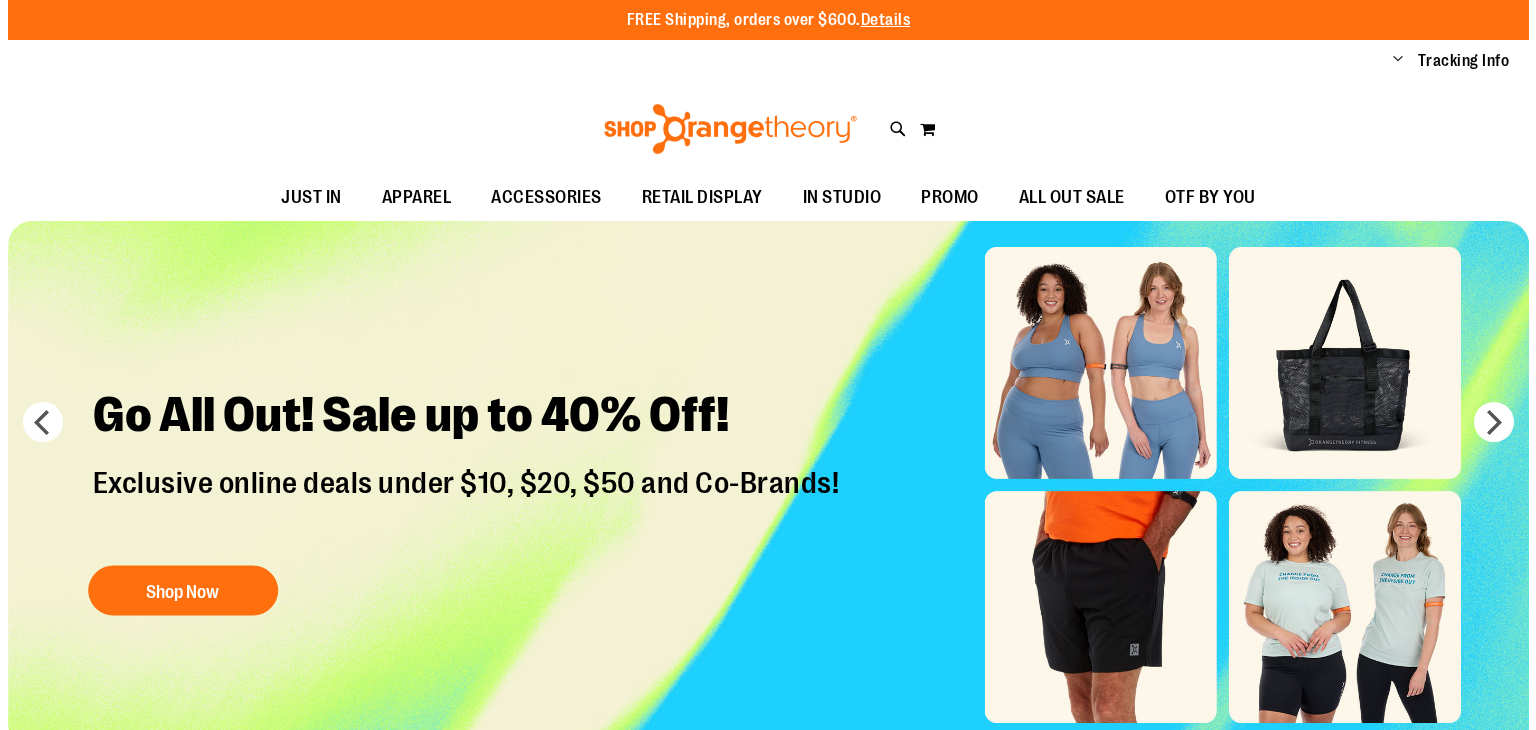 scroll, scrollTop: 0, scrollLeft: 0, axis: both 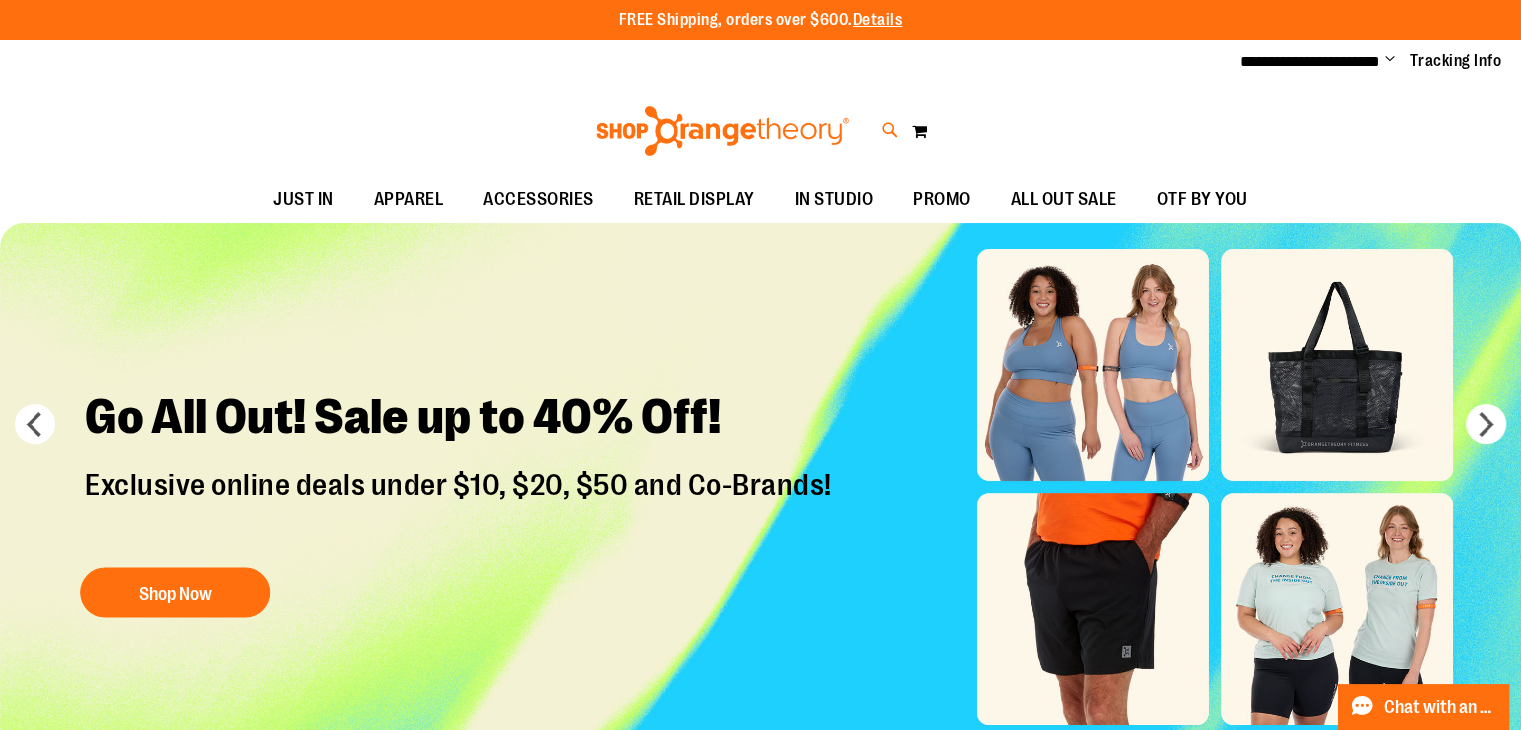 type on "**********" 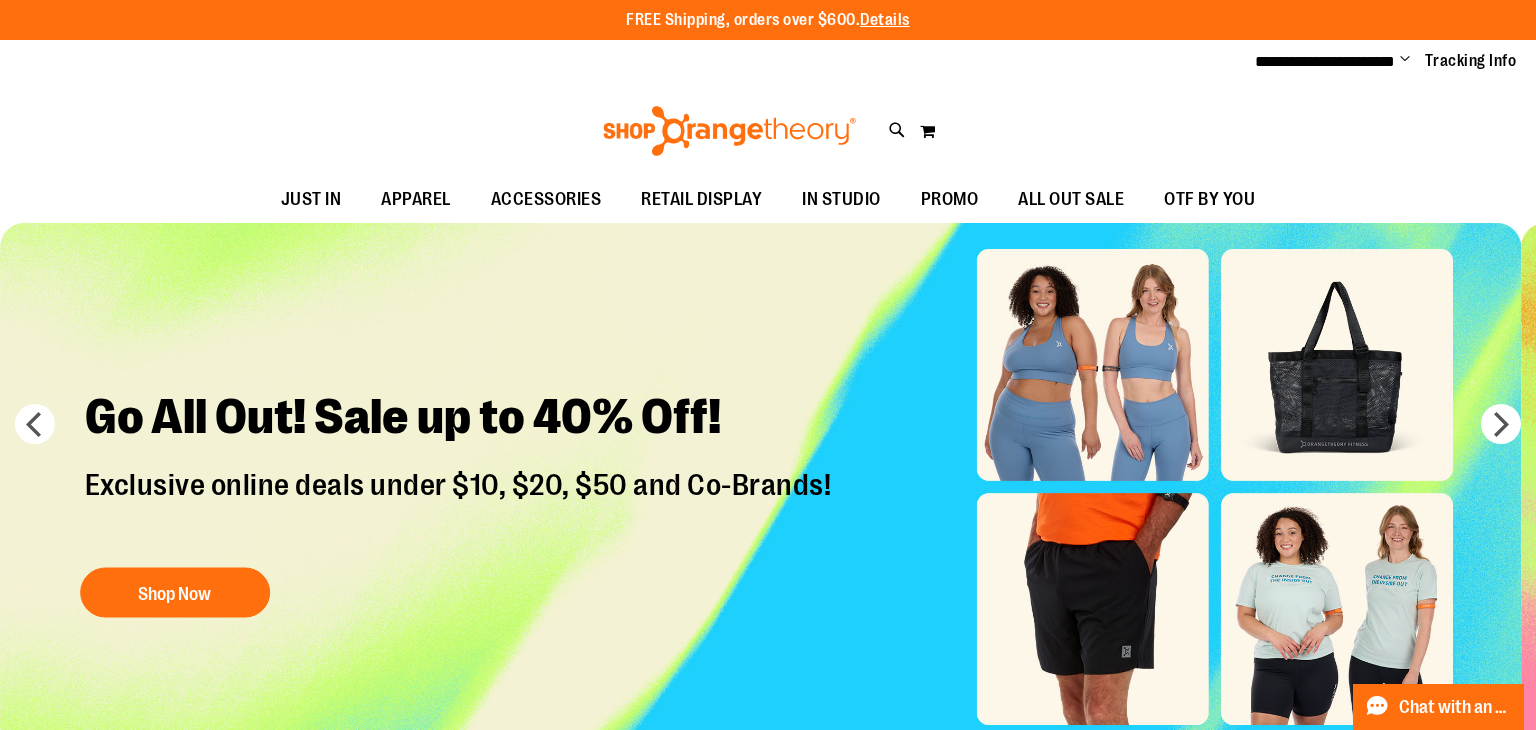click on "Search" at bounding box center [768, 113] 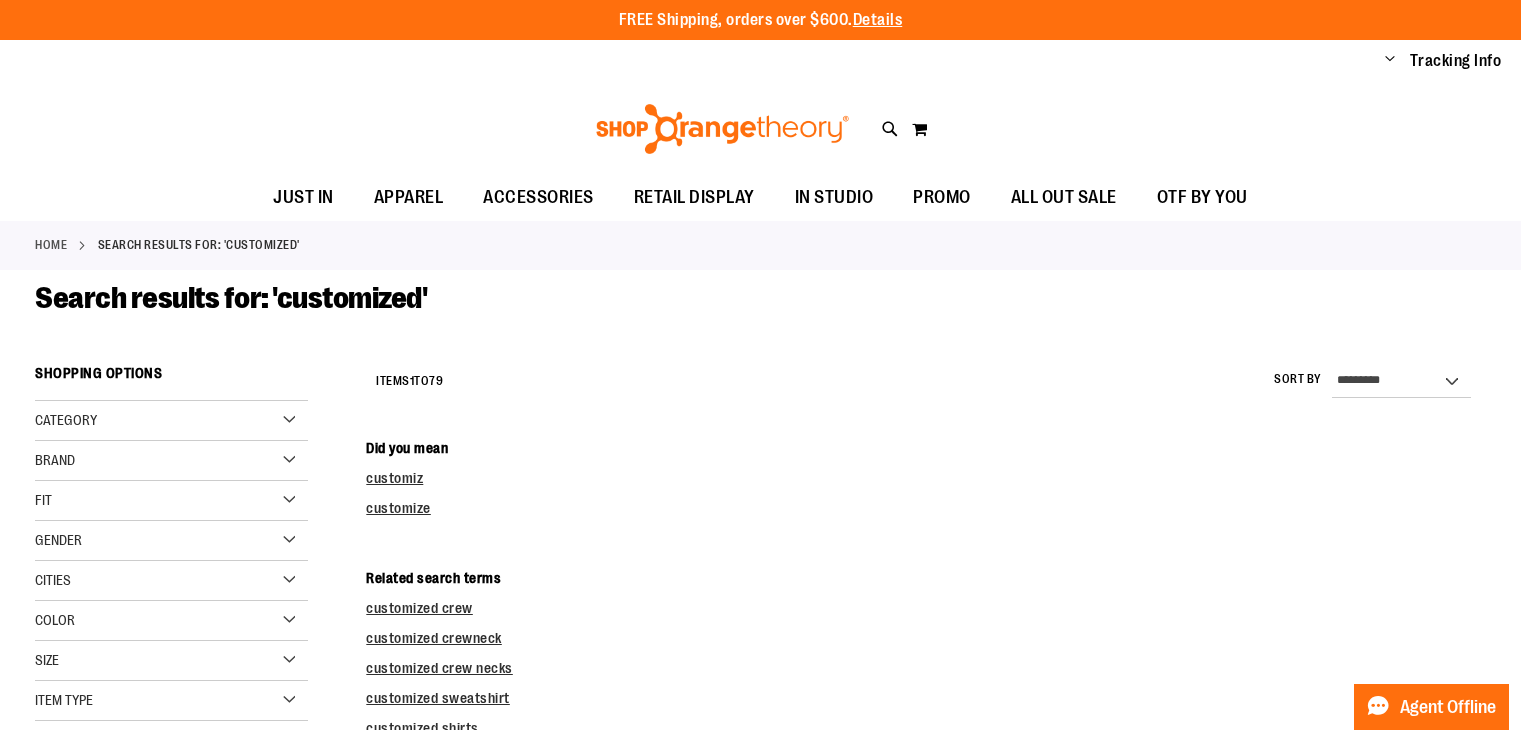 scroll, scrollTop: 0, scrollLeft: 0, axis: both 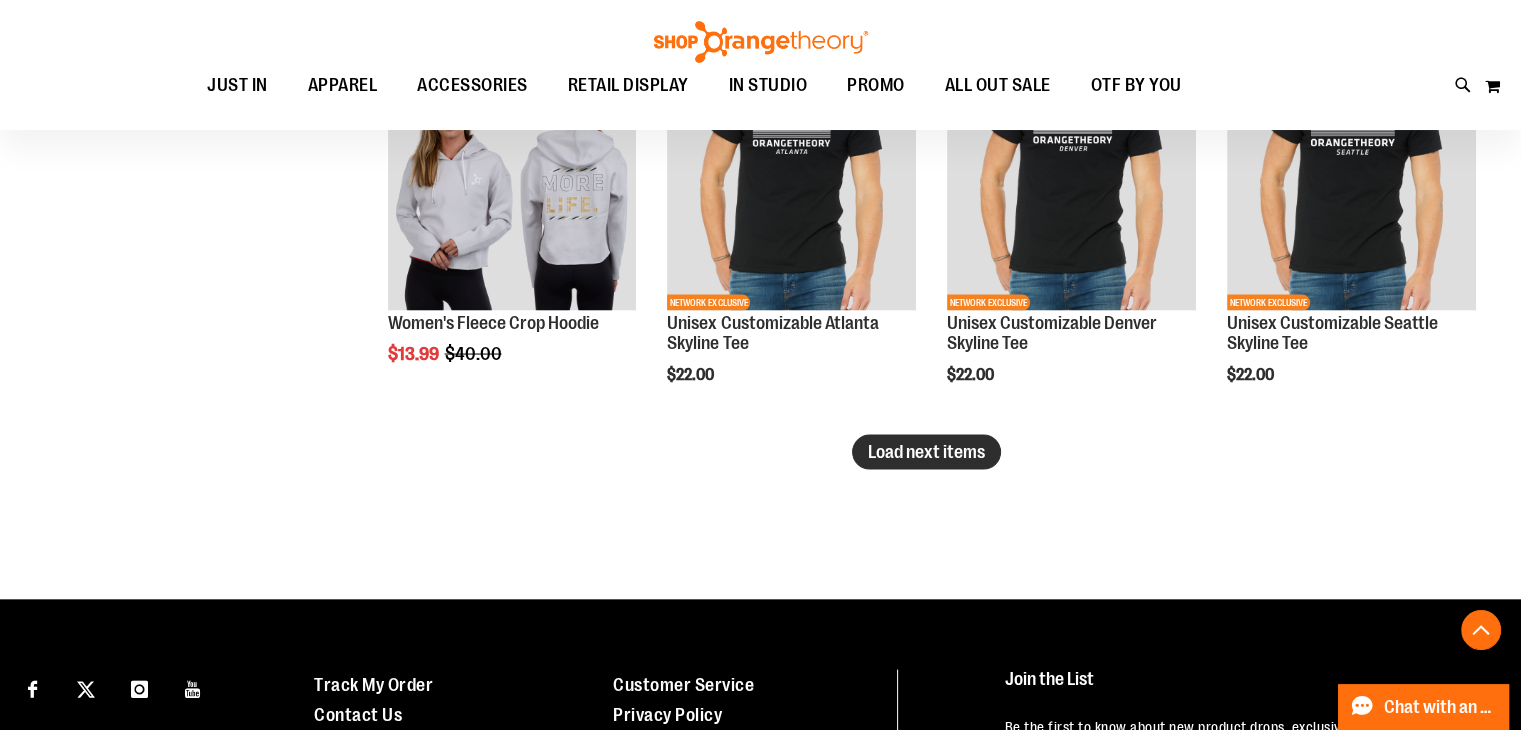 type on "**********" 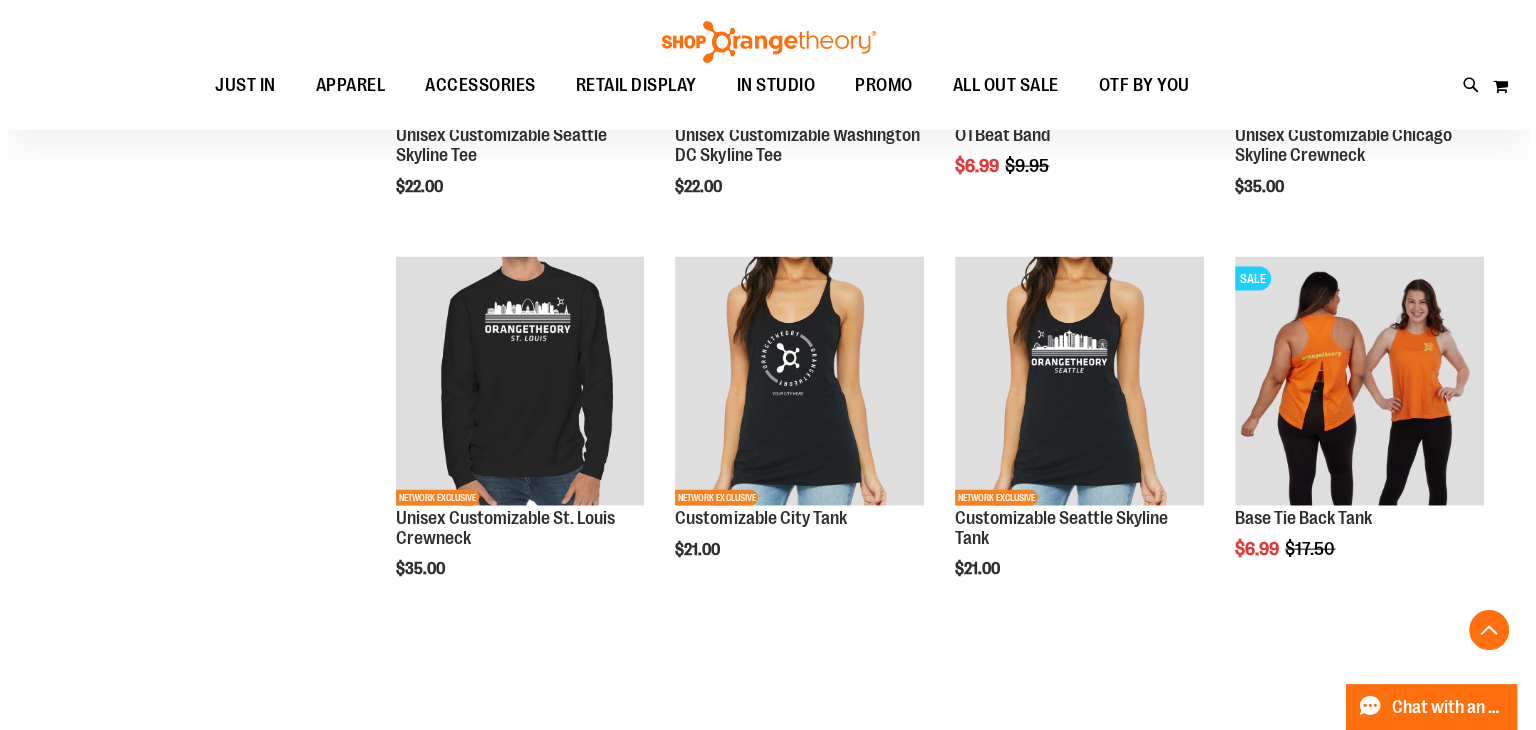 scroll, scrollTop: 4399, scrollLeft: 0, axis: vertical 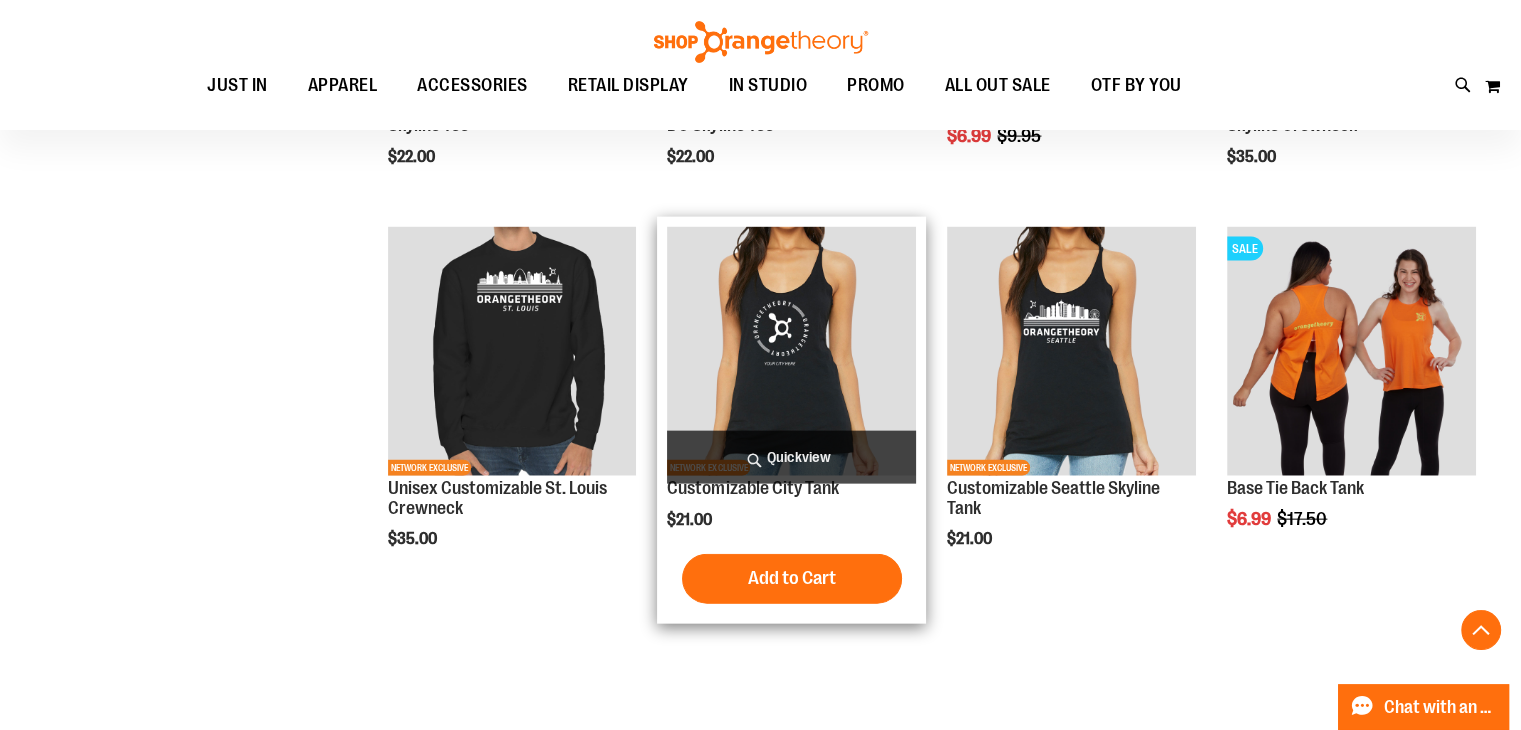 click on "Quickview" at bounding box center (791, 457) 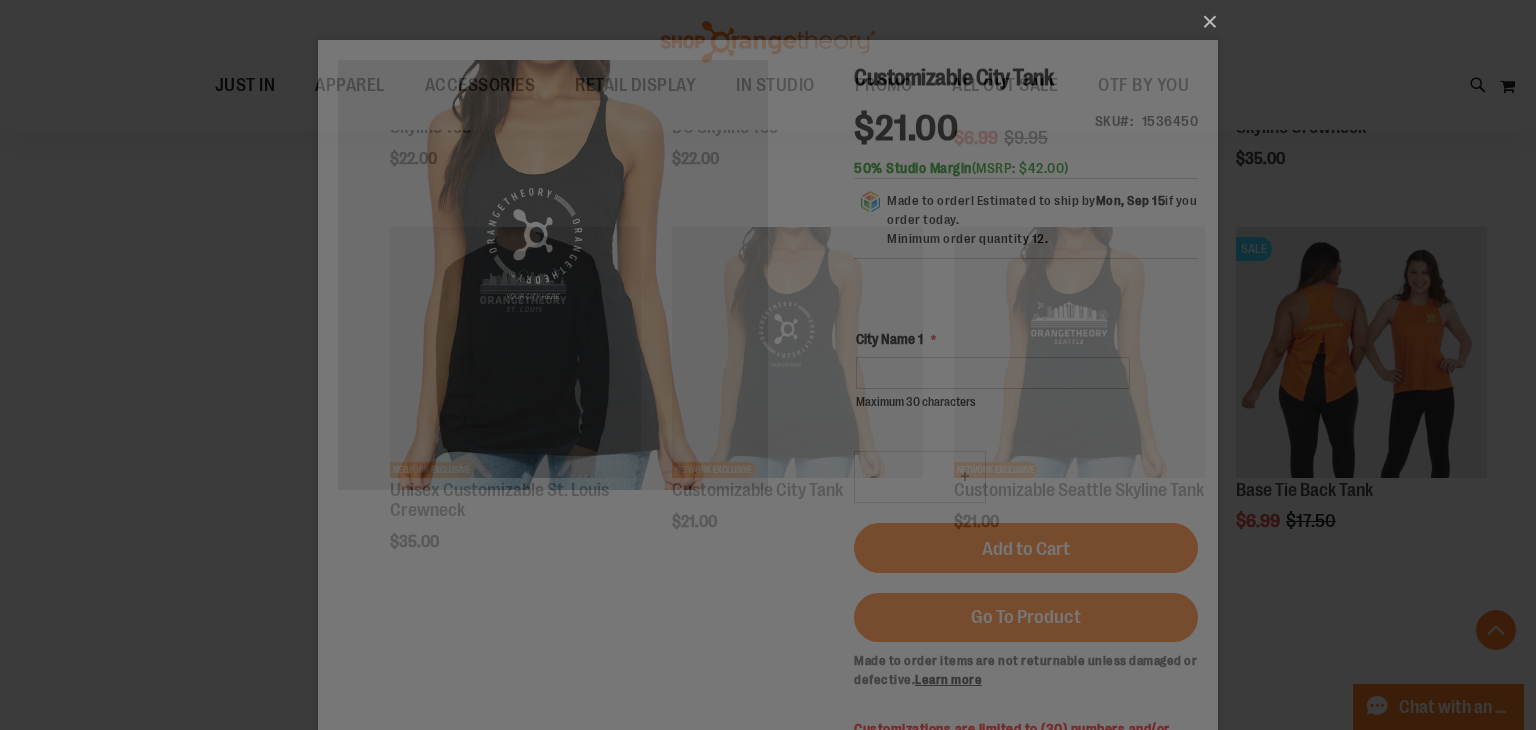 scroll, scrollTop: 0, scrollLeft: 0, axis: both 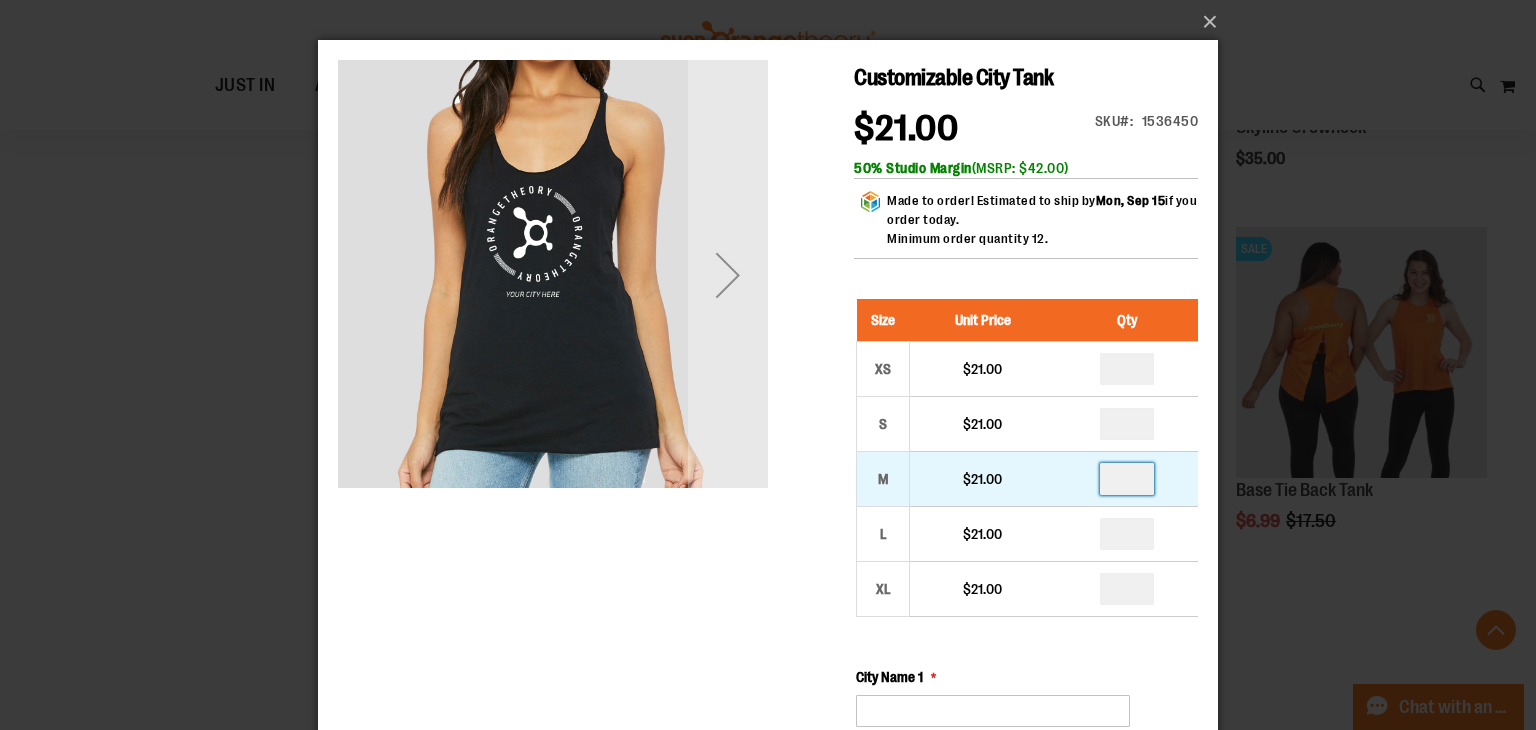 drag, startPoint x: 1127, startPoint y: 482, endPoint x: 1086, endPoint y: 474, distance: 41.773197 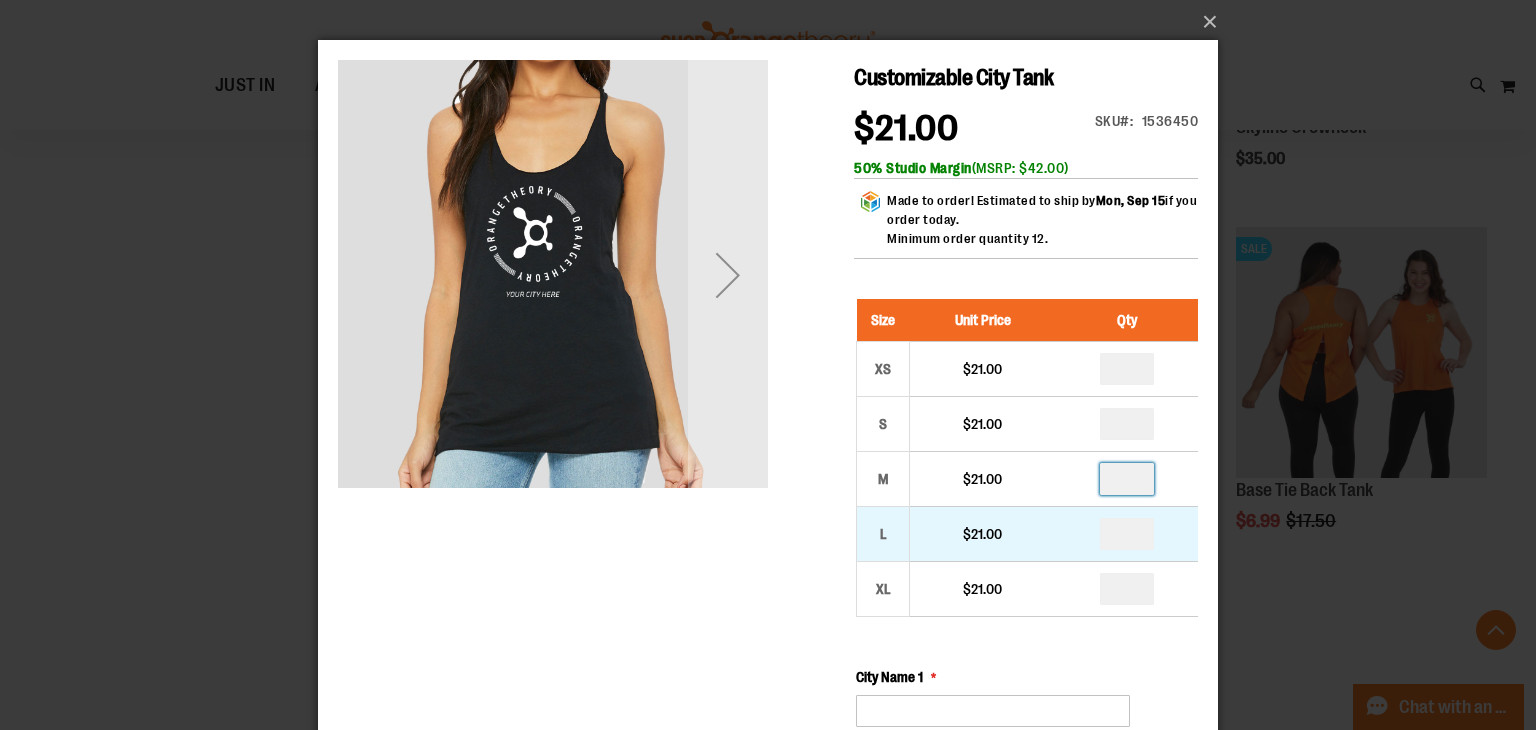type on "*" 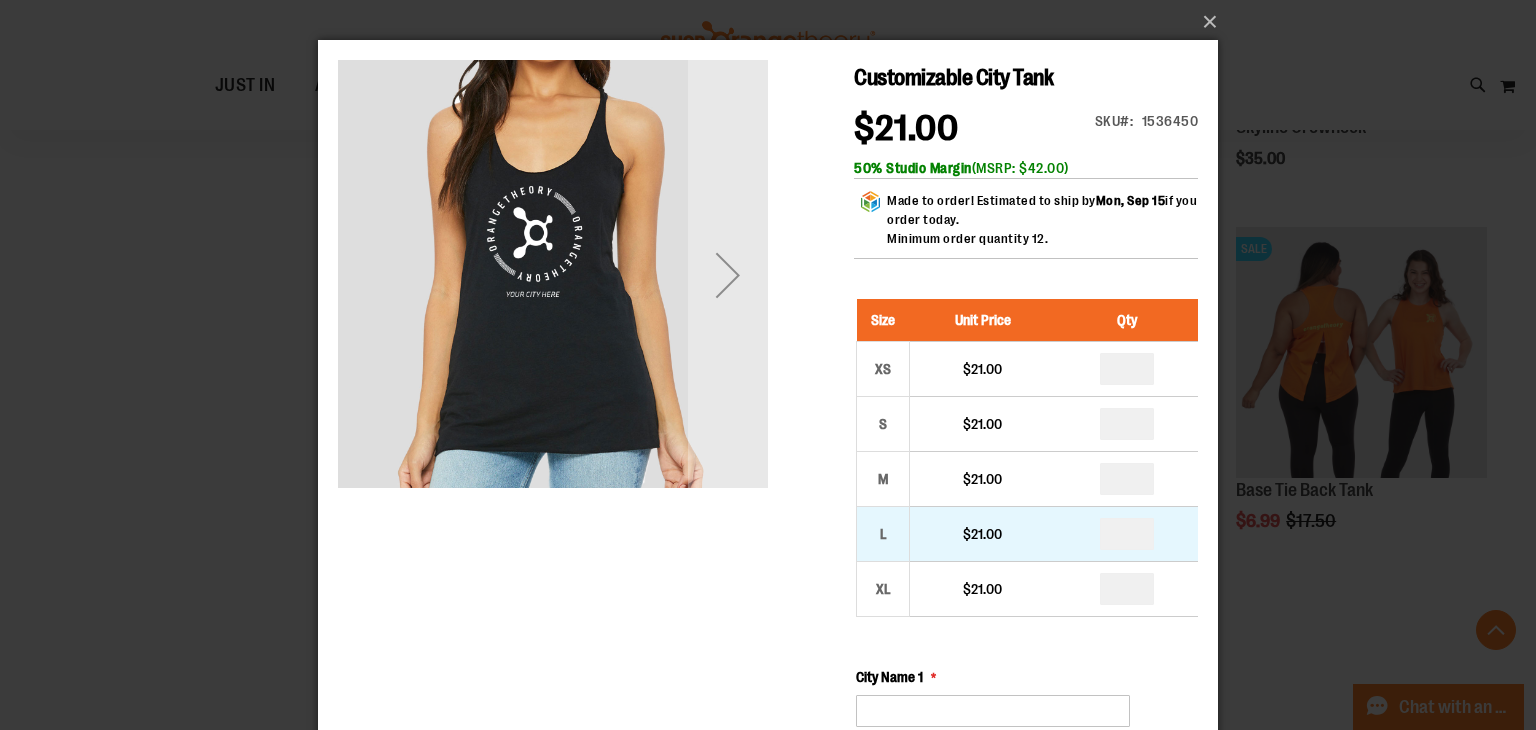drag, startPoint x: 1136, startPoint y: 531, endPoint x: 1078, endPoint y: 531, distance: 58 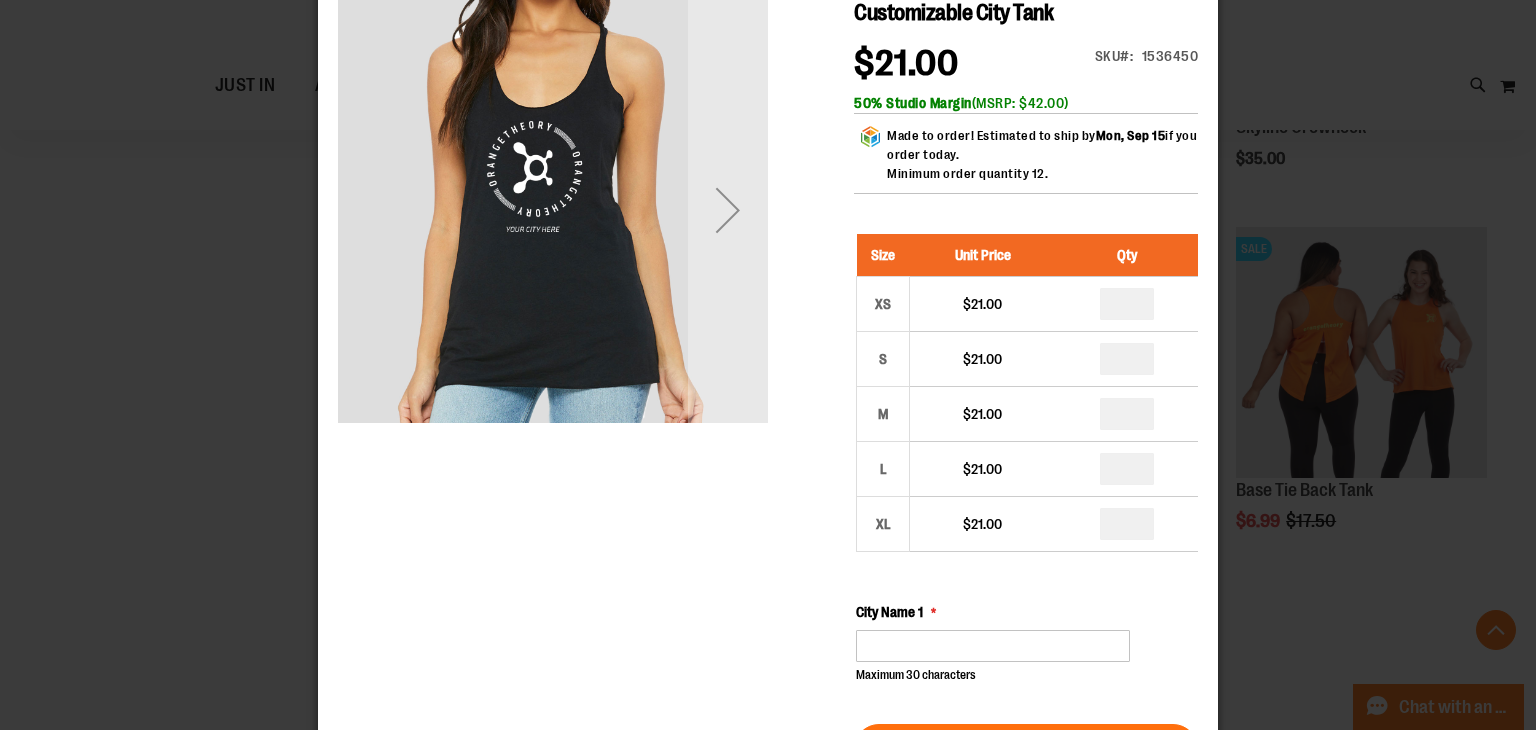 scroll, scrollTop: 100, scrollLeft: 0, axis: vertical 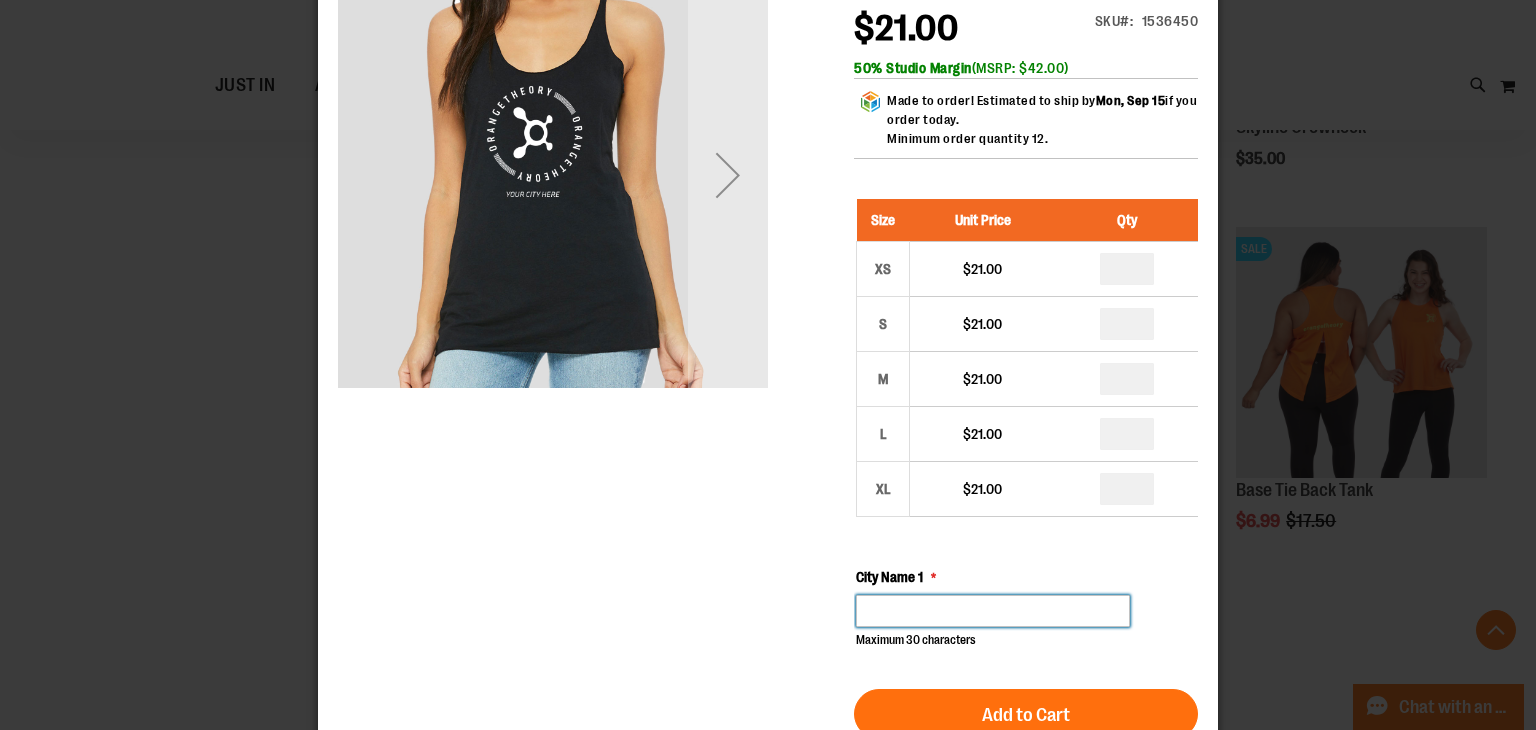 click on "City Name 1" at bounding box center (993, 611) 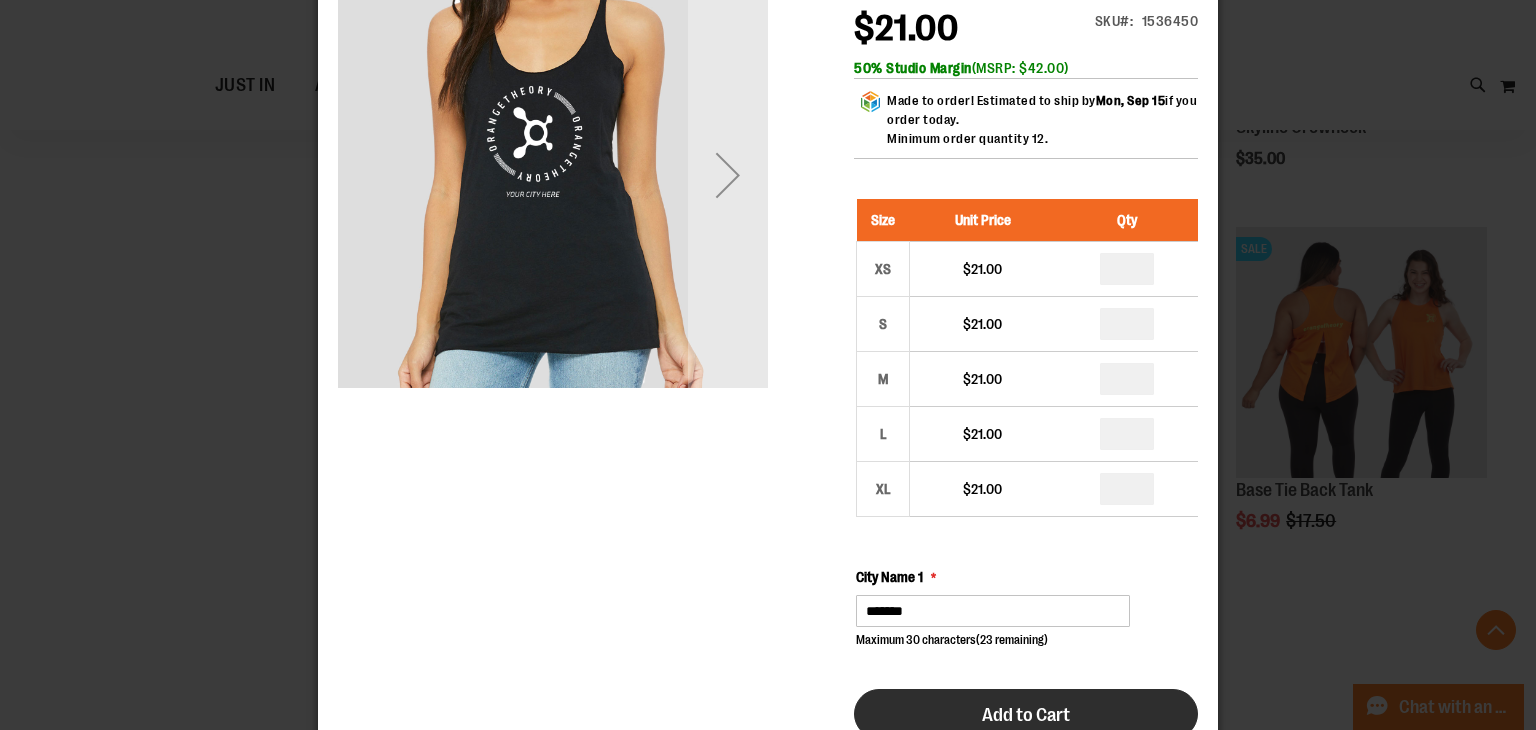 click on "Add to Cart" at bounding box center (1026, 715) 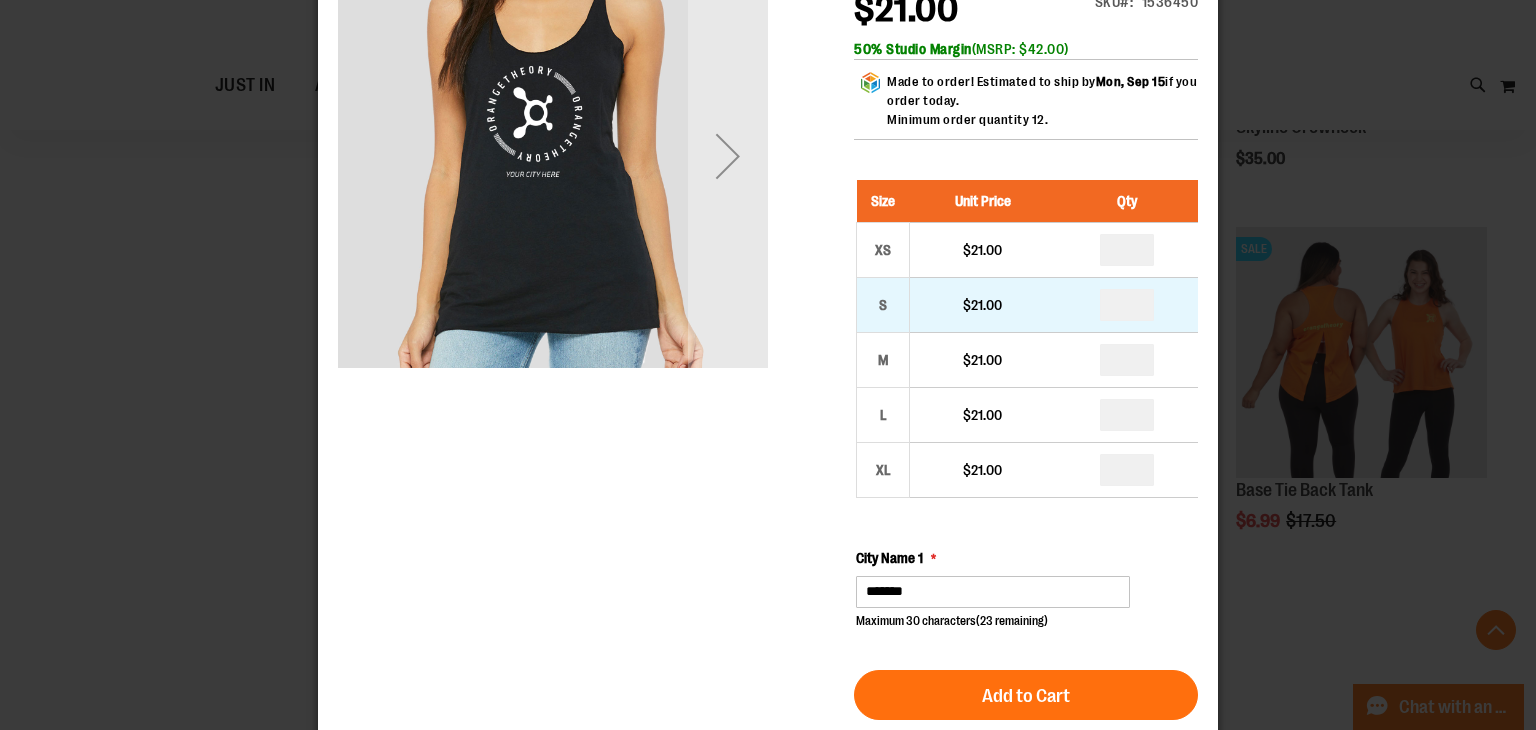 scroll, scrollTop: 0, scrollLeft: 0, axis: both 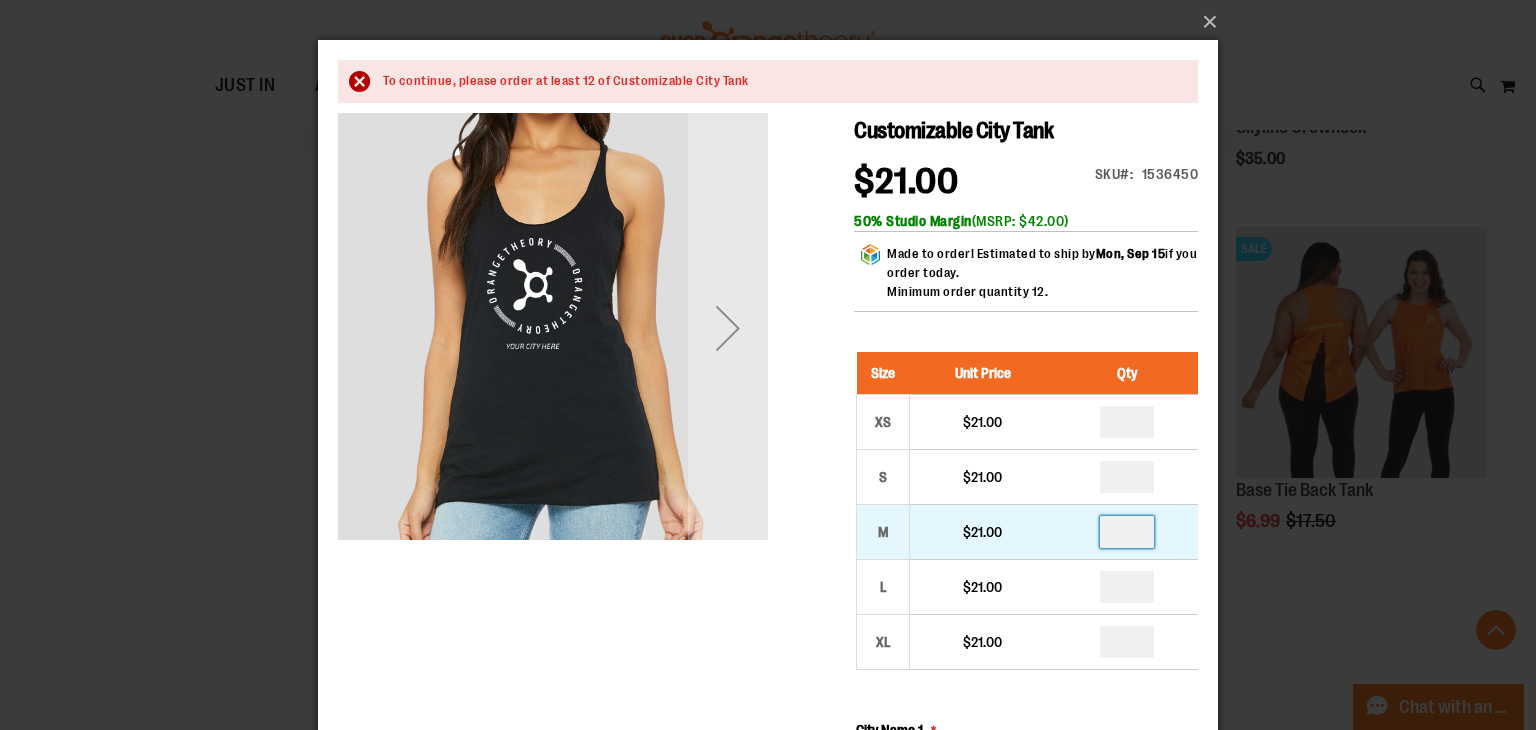 drag, startPoint x: 1137, startPoint y: 529, endPoint x: 1114, endPoint y: 528, distance: 23.021729 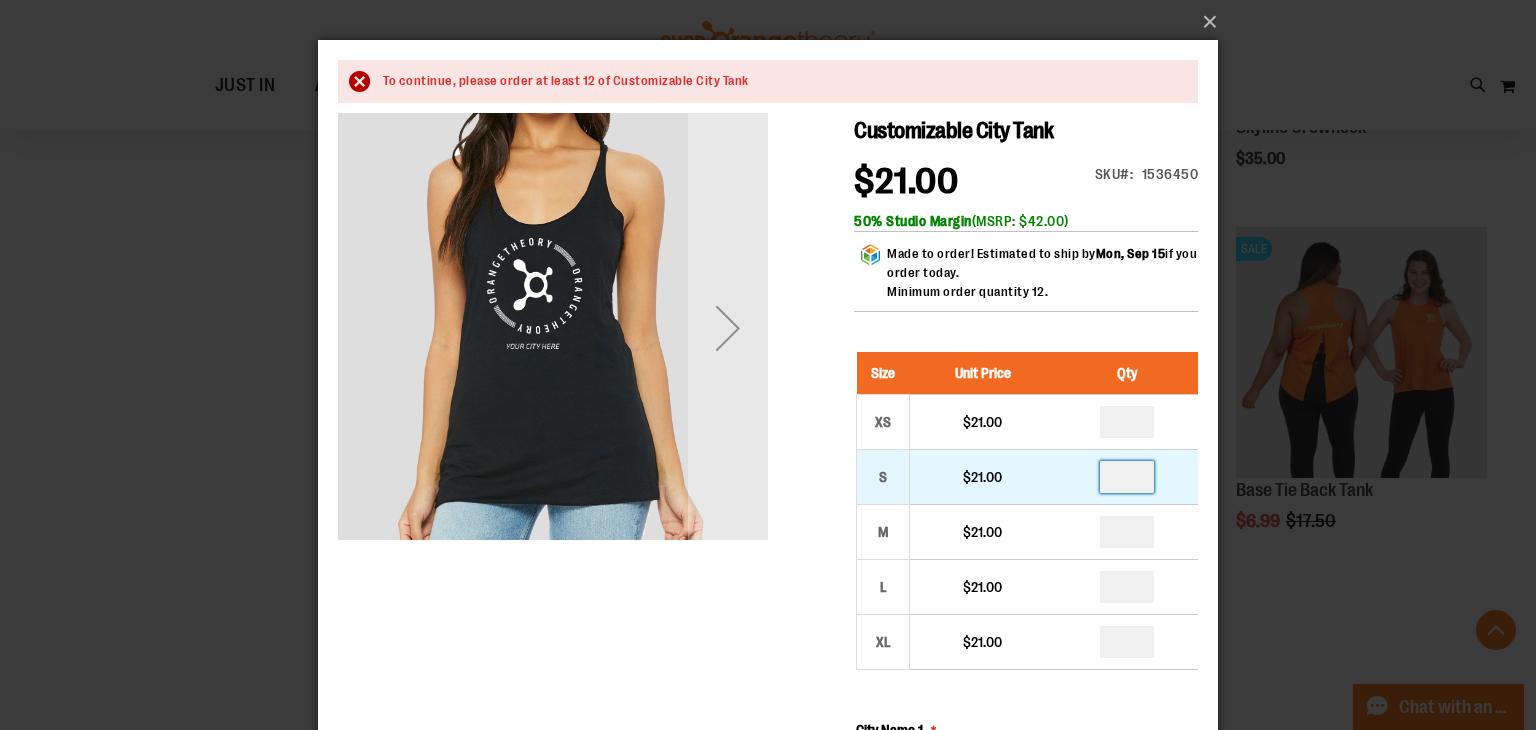 drag, startPoint x: 1137, startPoint y: 471, endPoint x: 1070, endPoint y: 474, distance: 67.06713 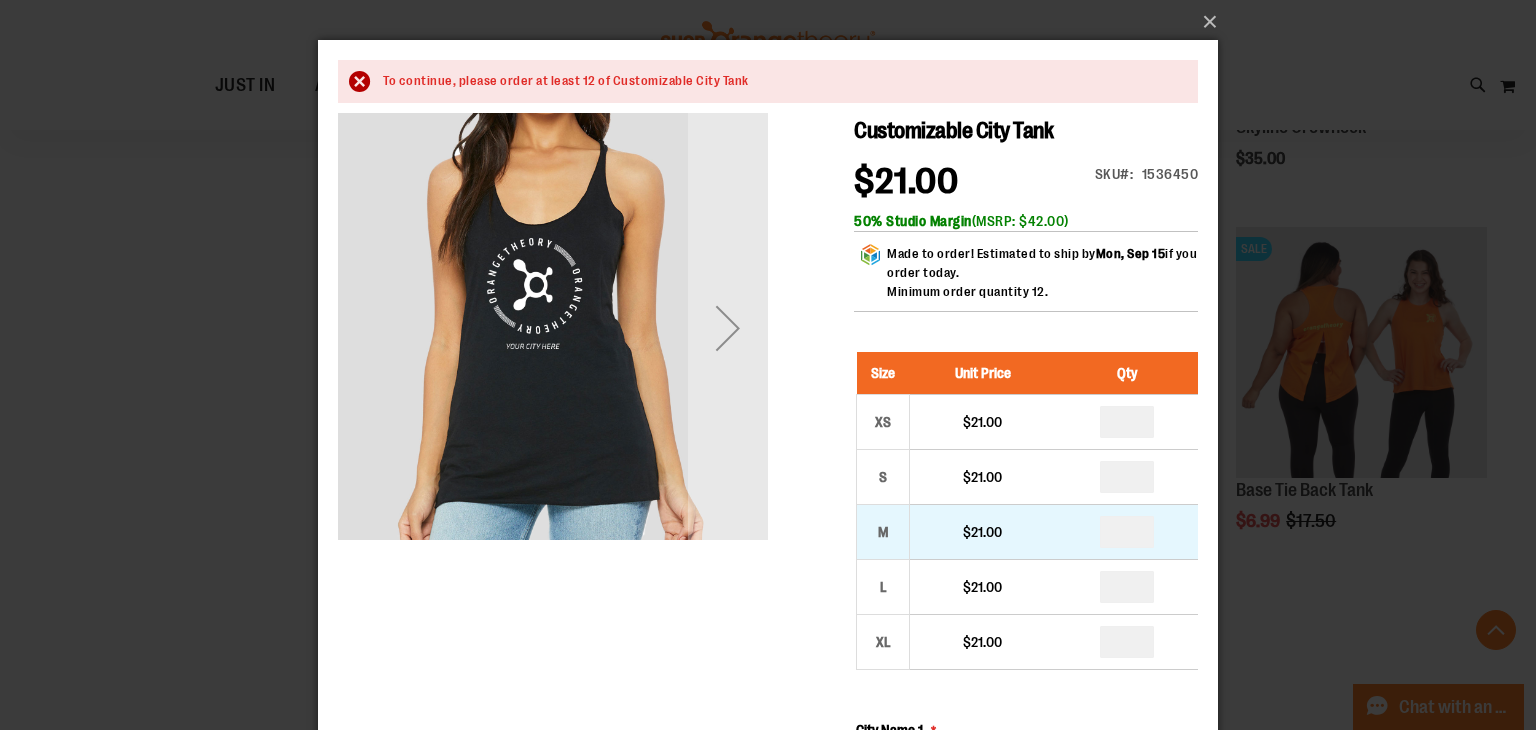 drag, startPoint x: 1135, startPoint y: 533, endPoint x: 1091, endPoint y: 529, distance: 44.181442 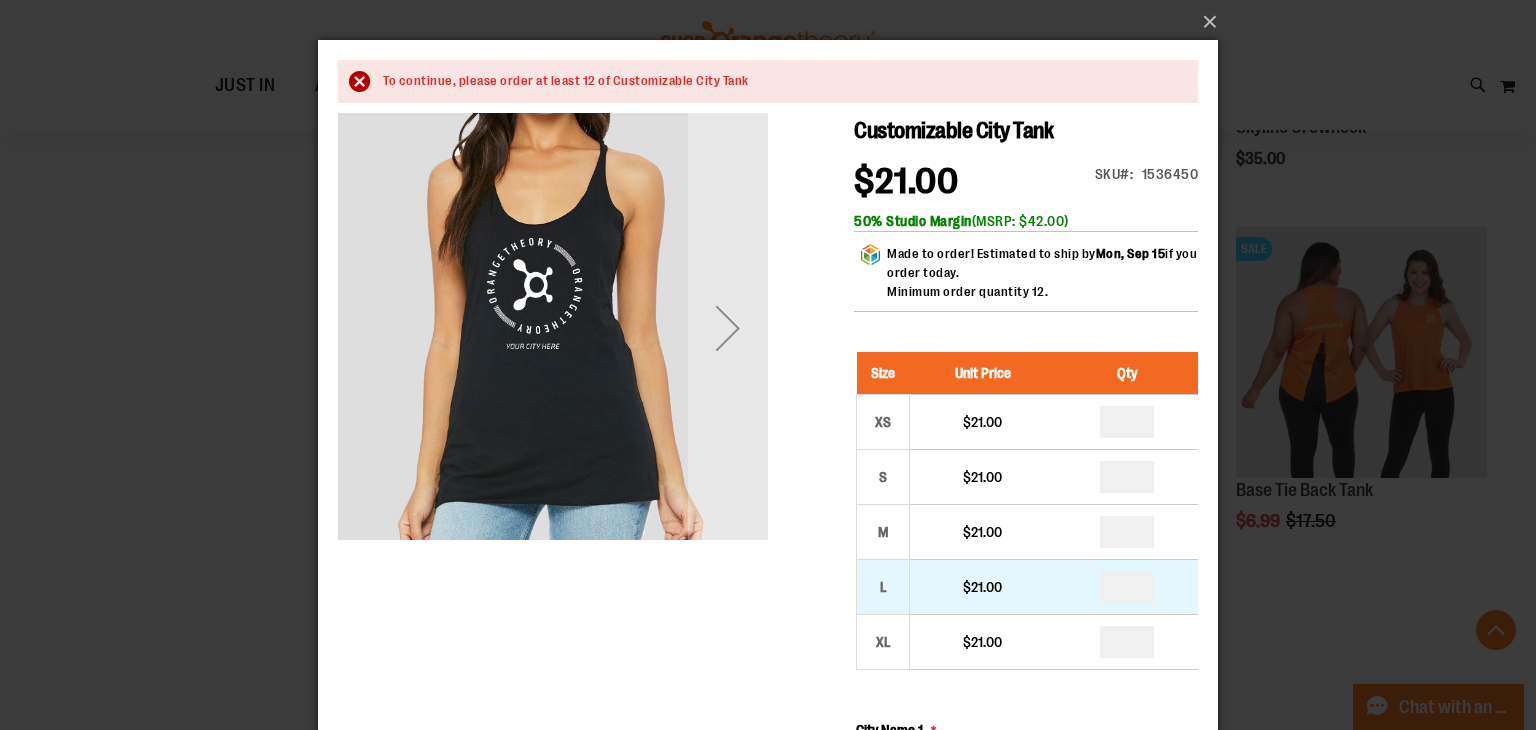 drag, startPoint x: 1143, startPoint y: 584, endPoint x: 1090, endPoint y: 587, distance: 53.08484 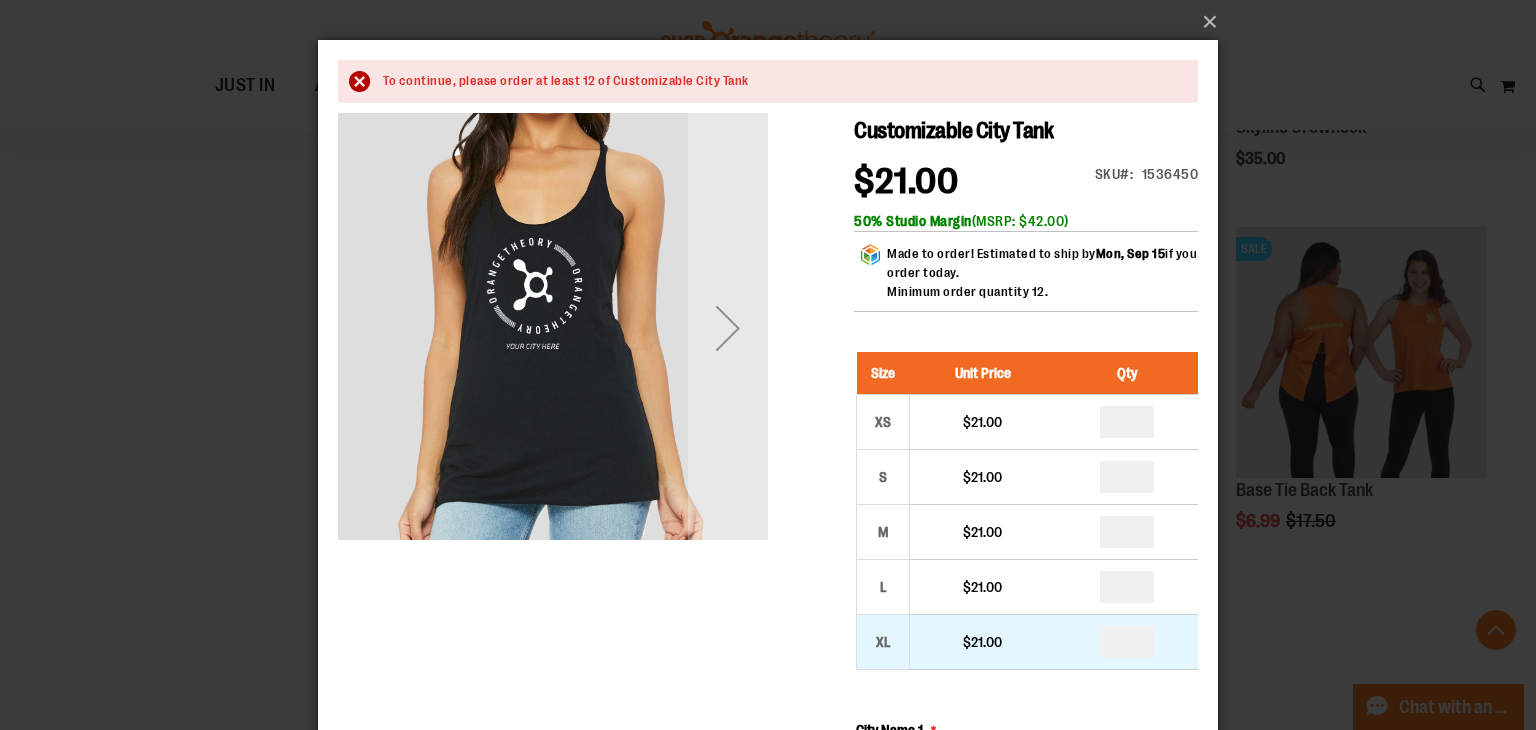 drag, startPoint x: 1139, startPoint y: 638, endPoint x: 1109, endPoint y: 642, distance: 30.265491 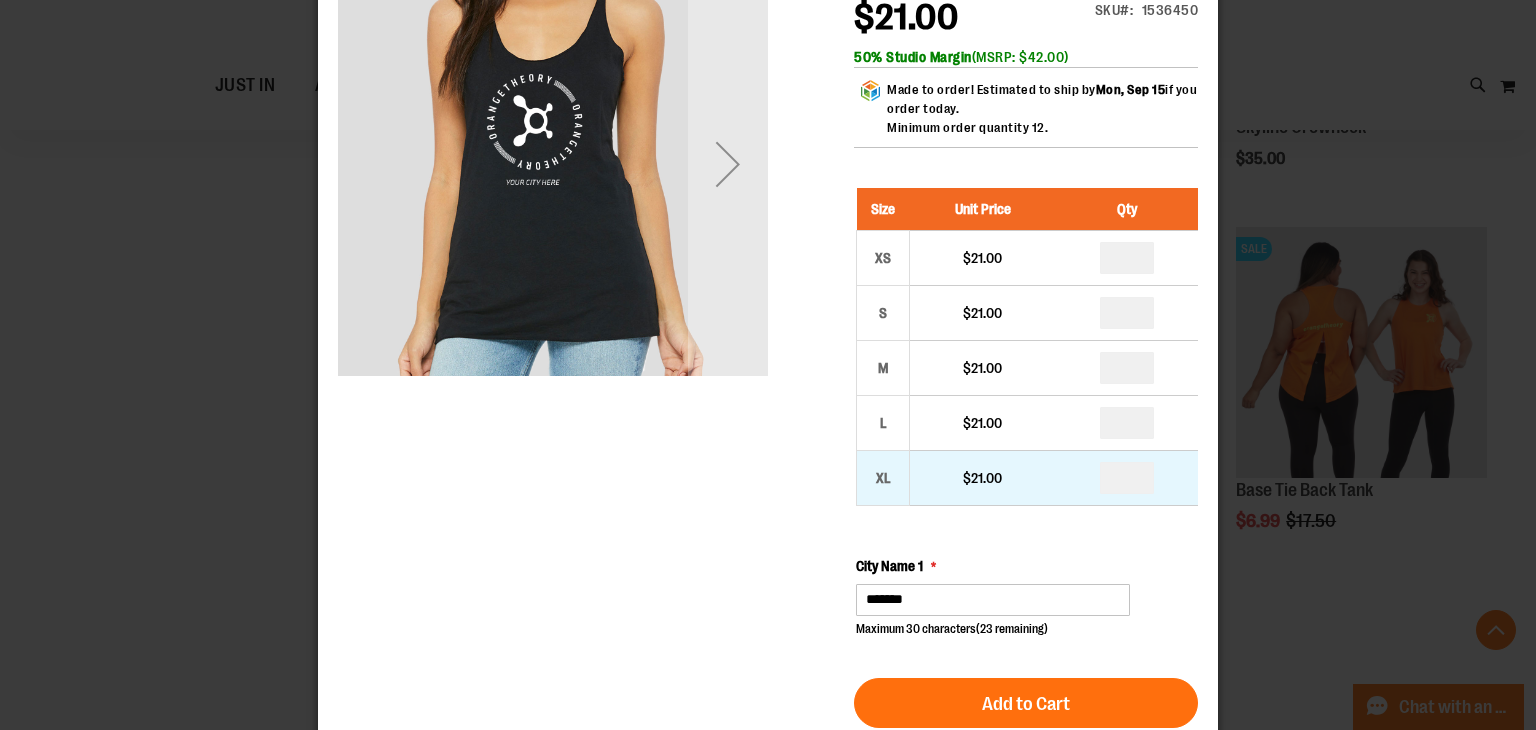 scroll, scrollTop: 200, scrollLeft: 0, axis: vertical 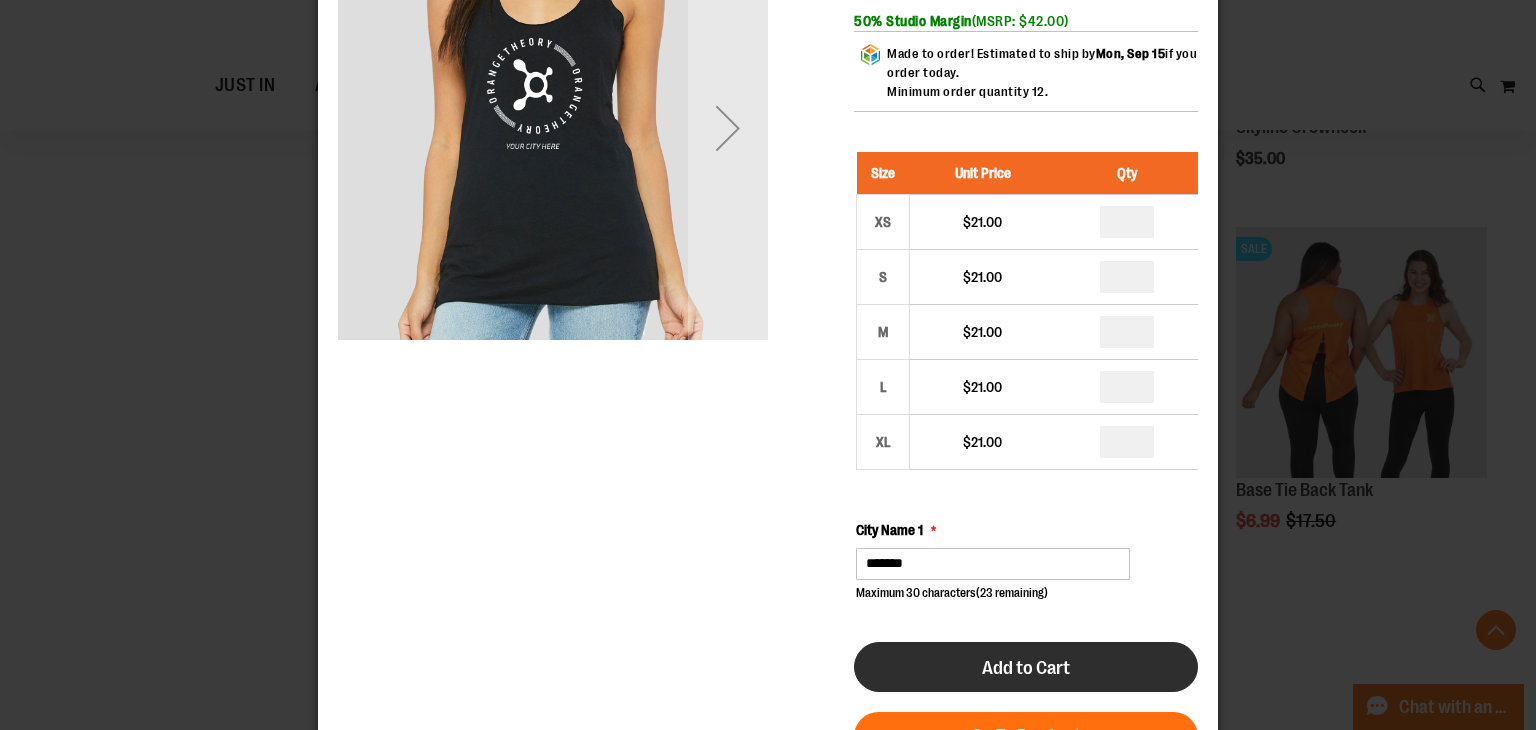 click on "Add to Cart" at bounding box center [1026, 668] 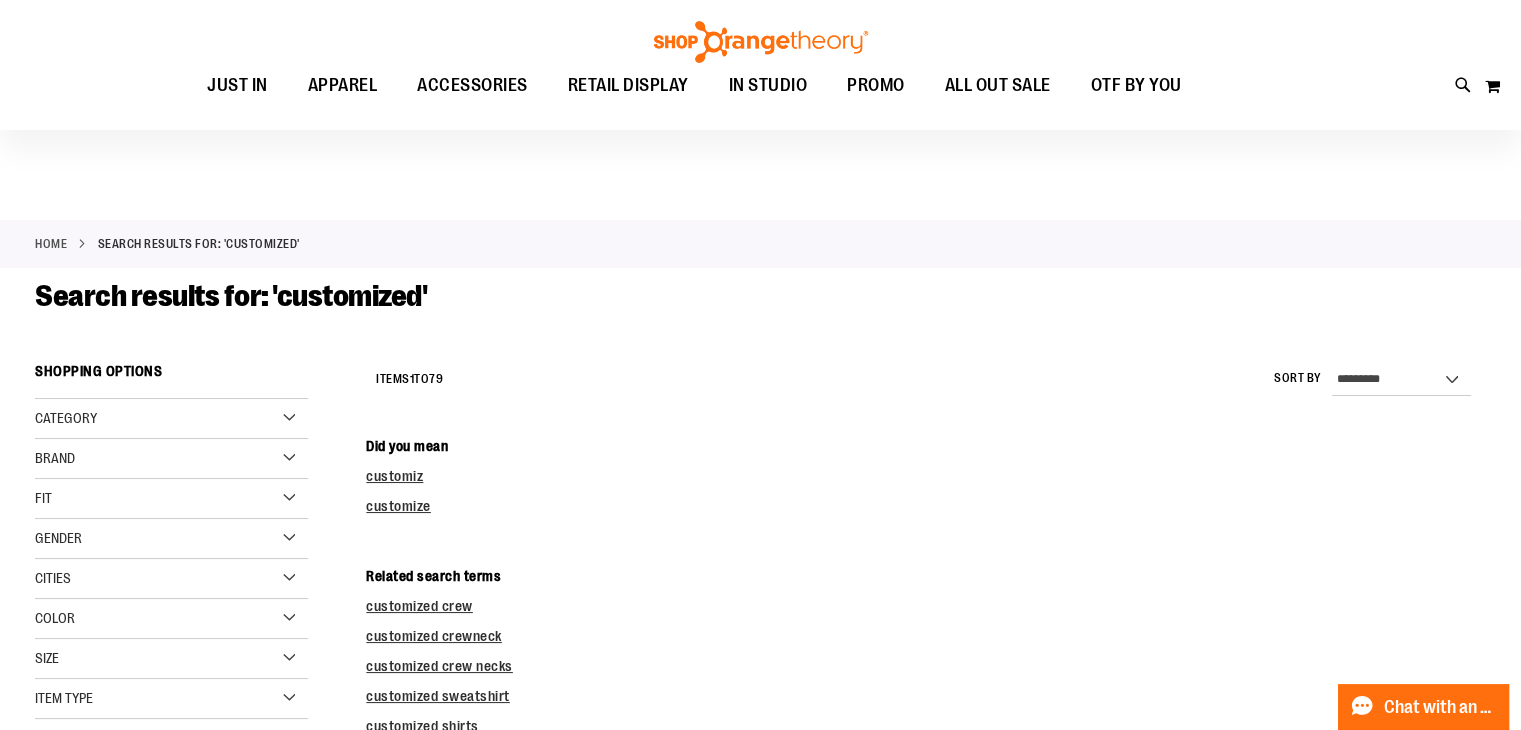 scroll, scrollTop: 0, scrollLeft: 0, axis: both 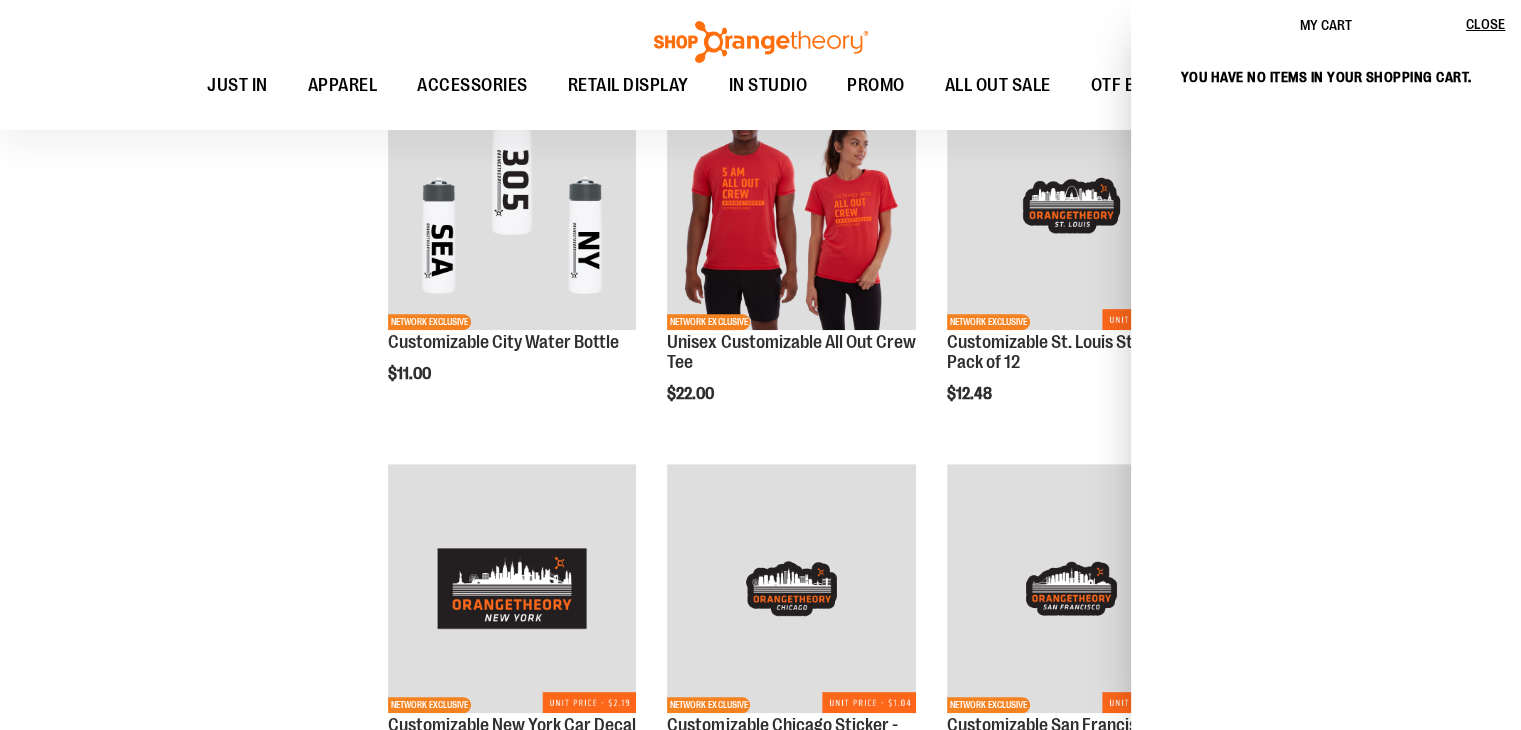 click on "**********" at bounding box center [760, 1847] 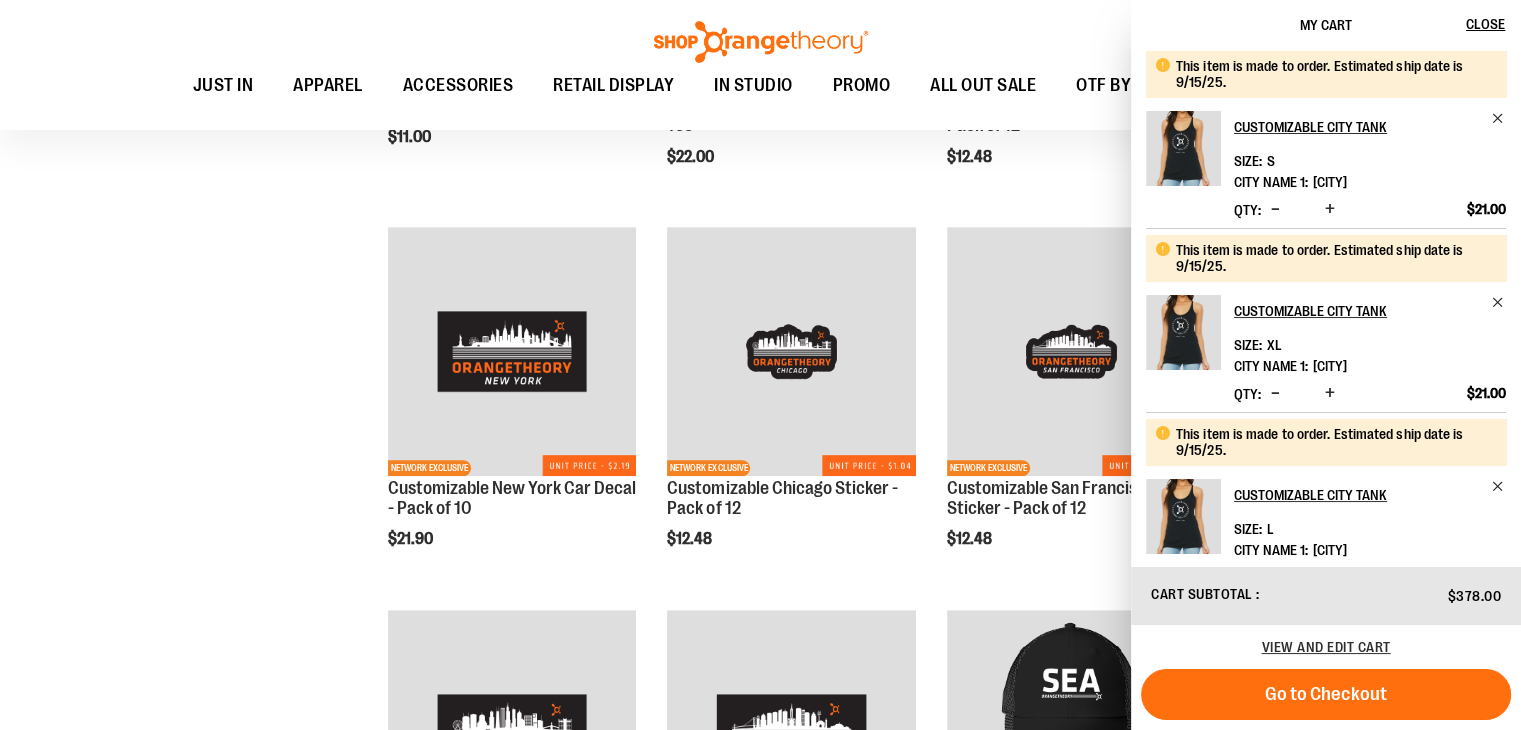 scroll, scrollTop: 1699, scrollLeft: 0, axis: vertical 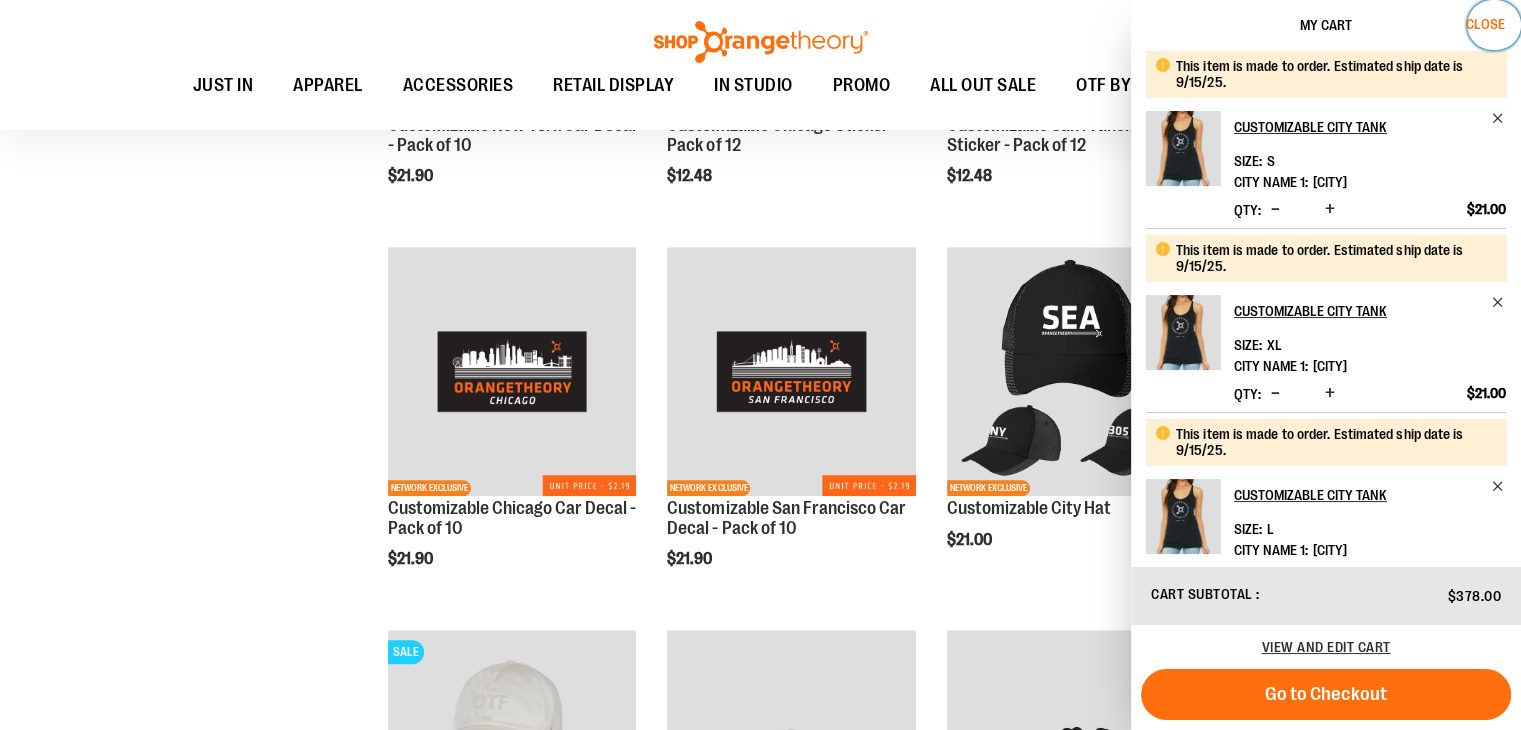 click on "Close" at bounding box center (1485, 24) 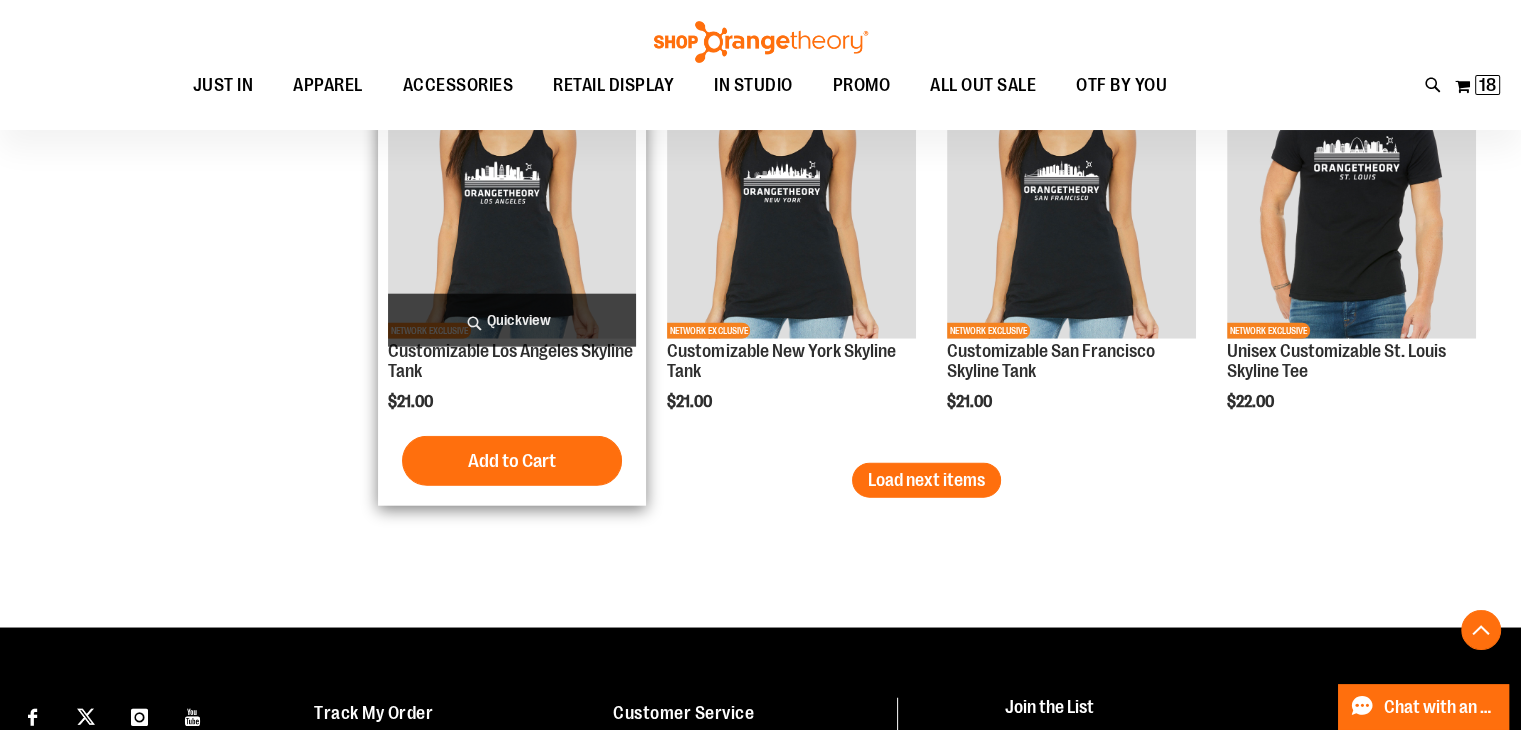scroll, scrollTop: 4999, scrollLeft: 0, axis: vertical 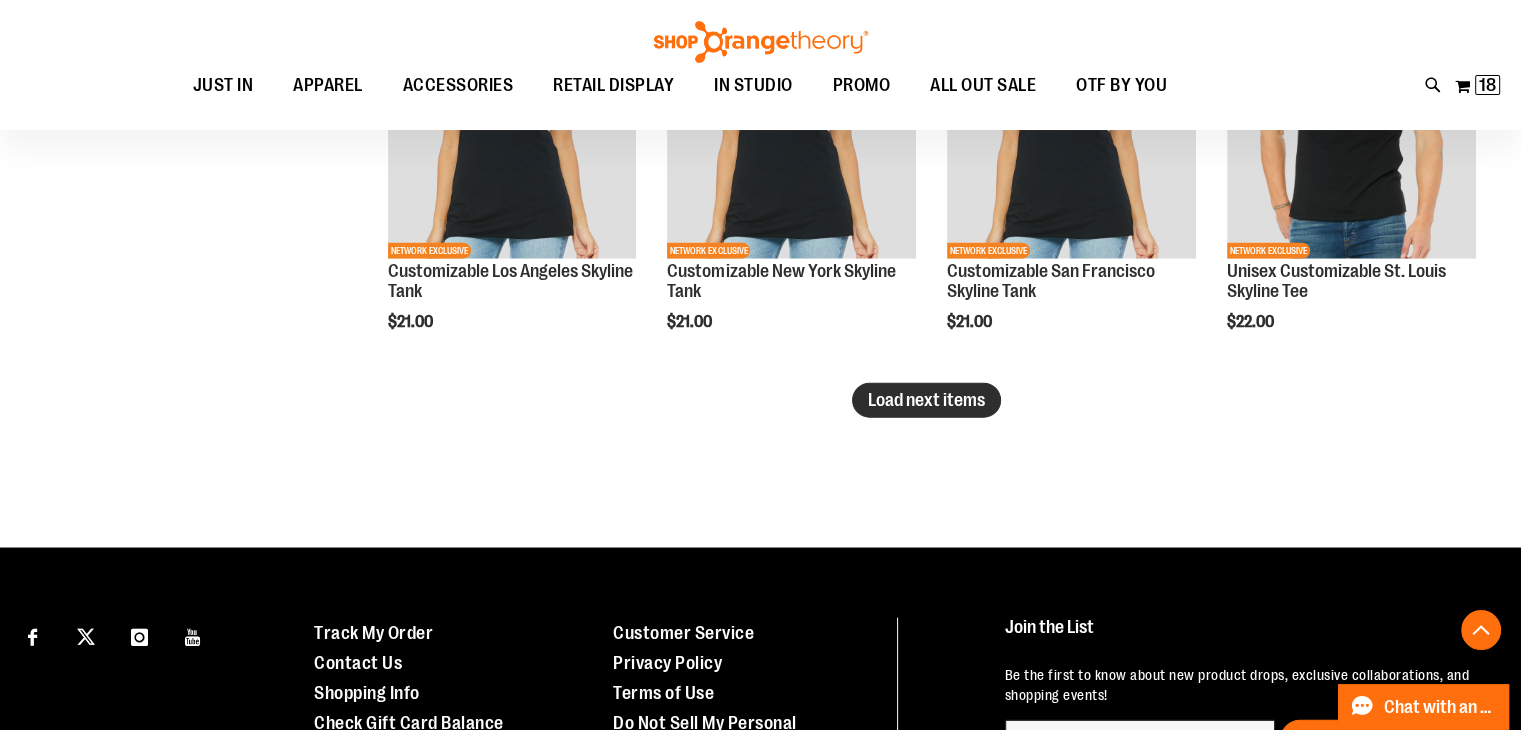 click on "Load next items" at bounding box center (926, 400) 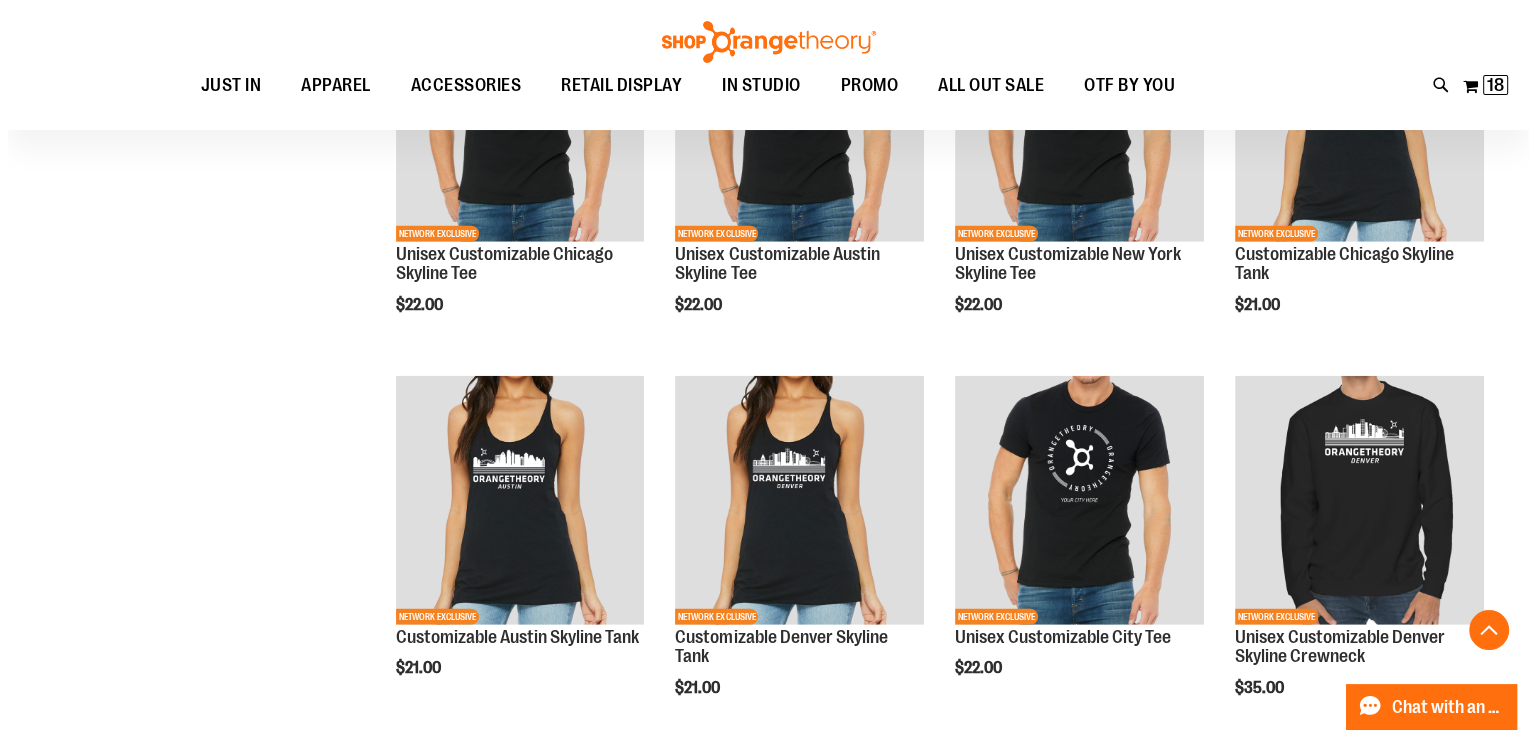 scroll, scrollTop: 5499, scrollLeft: 0, axis: vertical 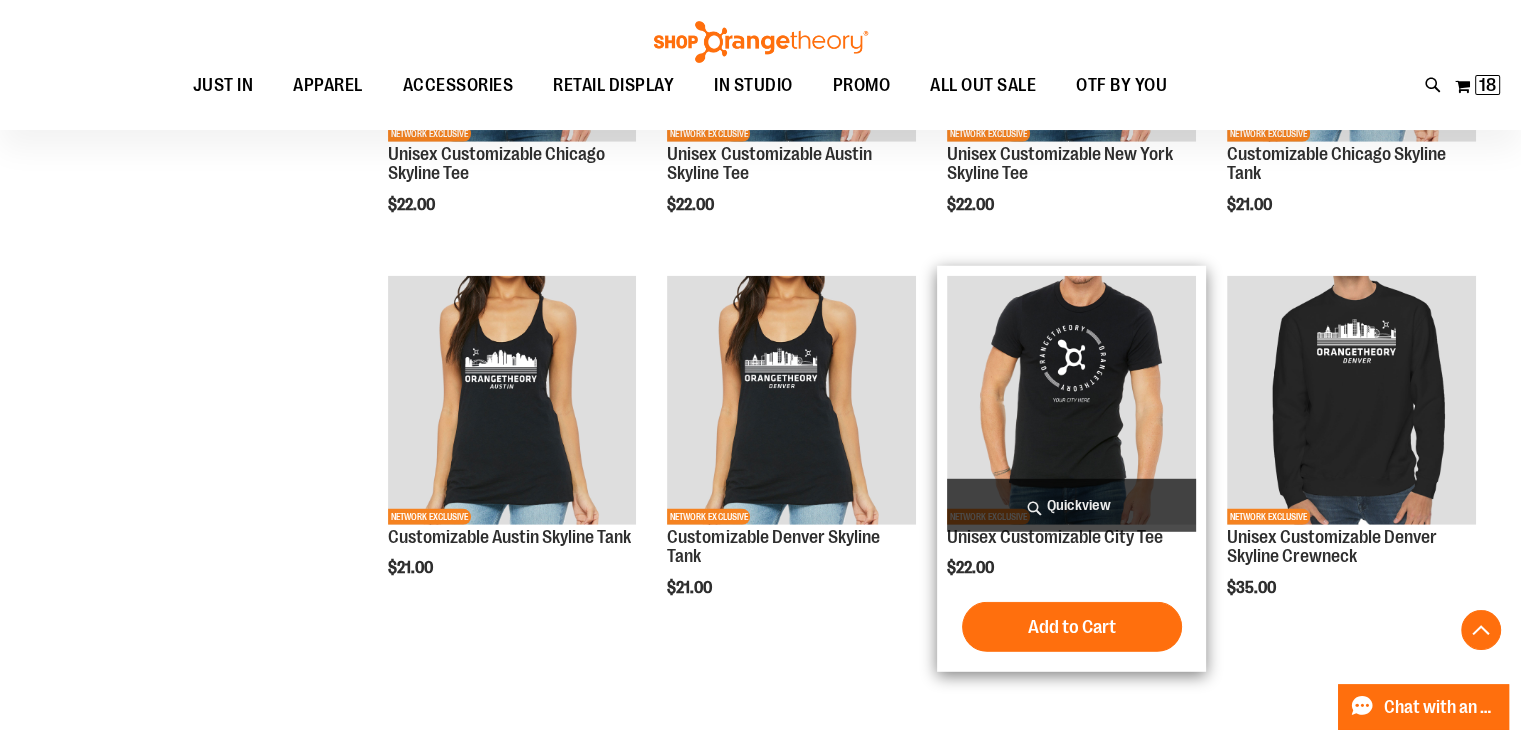 click on "Quickview" at bounding box center [1071, 505] 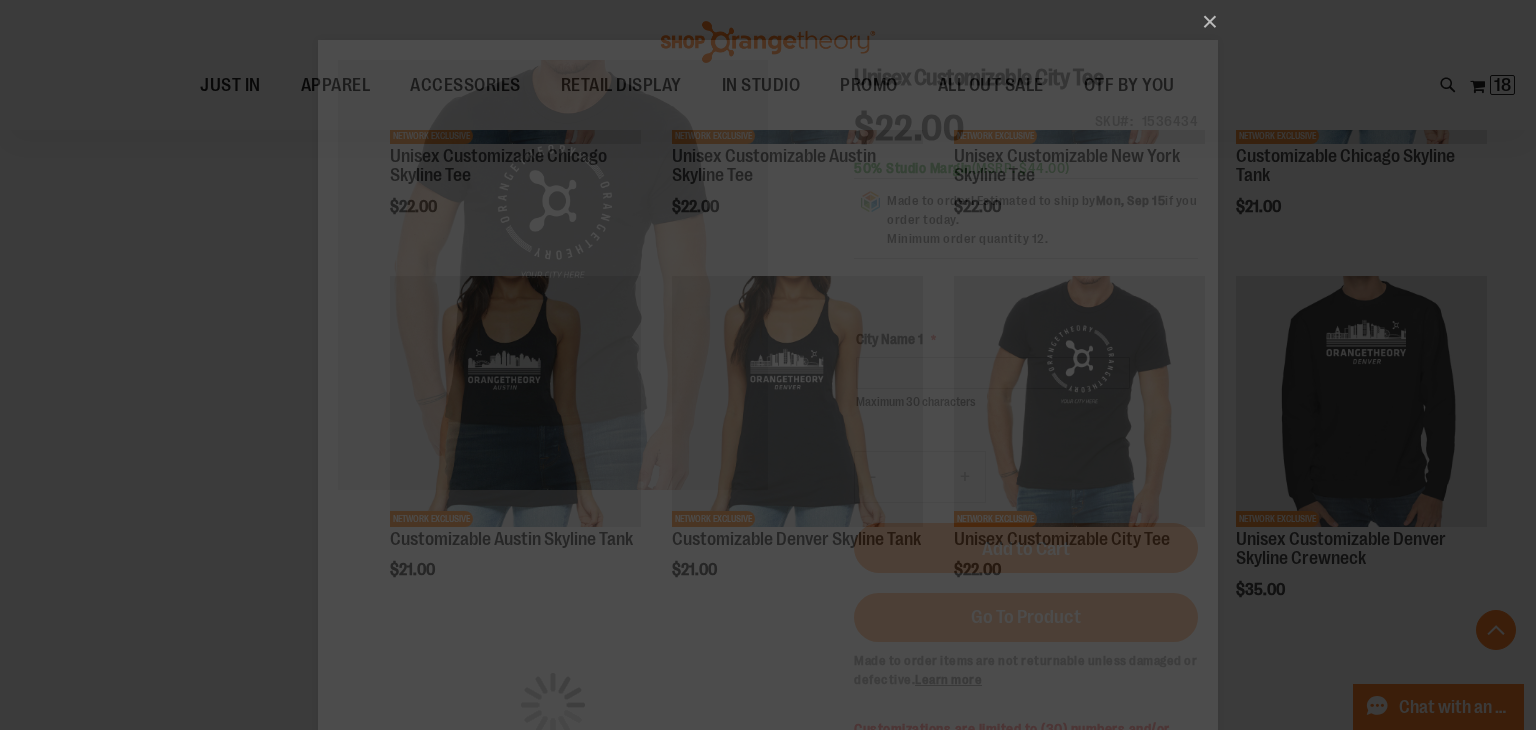 scroll, scrollTop: 0, scrollLeft: 0, axis: both 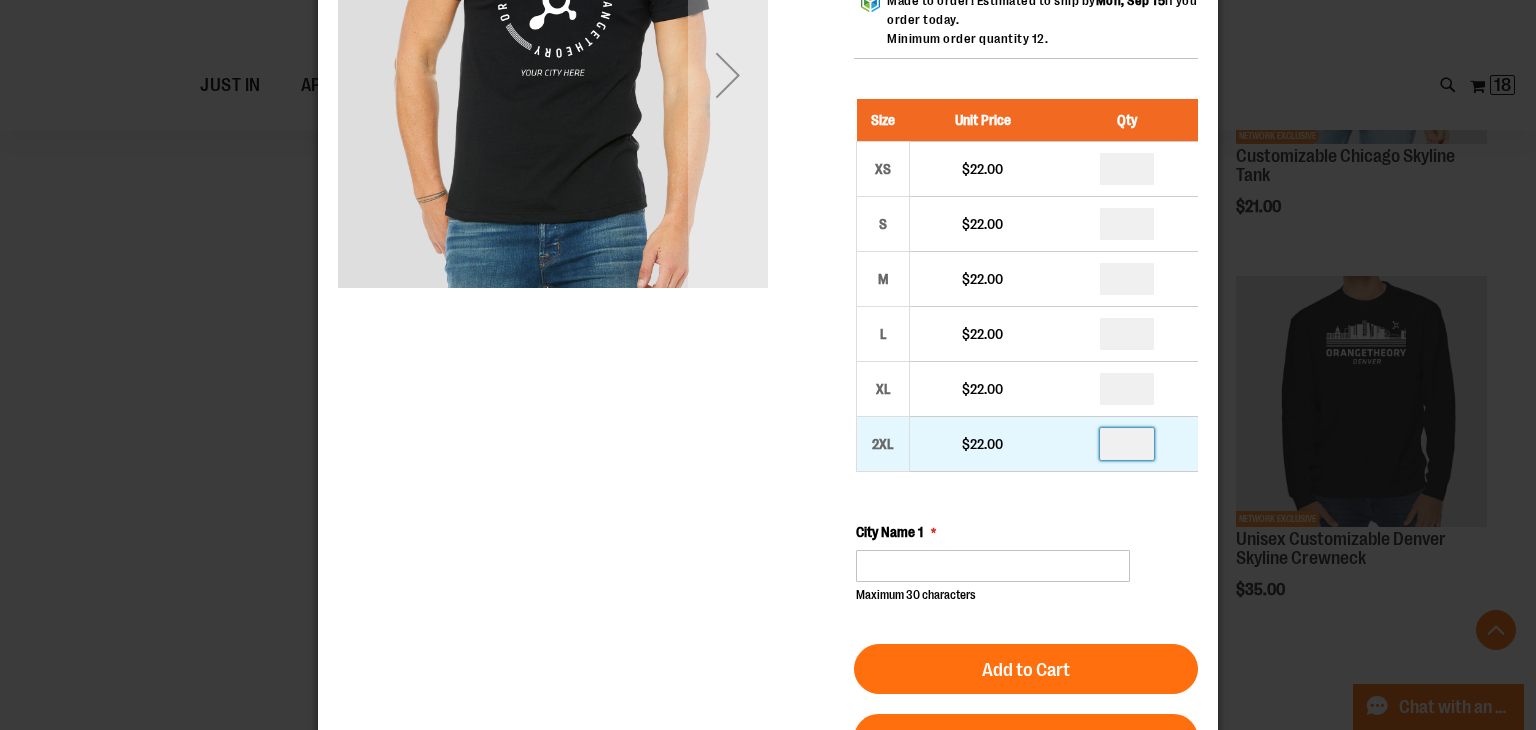 drag, startPoint x: 1138, startPoint y: 453, endPoint x: 1155, endPoint y: 447, distance: 18.027756 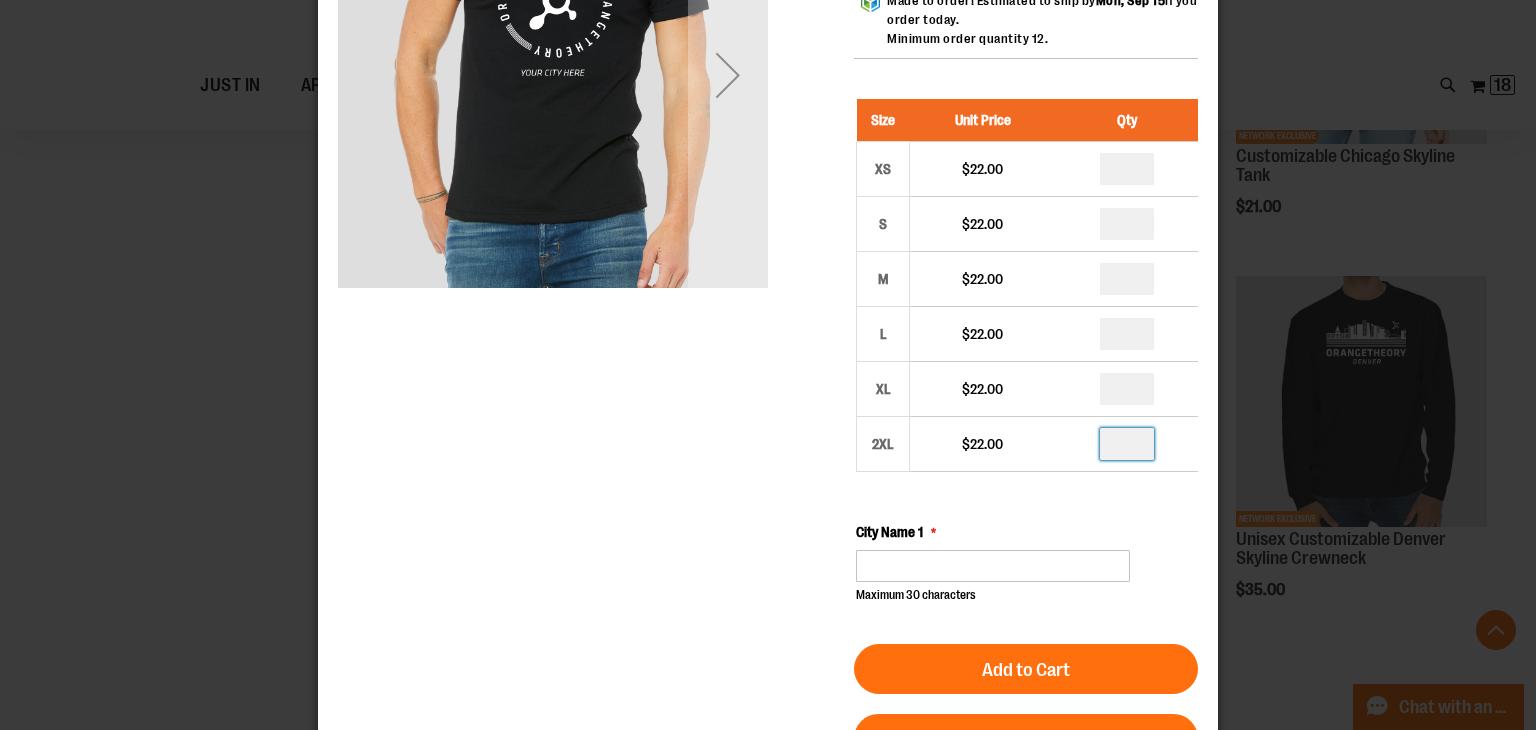 type on "*" 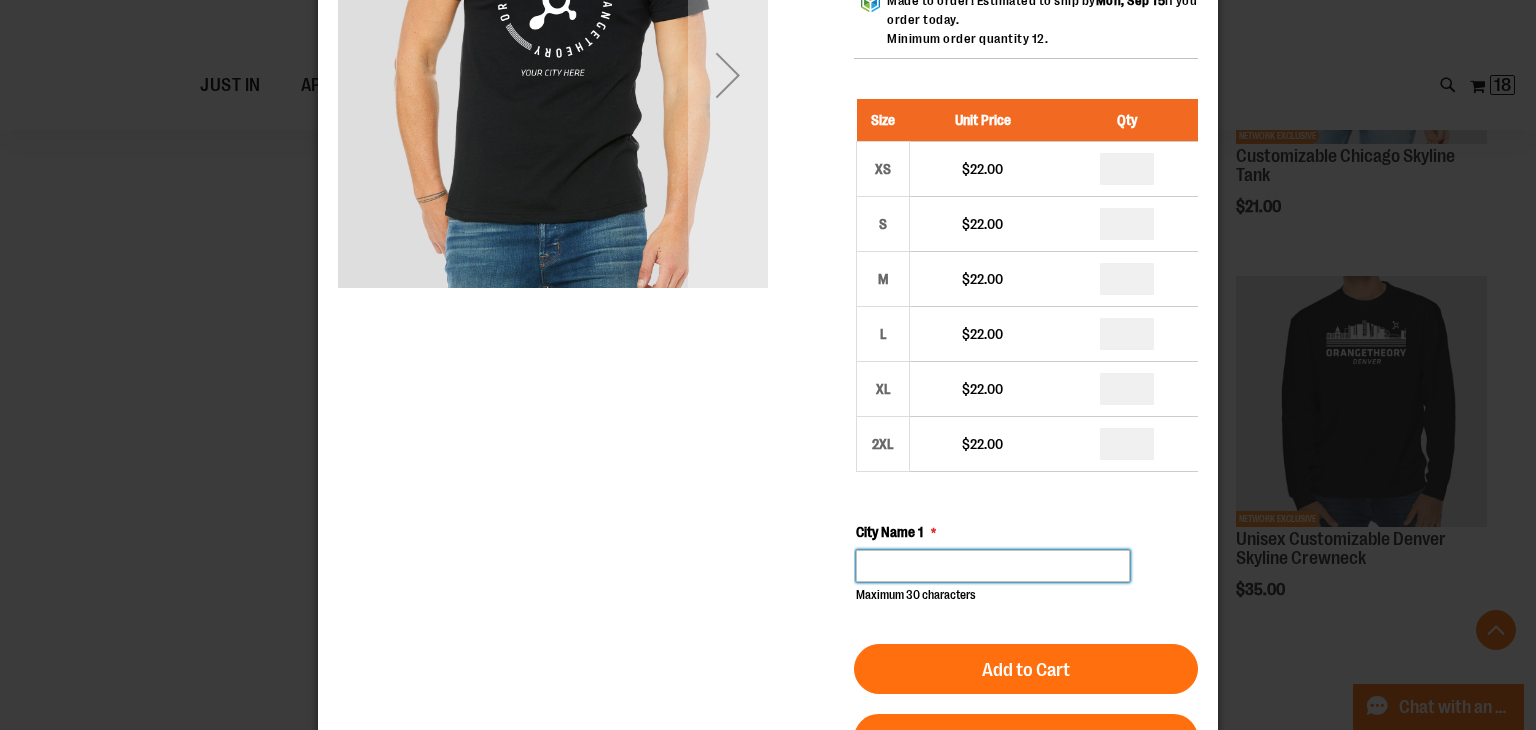 click on "City Name 1" at bounding box center (993, 566) 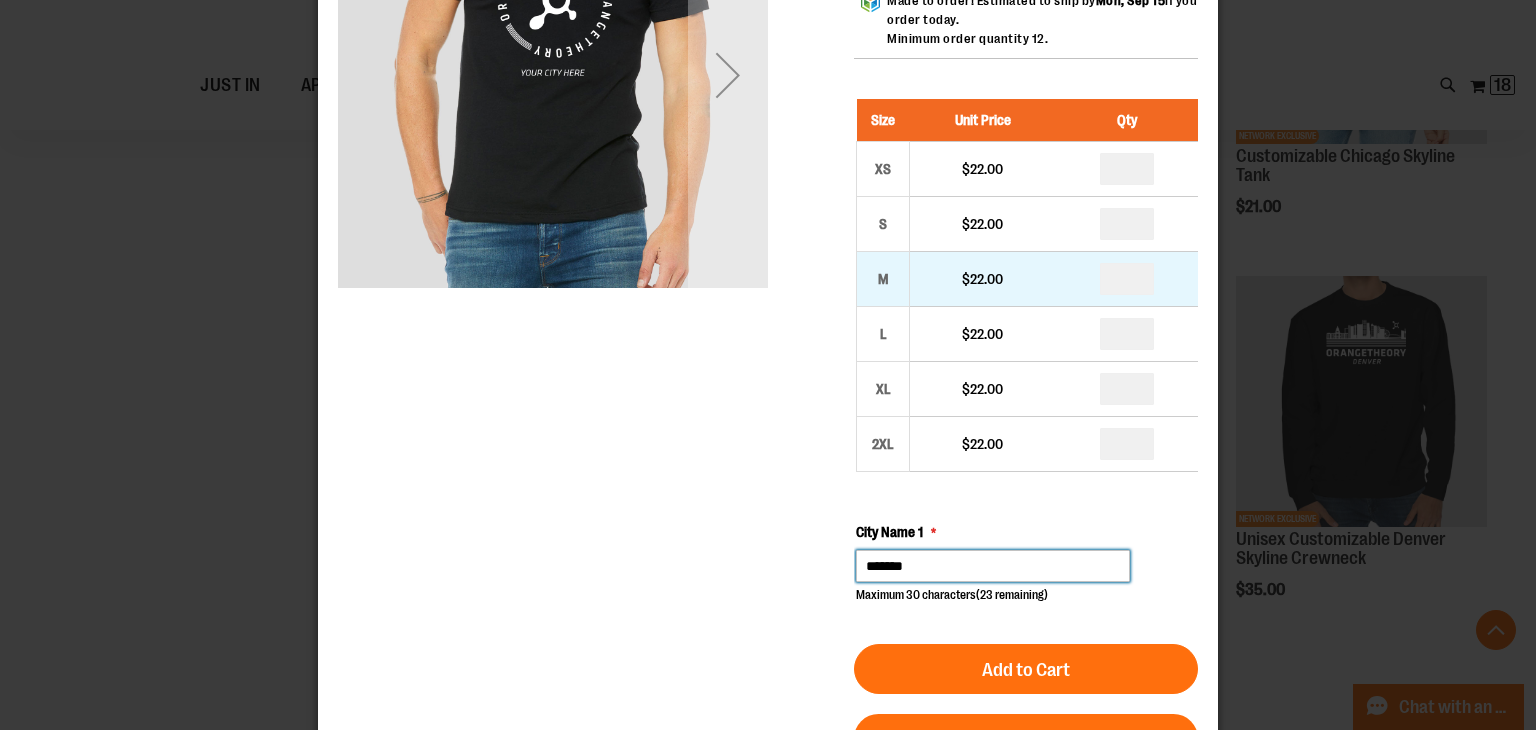 type on "*******" 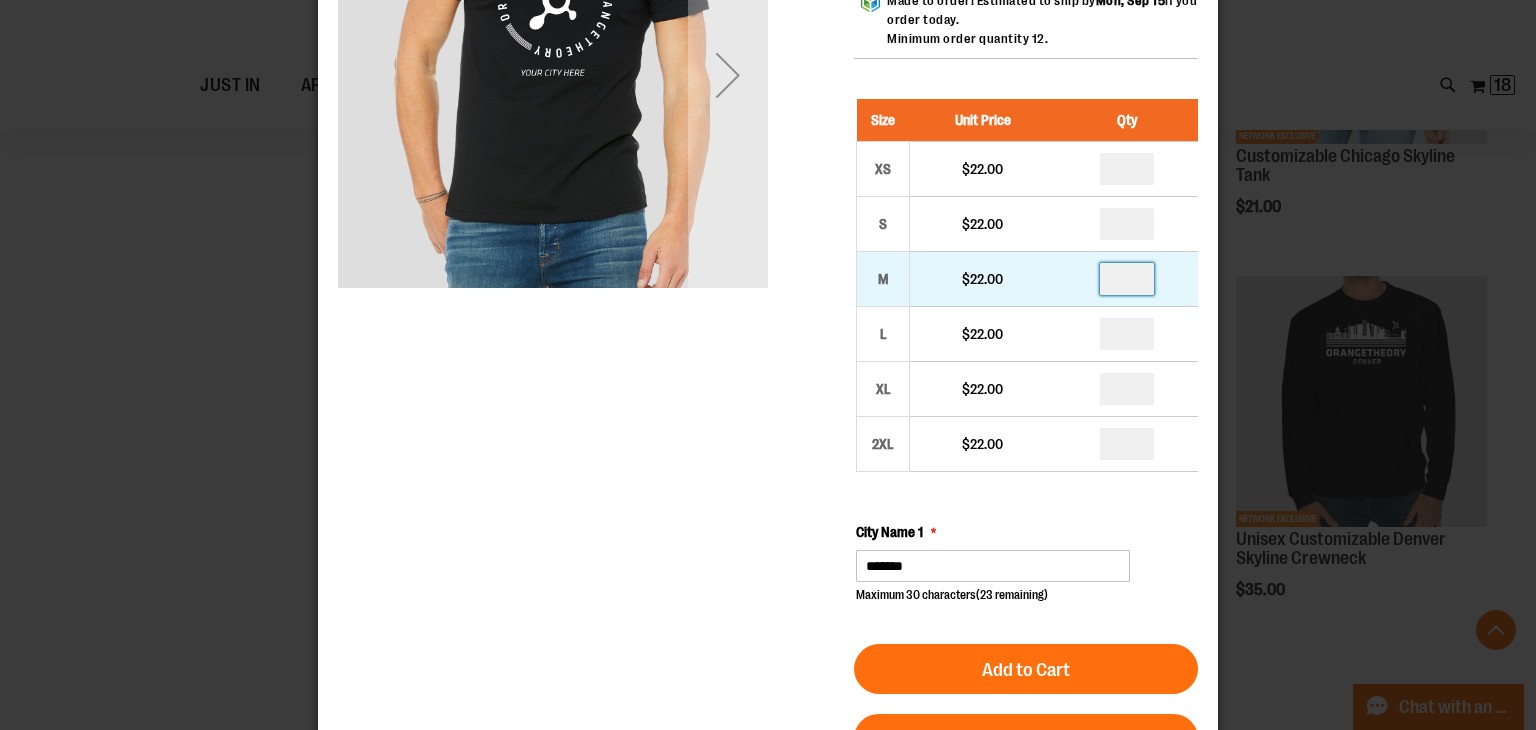click at bounding box center [1127, 279] 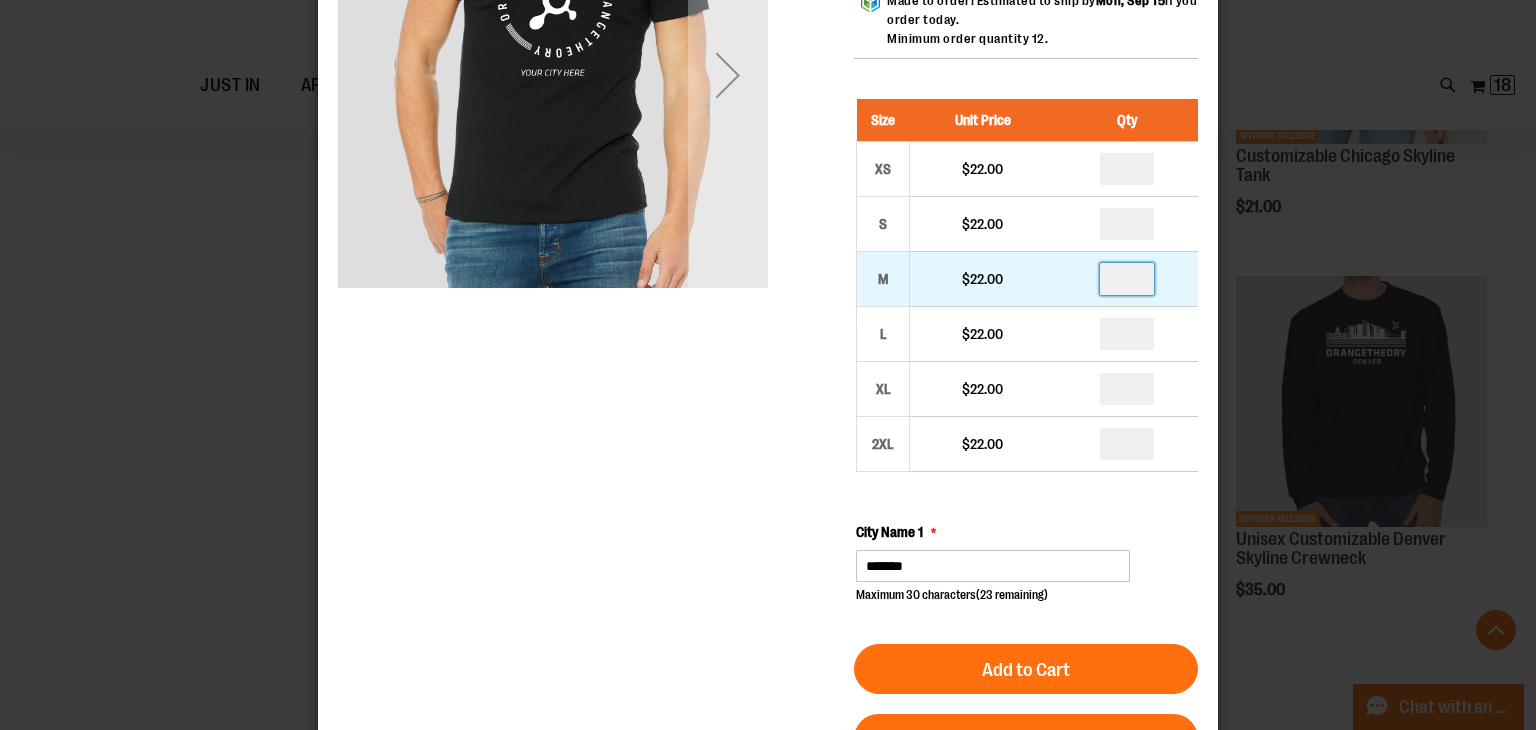 type on "*" 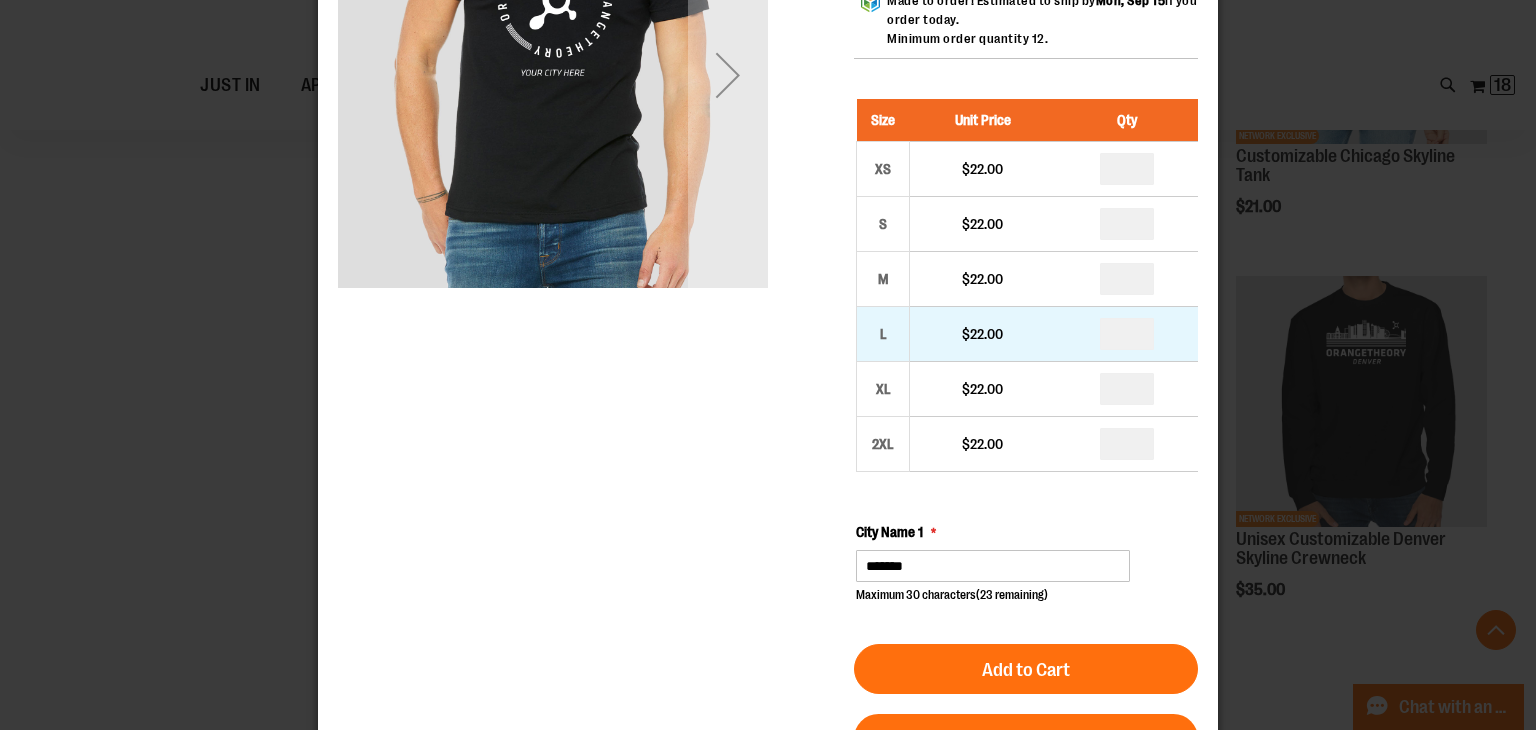 drag, startPoint x: 1138, startPoint y: 329, endPoint x: 1111, endPoint y: 331, distance: 27.073973 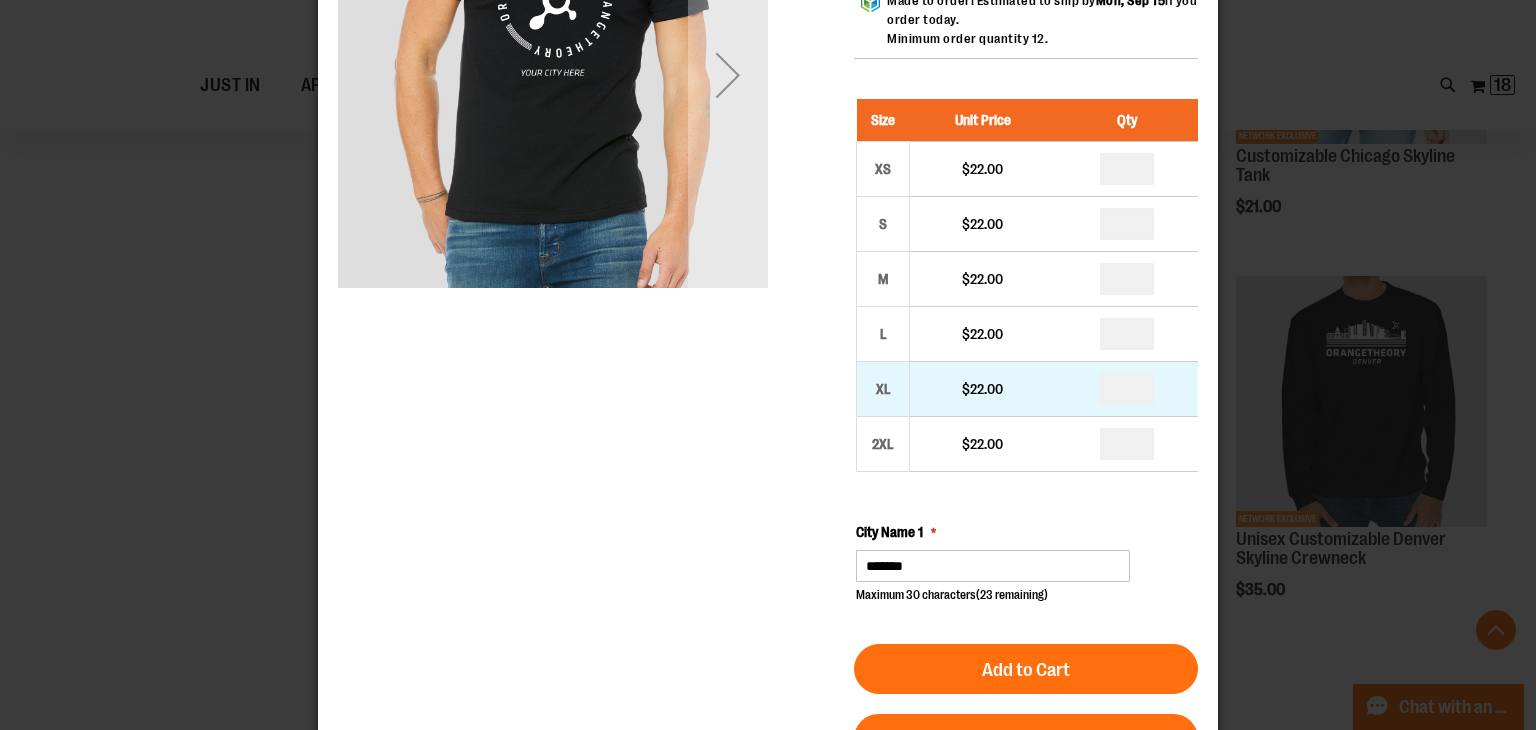 type on "*" 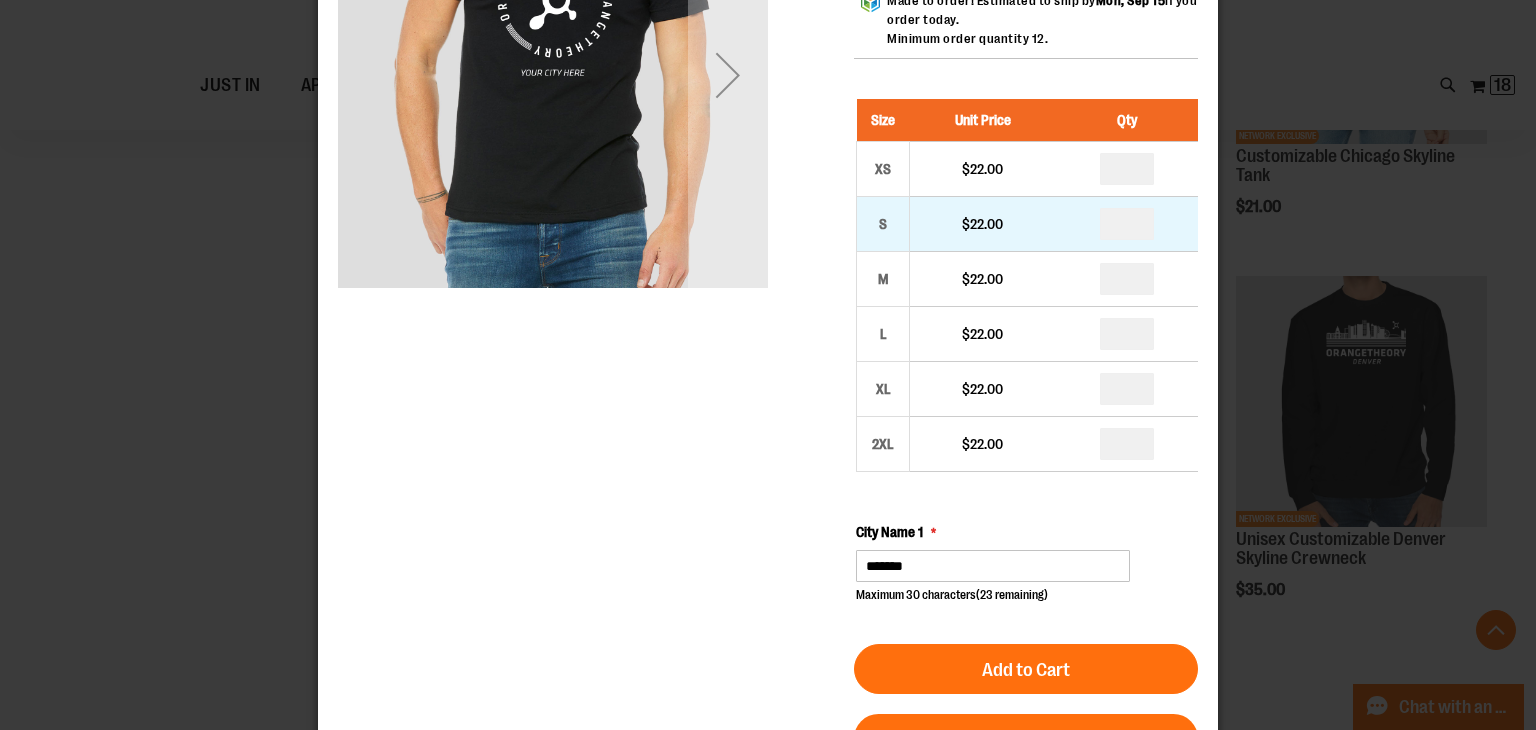 type on "*" 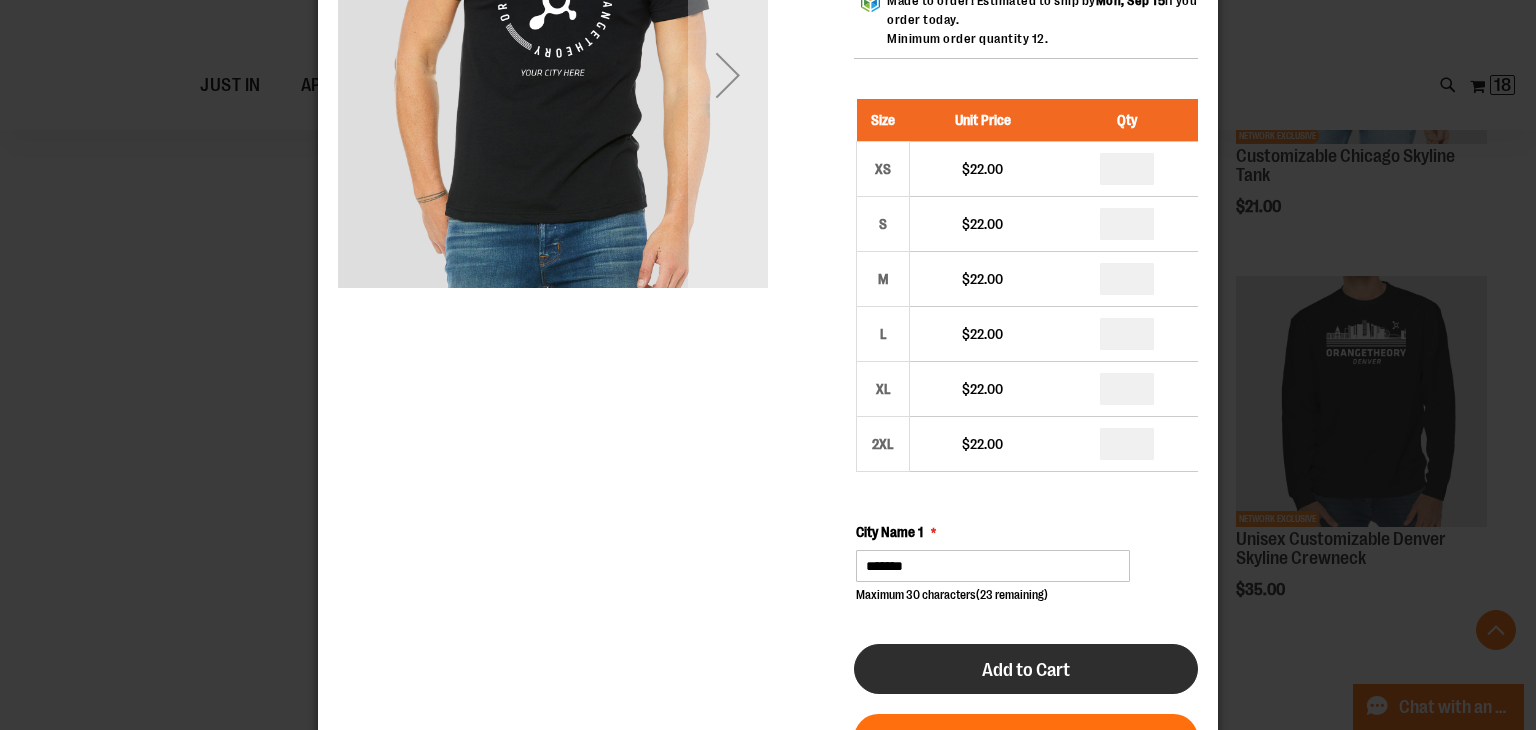 click on "Add to Cart" at bounding box center [1026, 670] 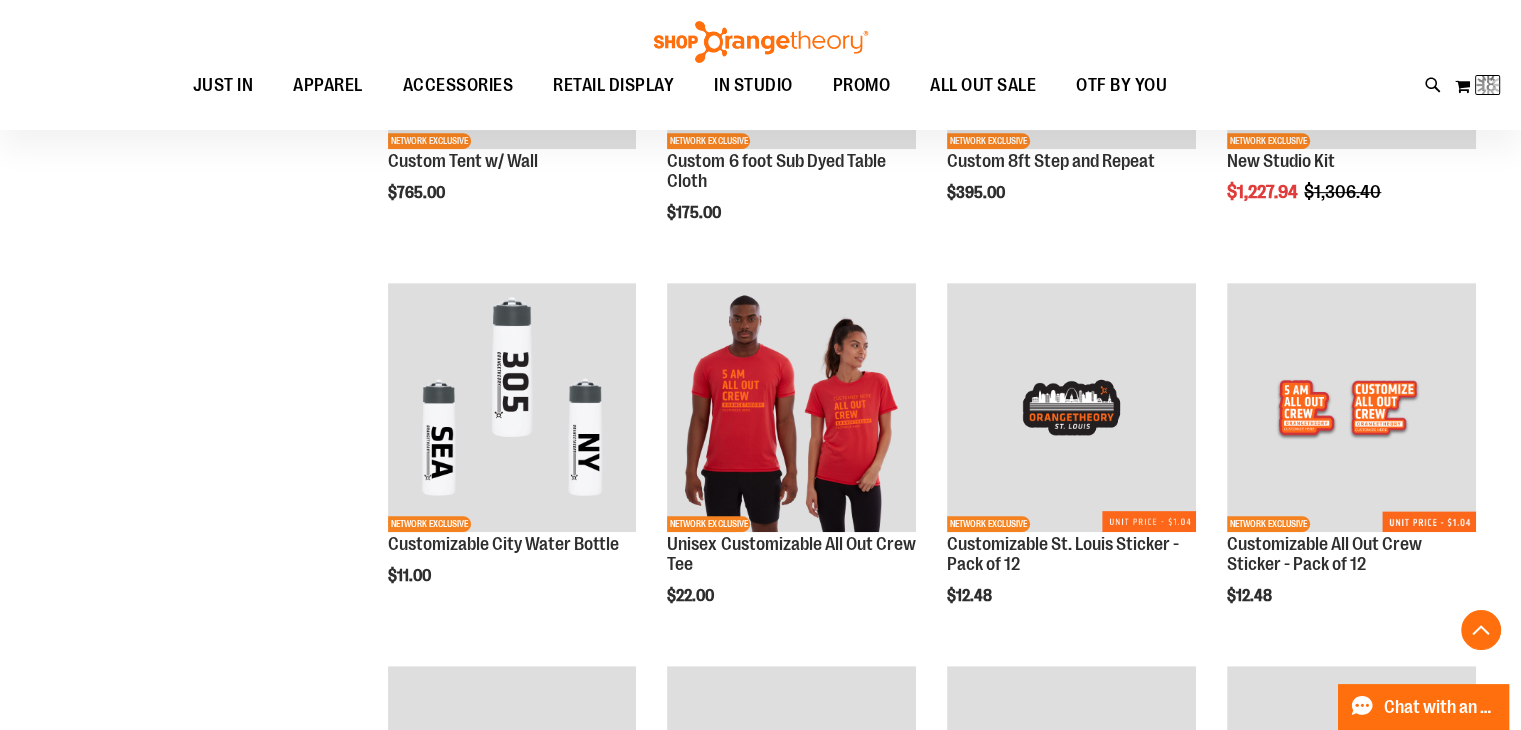 scroll, scrollTop: 218, scrollLeft: 0, axis: vertical 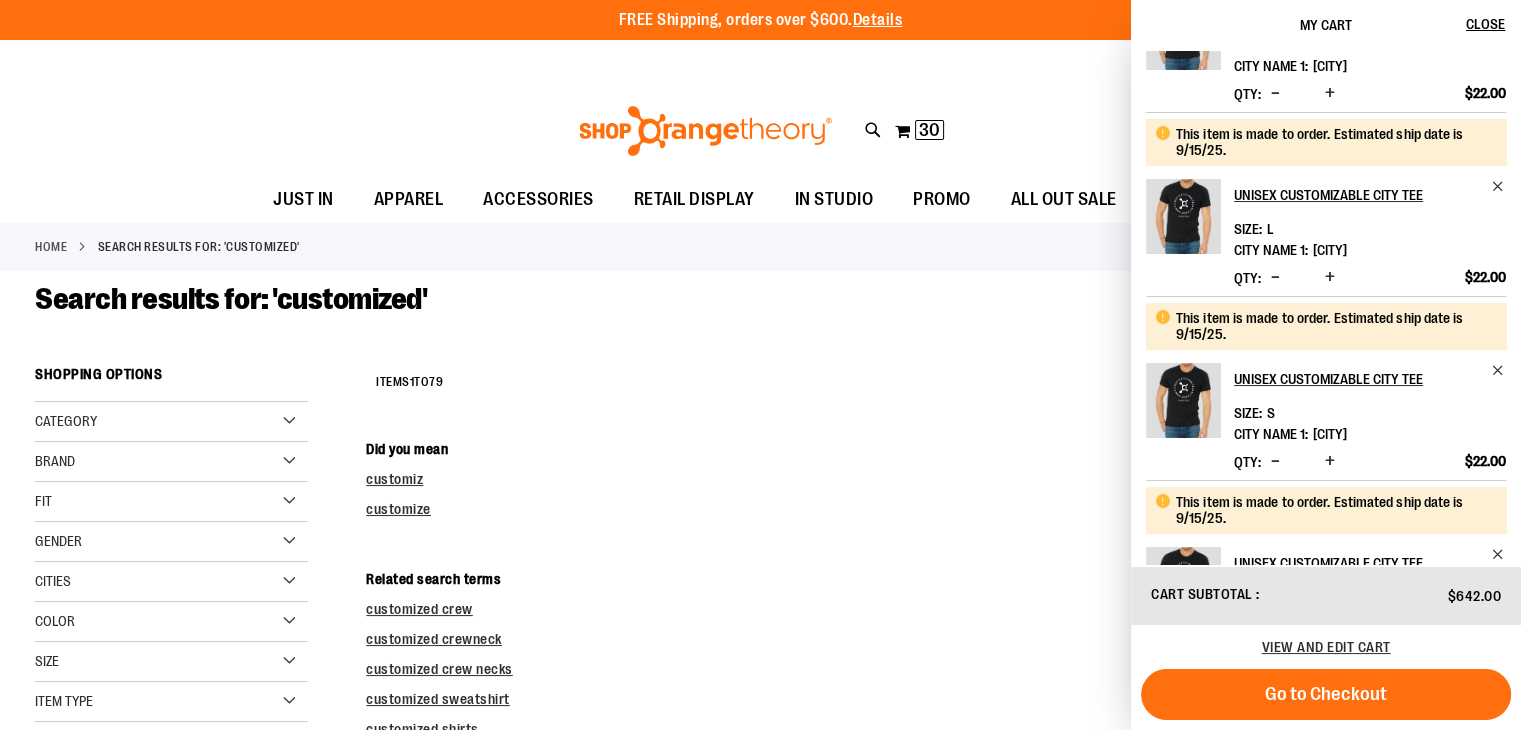 click at bounding box center (1275, 461) 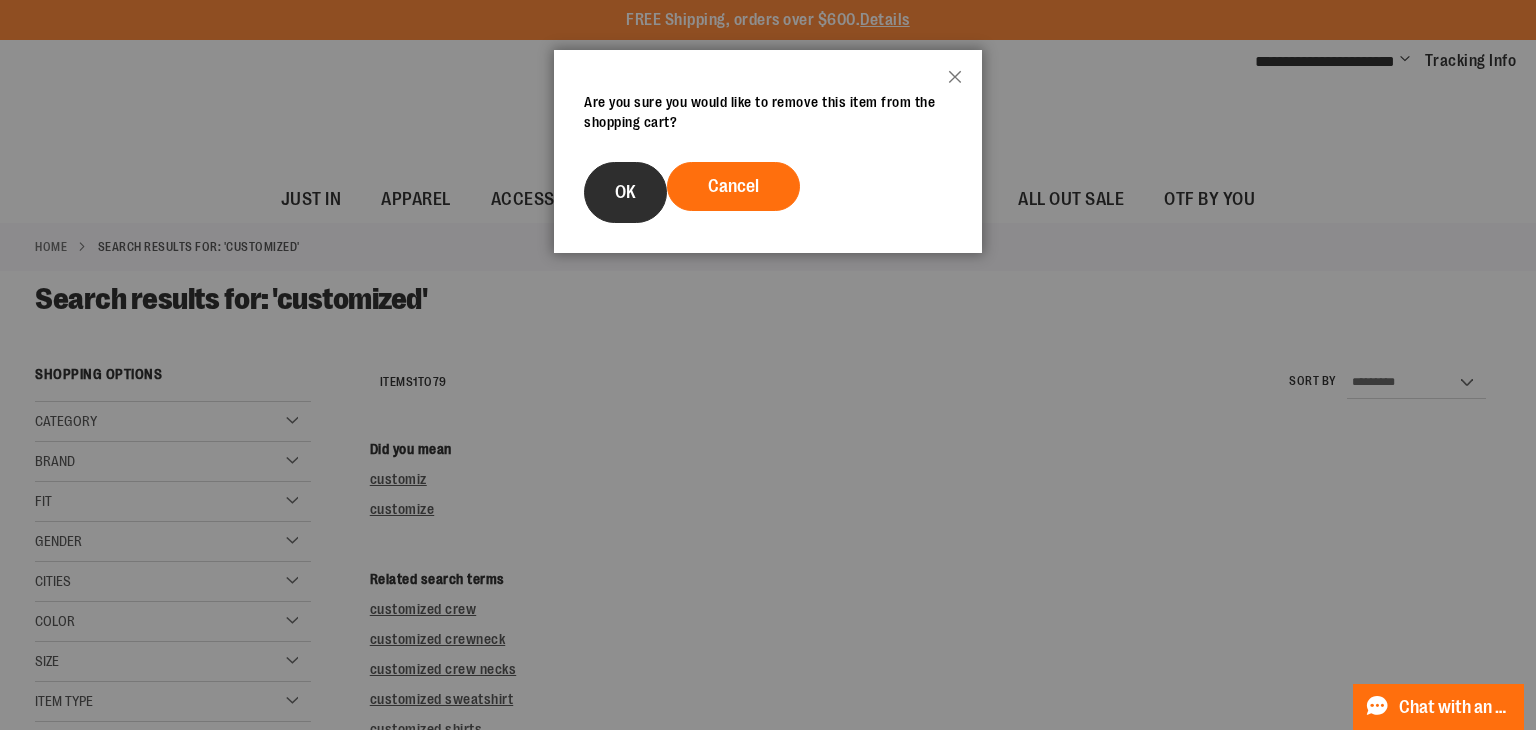 click on "OK" at bounding box center (625, 192) 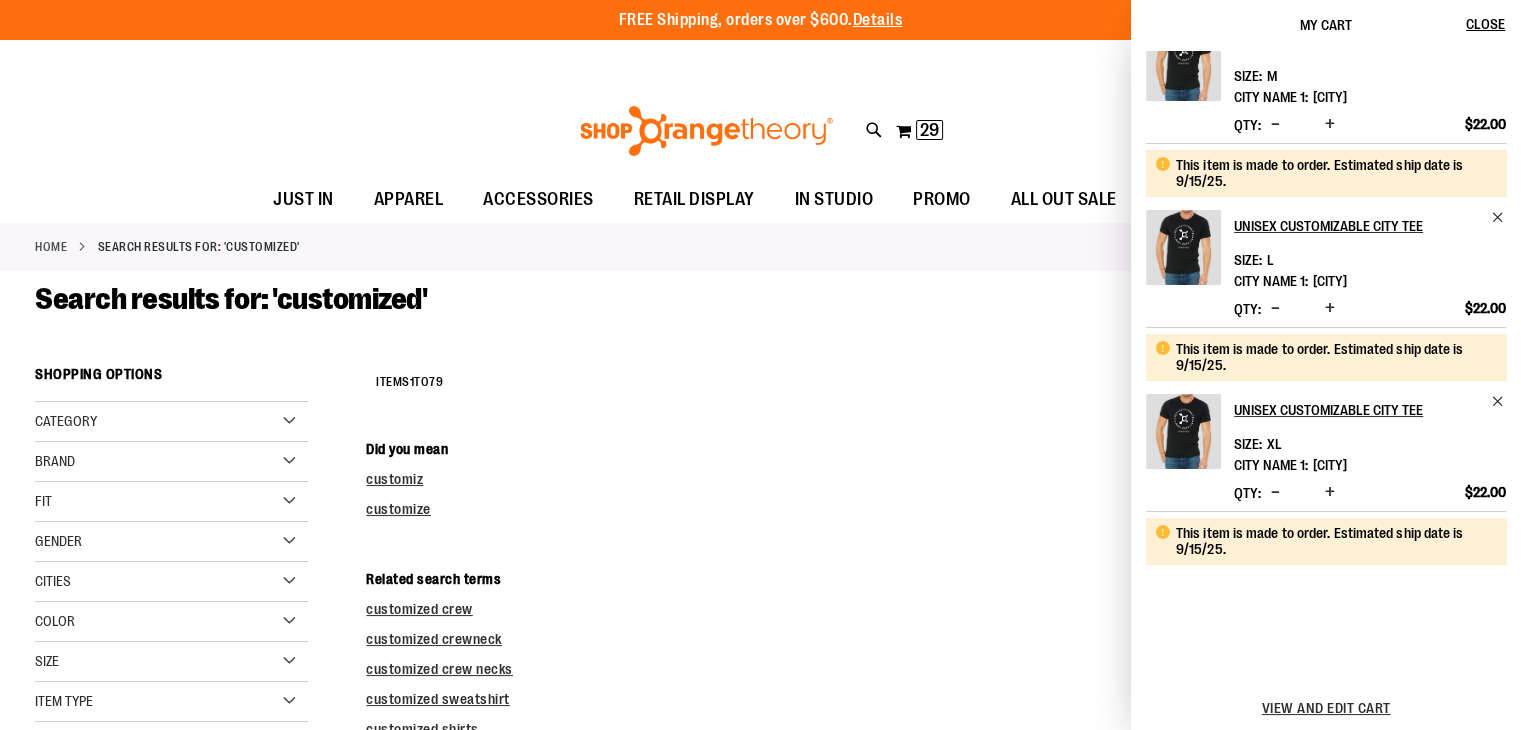 scroll, scrollTop: 300, scrollLeft: 0, axis: vertical 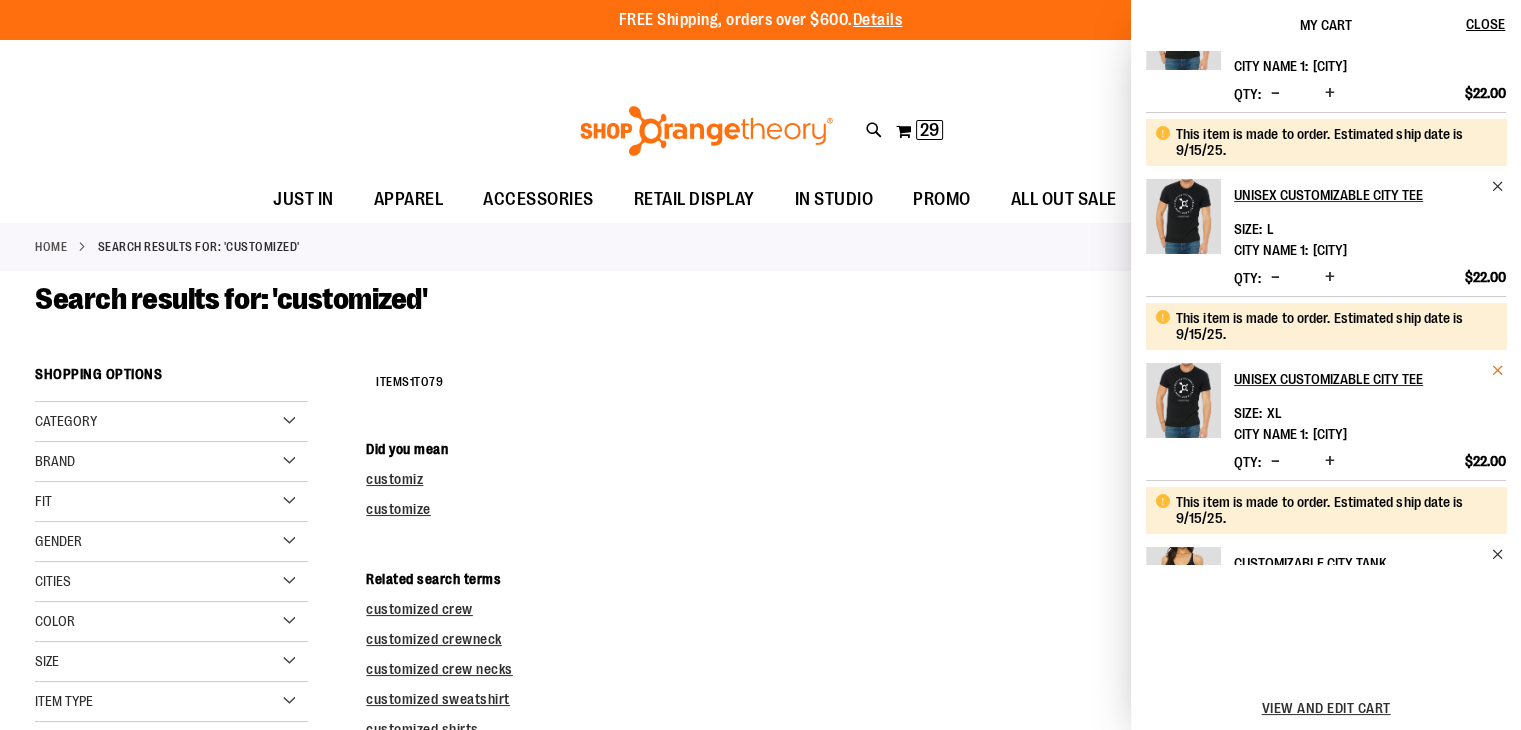 click at bounding box center [1498, 370] 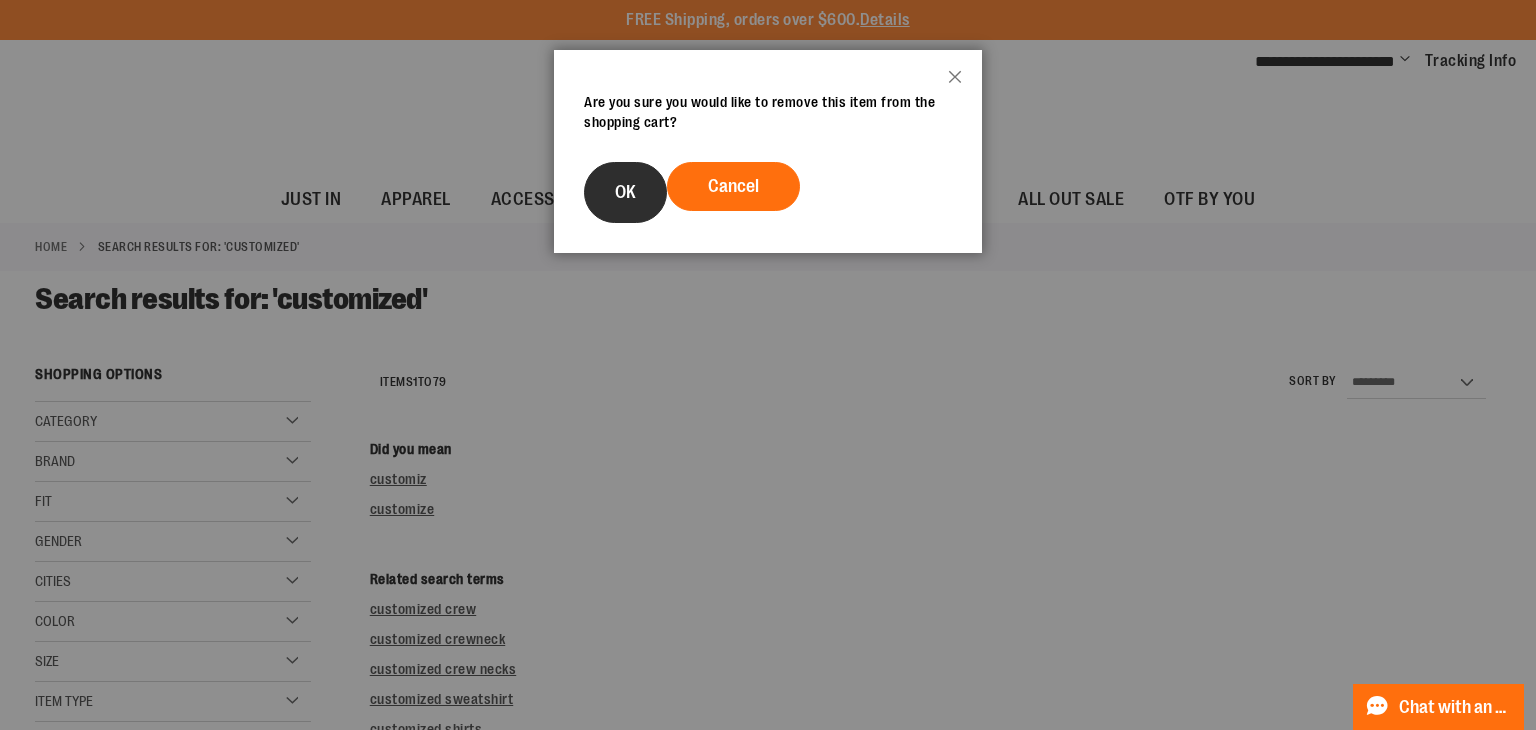 click on "OK" at bounding box center (625, 192) 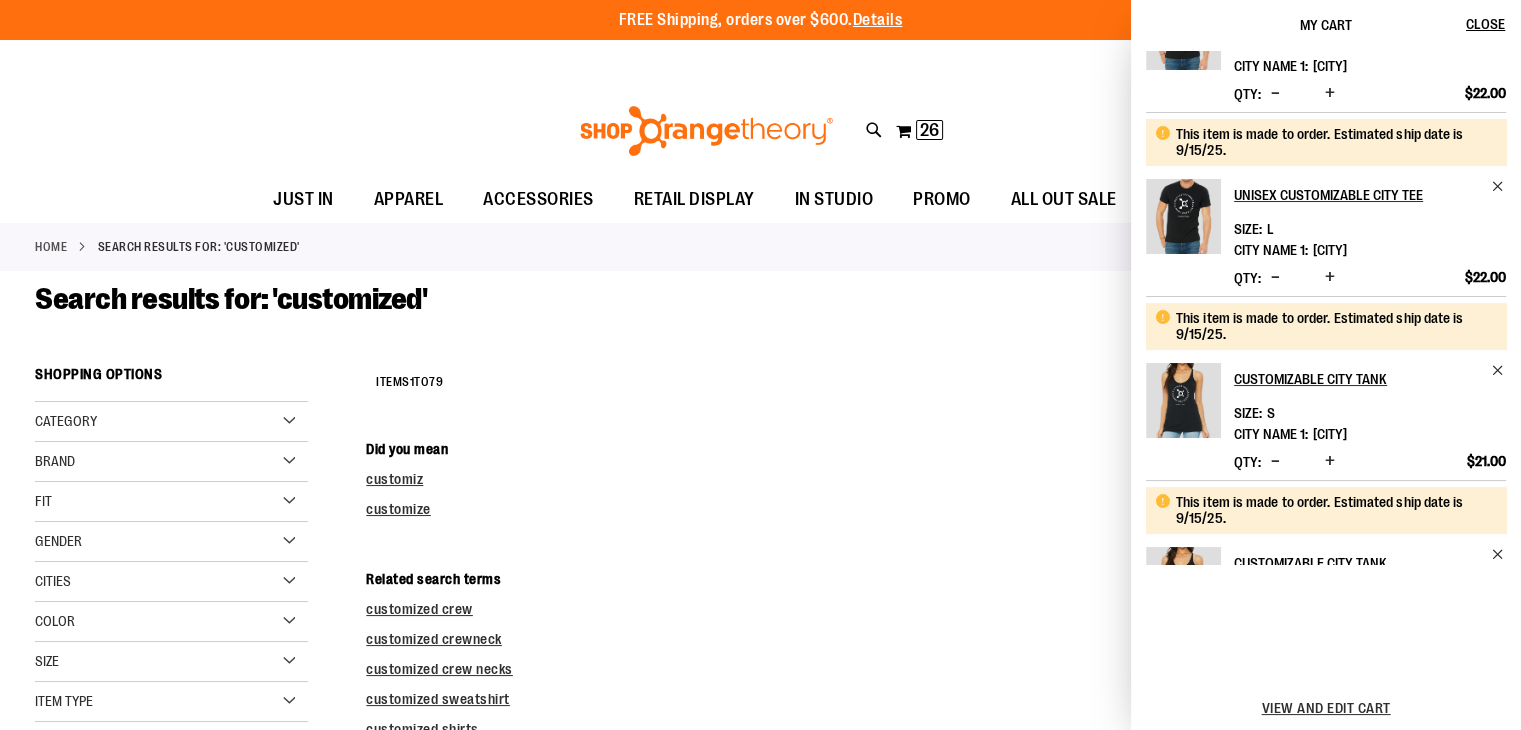 scroll, scrollTop: 0, scrollLeft: 0, axis: both 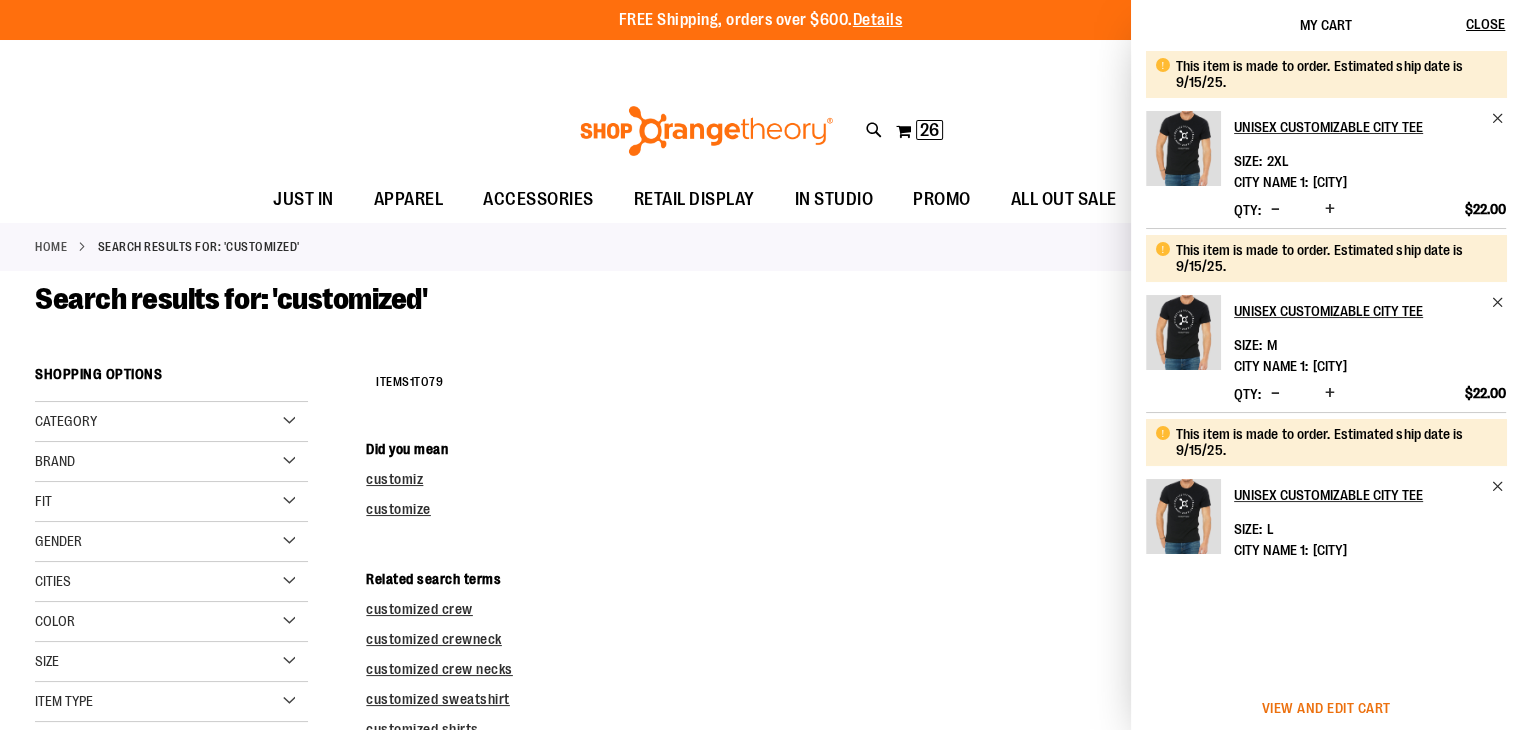 click on "View and edit cart" at bounding box center (1326, 708) 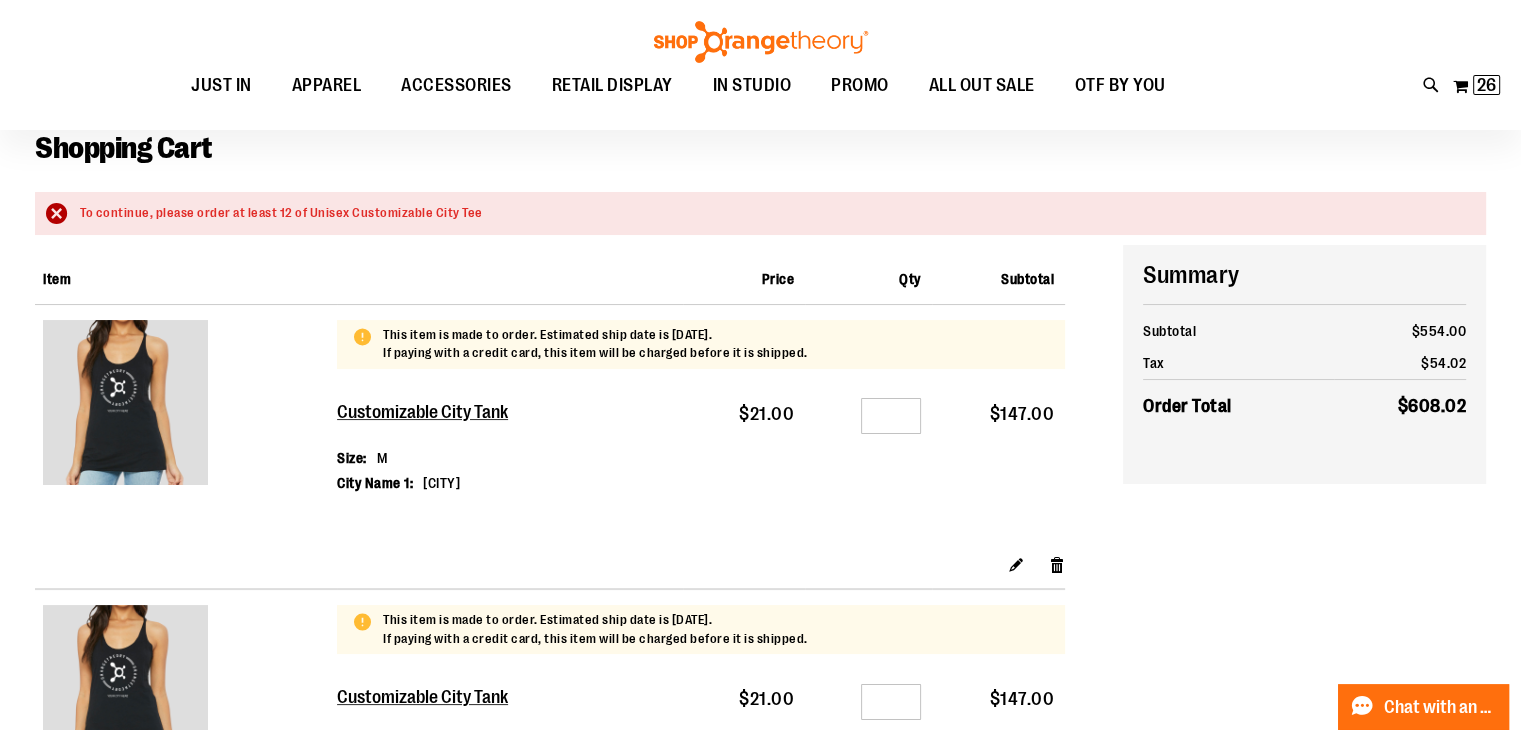 scroll, scrollTop: 100, scrollLeft: 0, axis: vertical 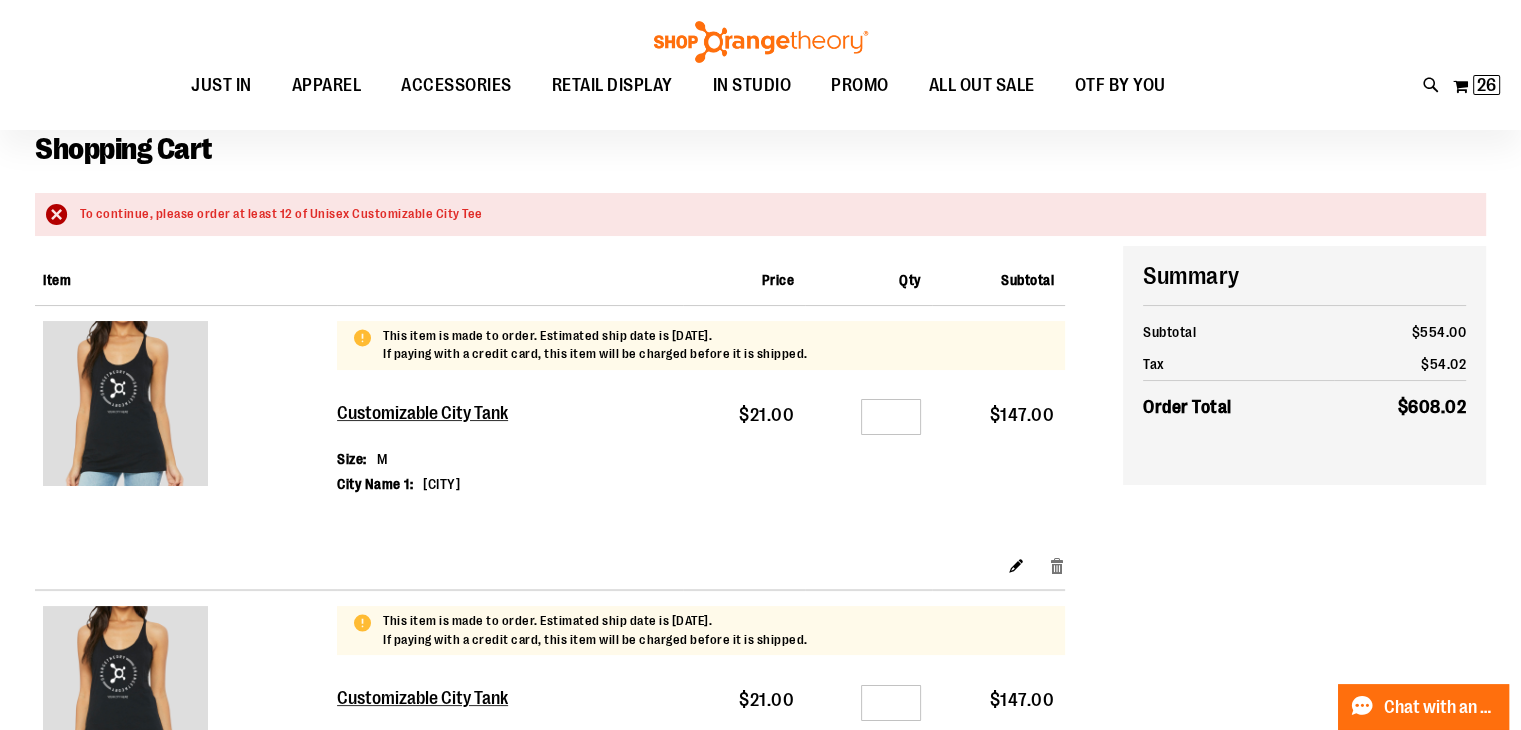 type on "**********" 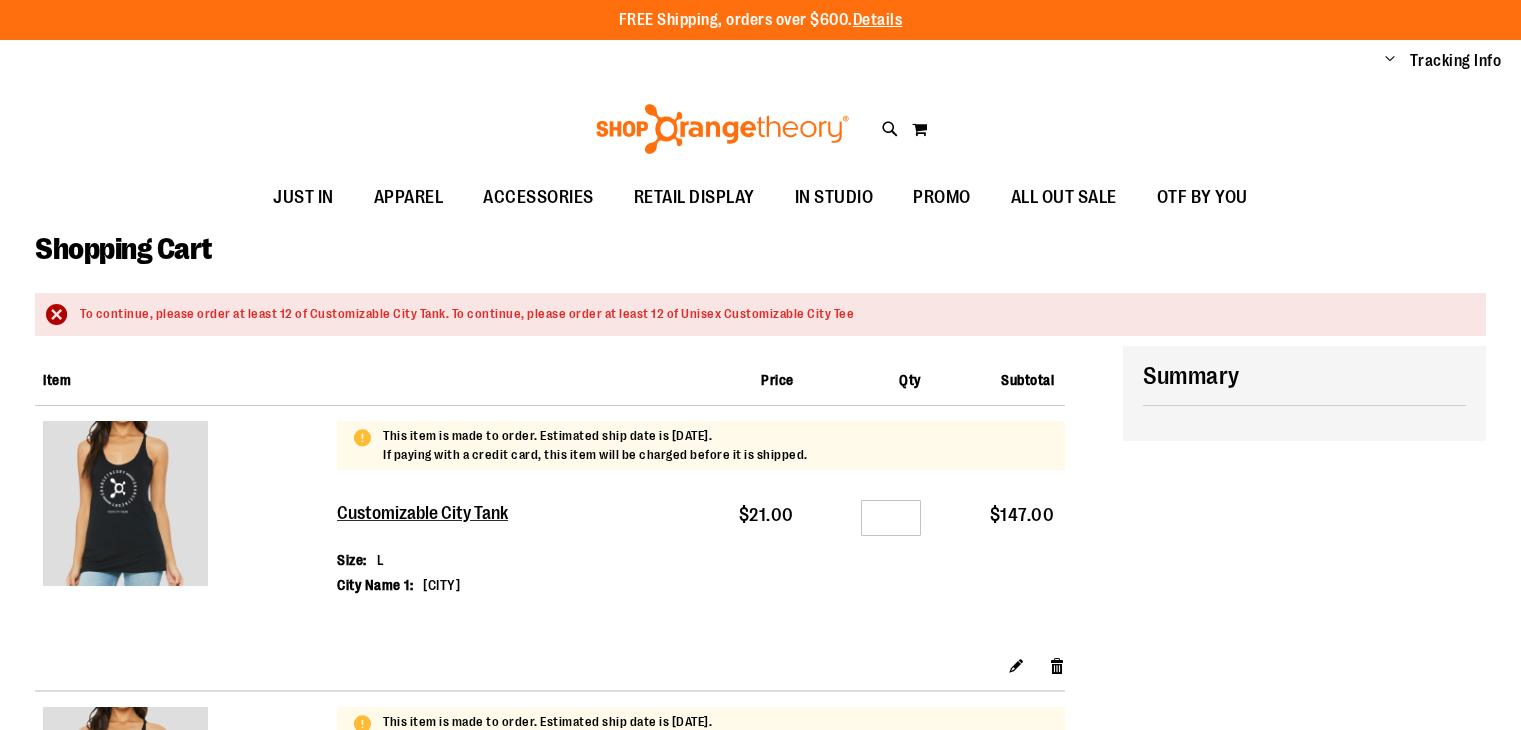 scroll, scrollTop: 0, scrollLeft: 0, axis: both 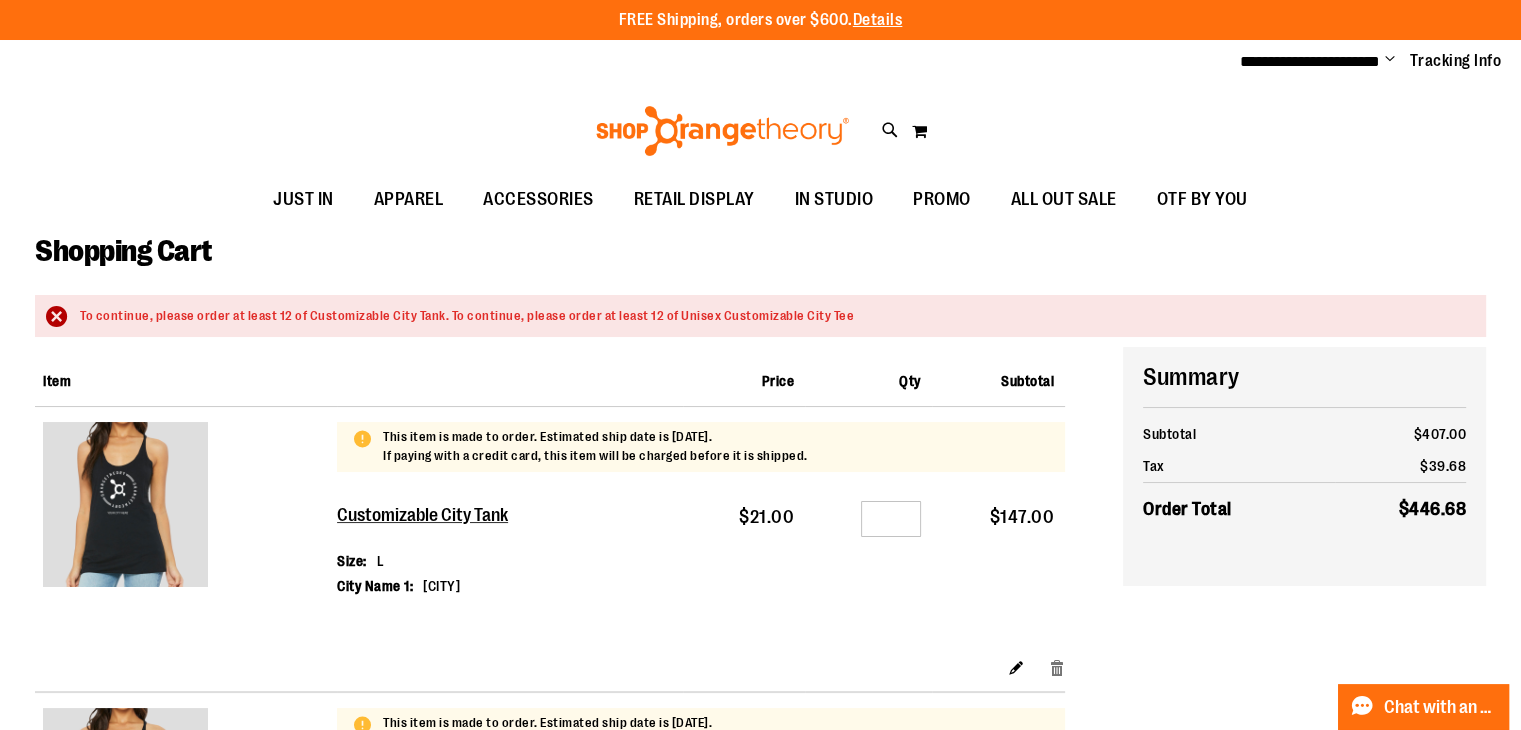 type on "**********" 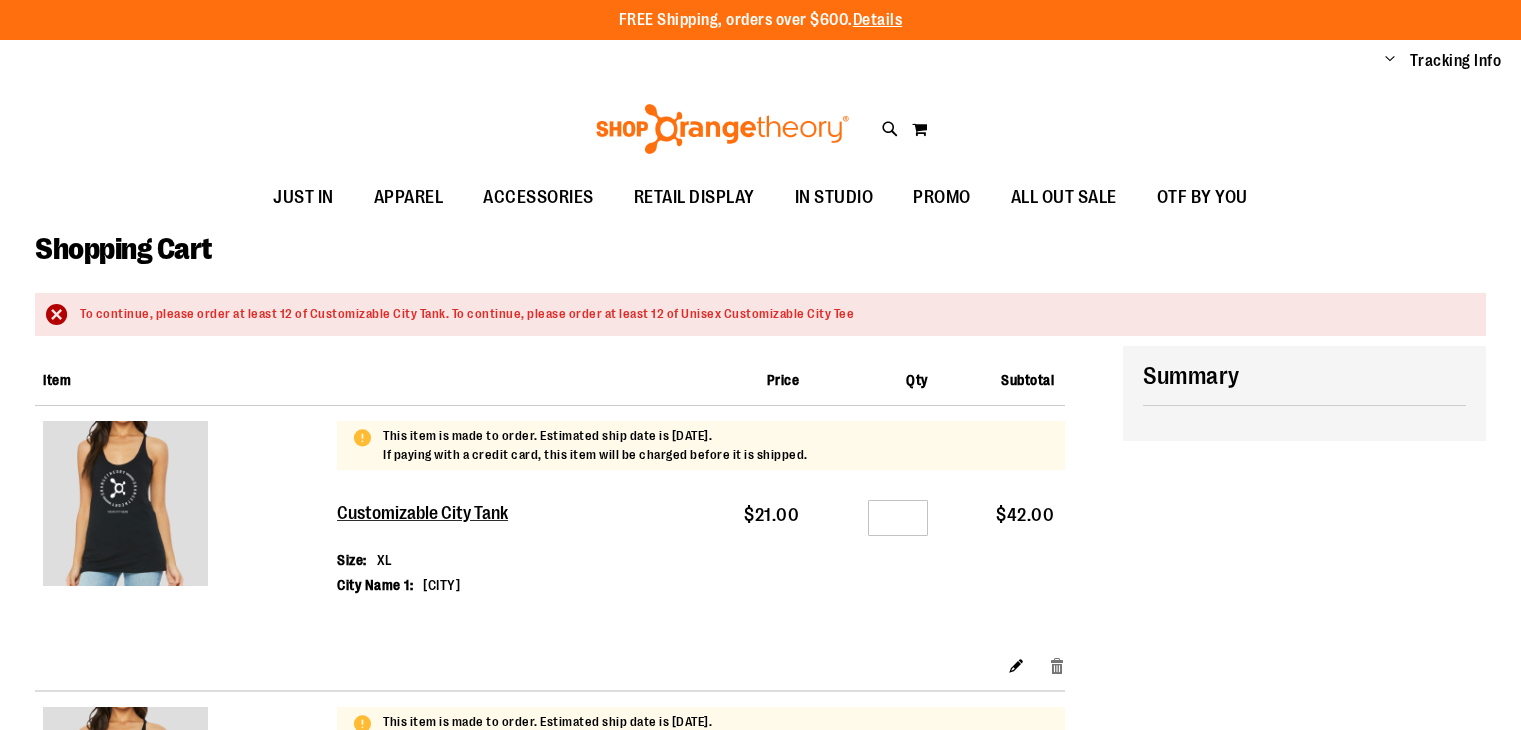 scroll, scrollTop: 0, scrollLeft: 0, axis: both 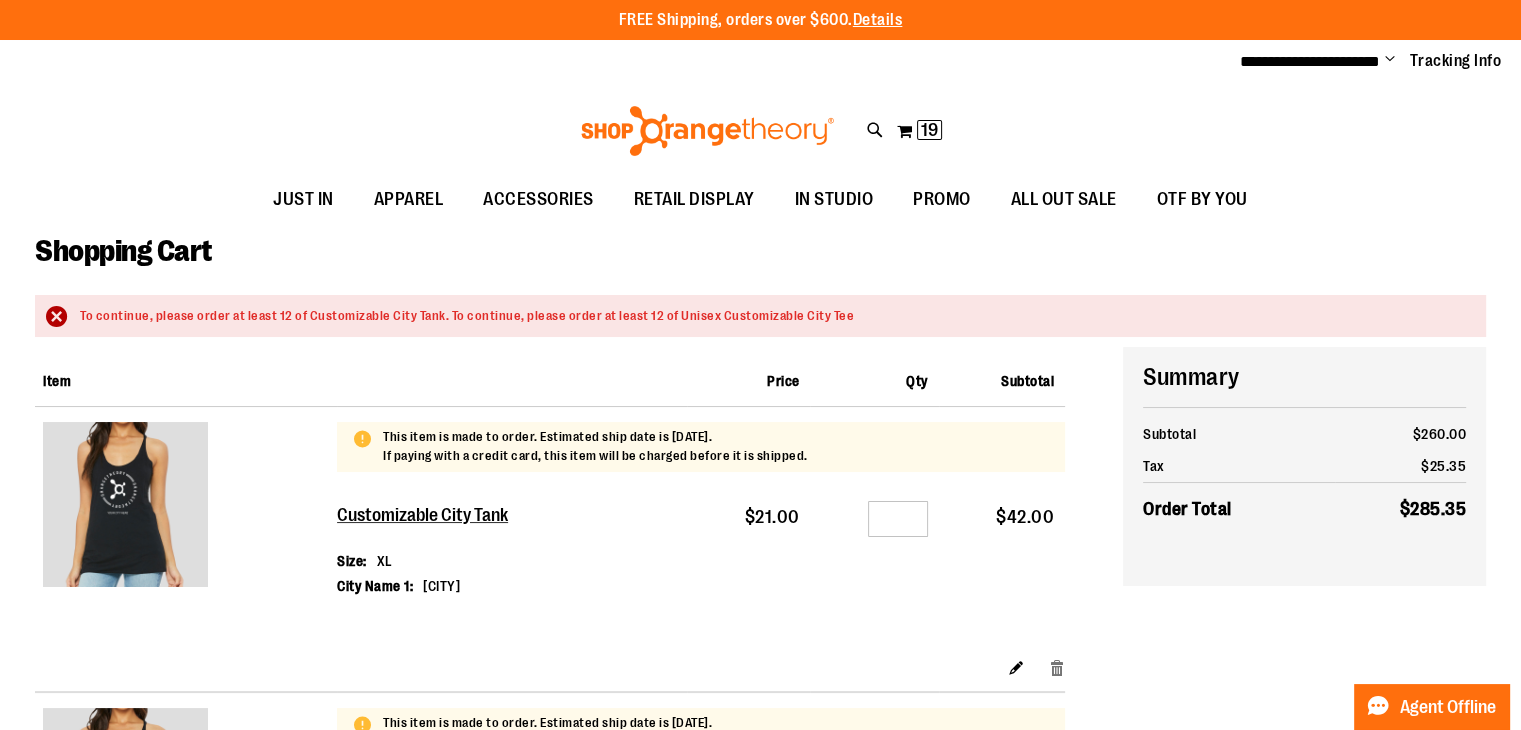 type on "**********" 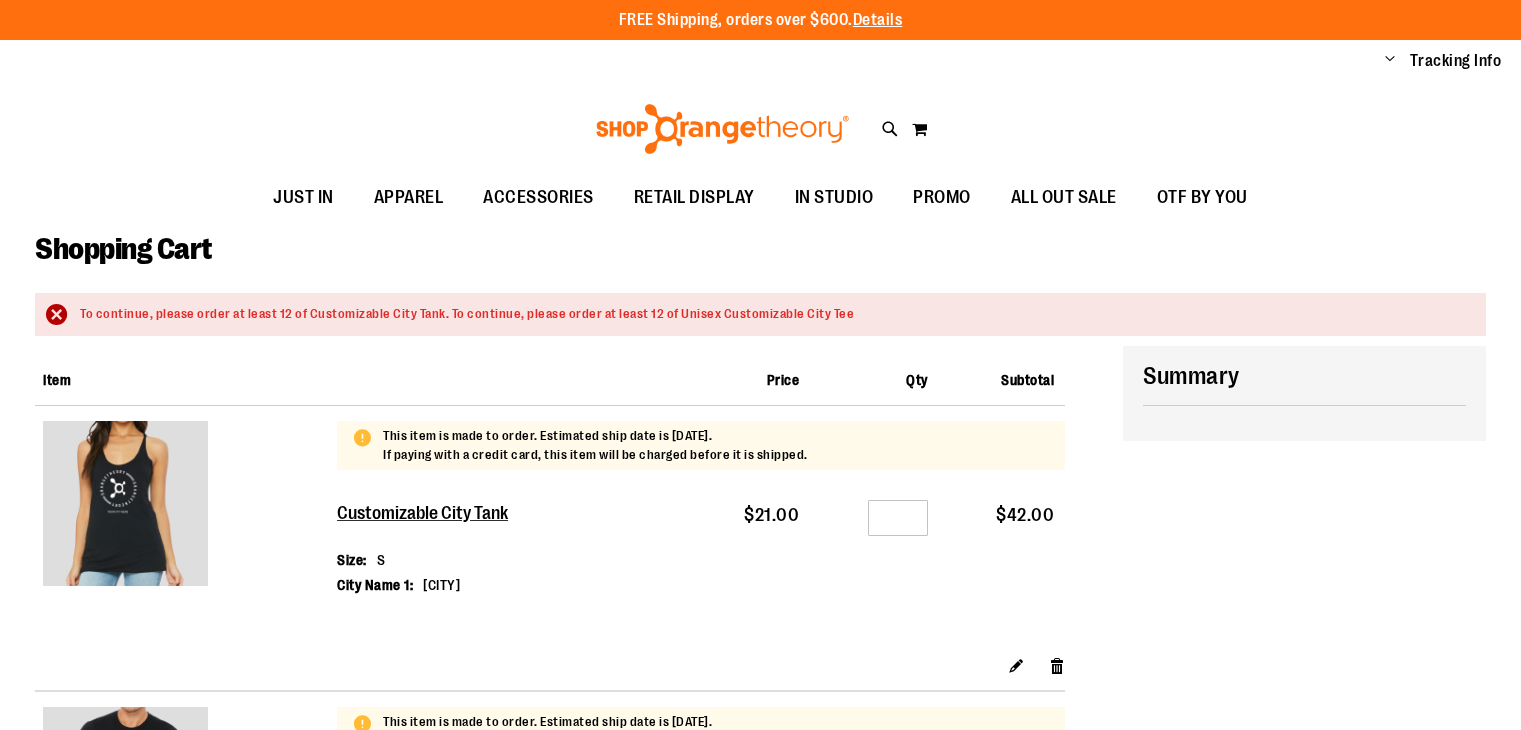 scroll, scrollTop: 0, scrollLeft: 0, axis: both 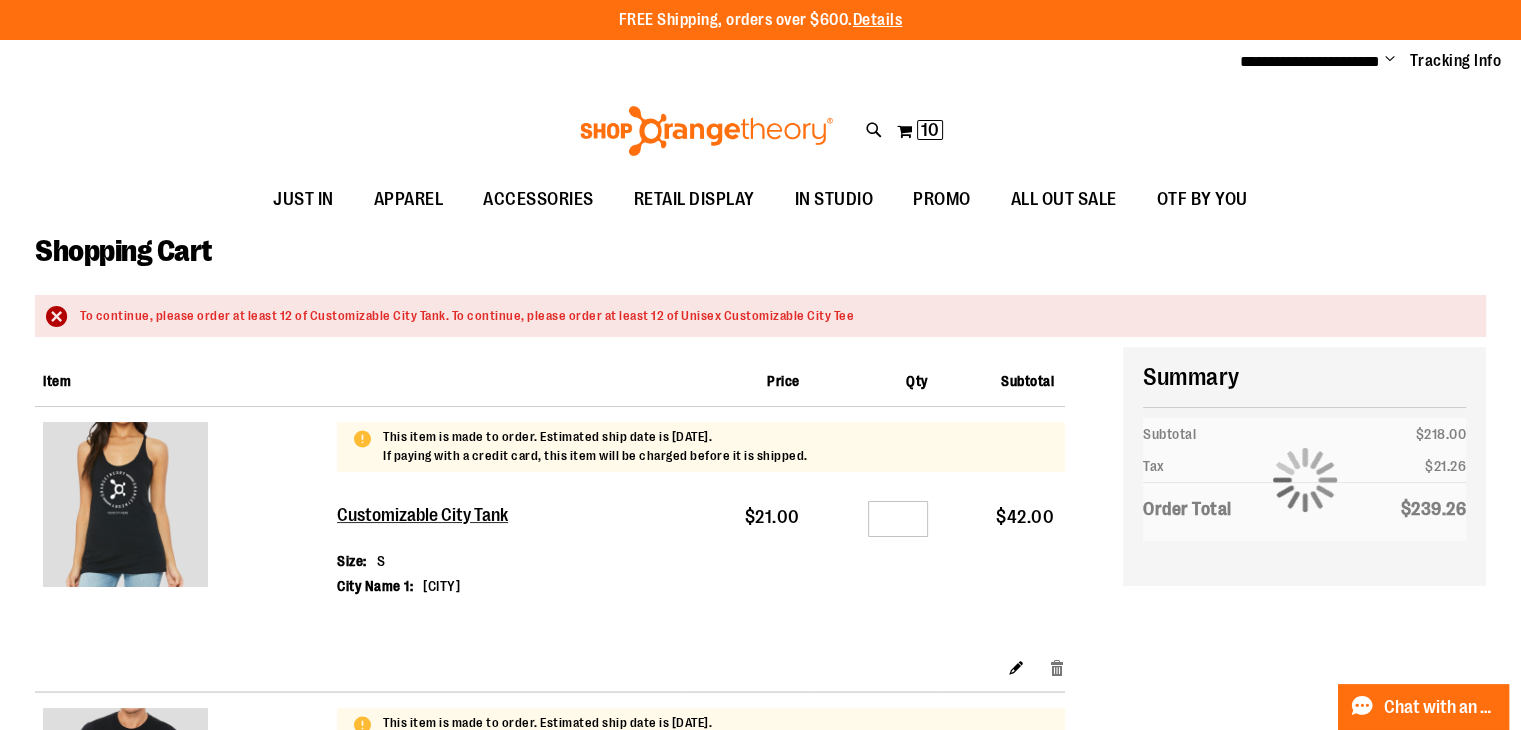 type on "**********" 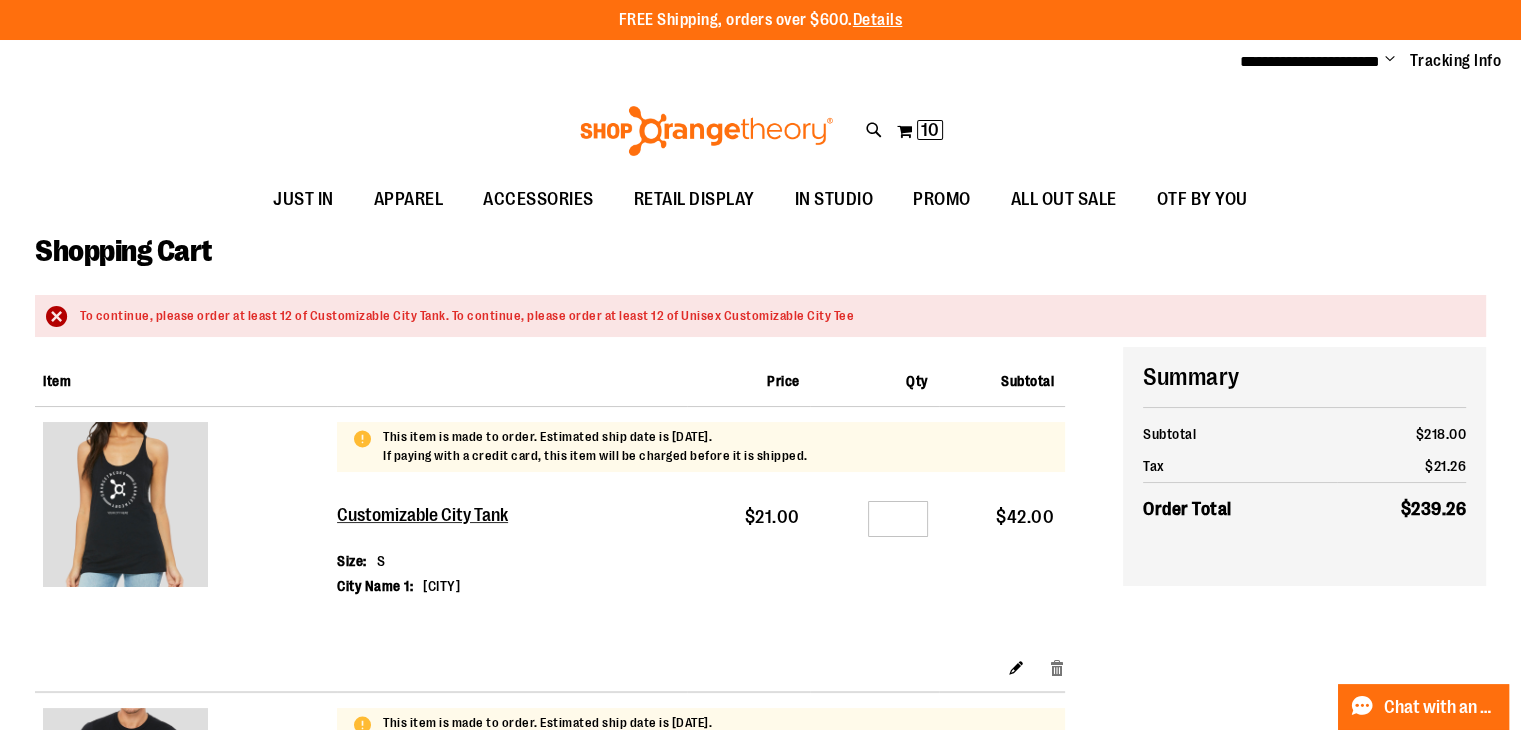 click on "Remove item" at bounding box center (1057, 666) 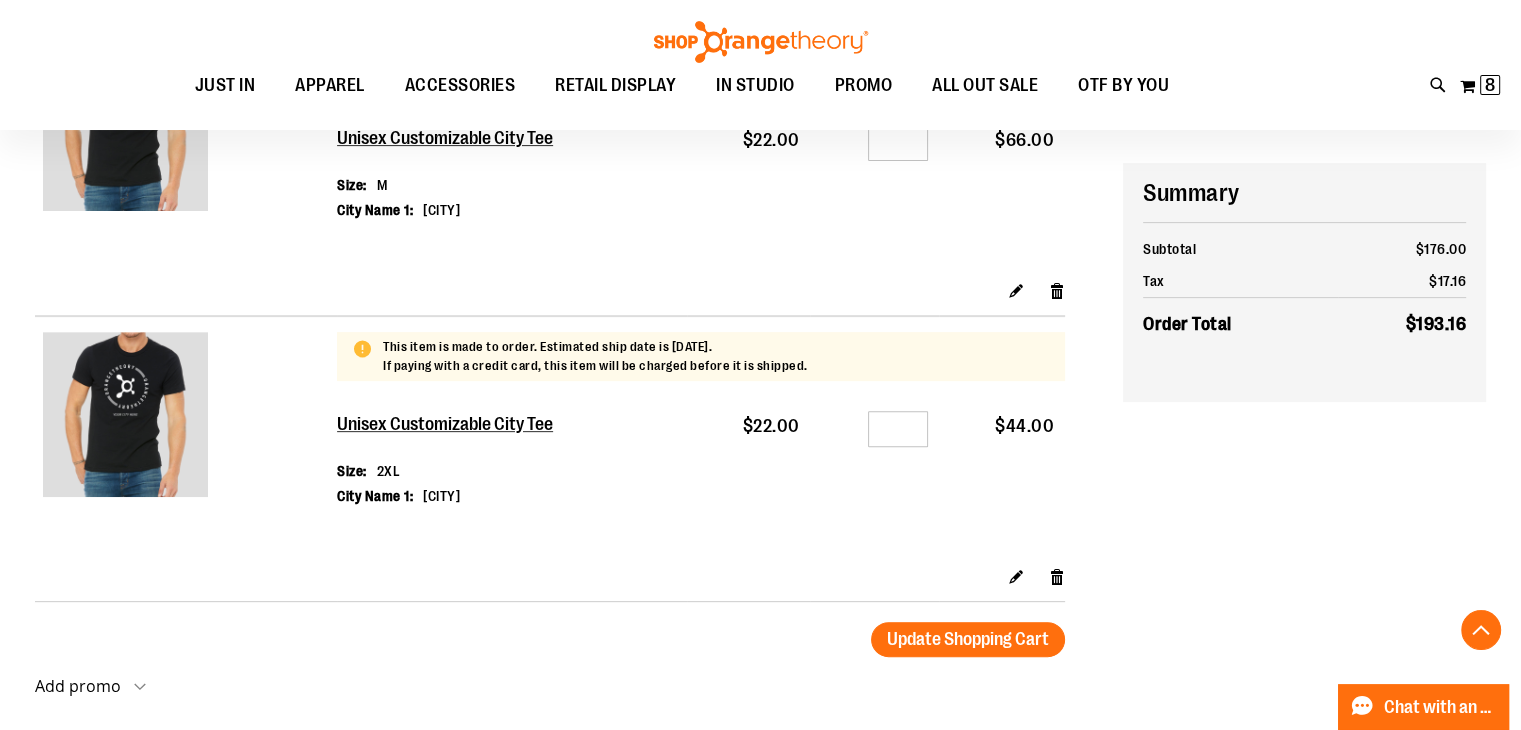scroll, scrollTop: 600, scrollLeft: 0, axis: vertical 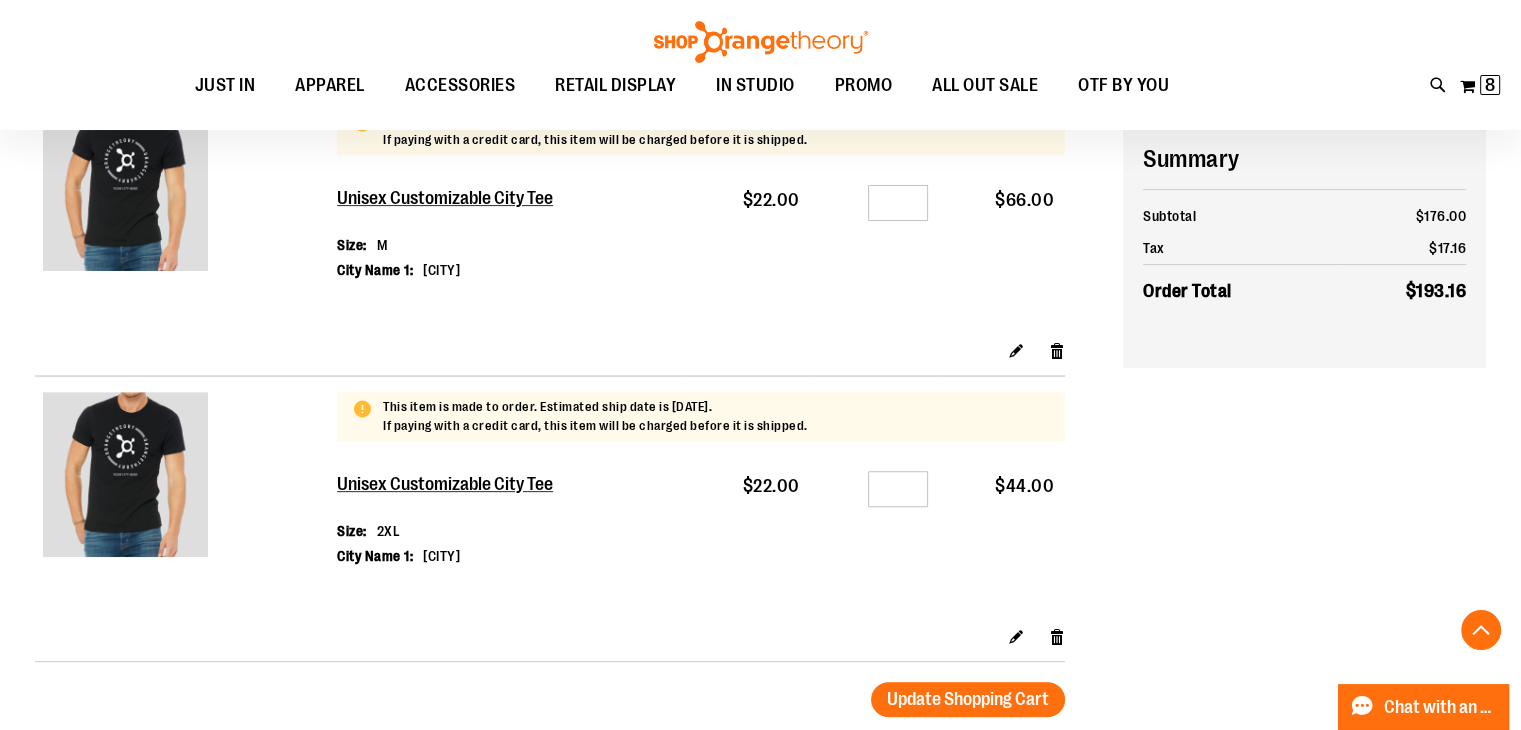 type on "**********" 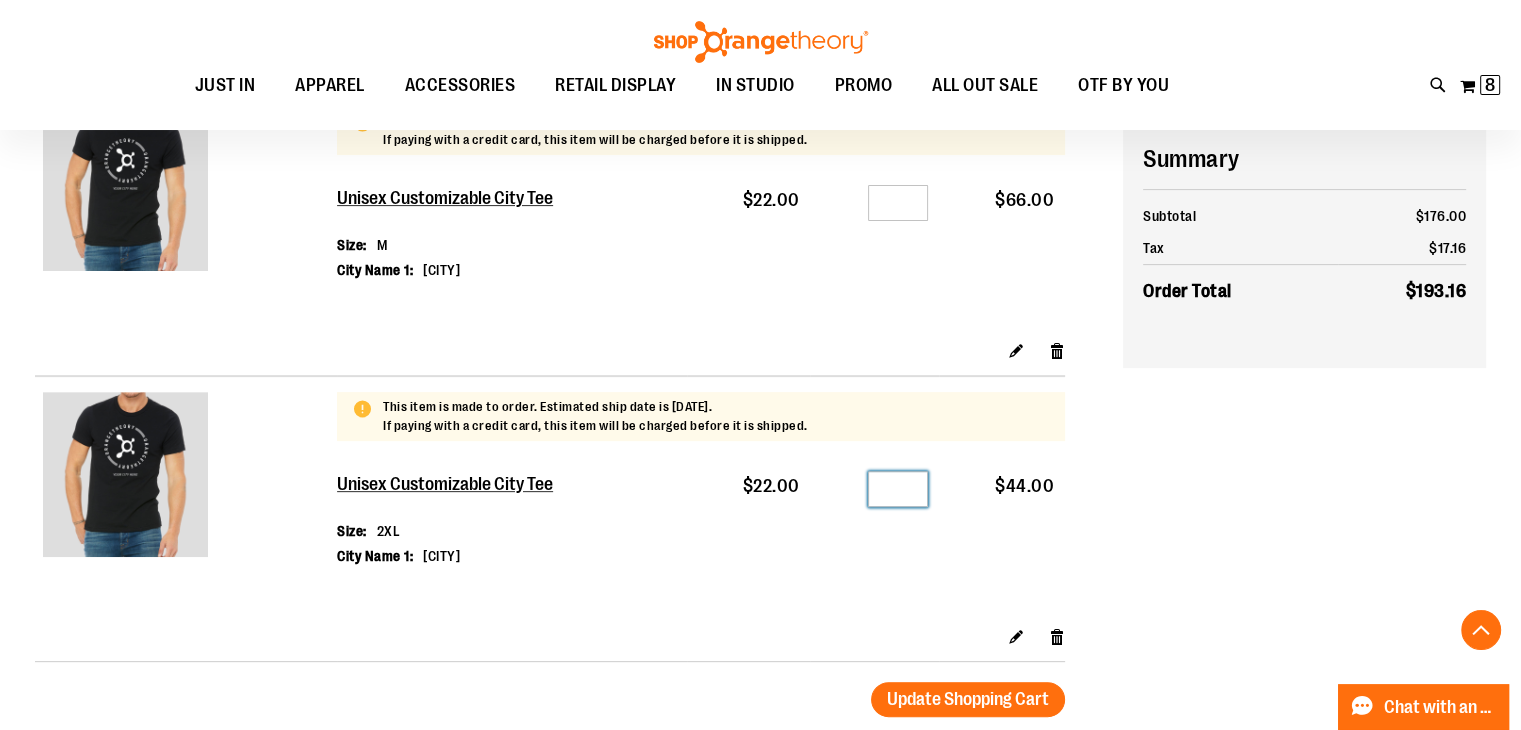 drag, startPoint x: 912, startPoint y: 485, endPoint x: 872, endPoint y: 489, distance: 40.1995 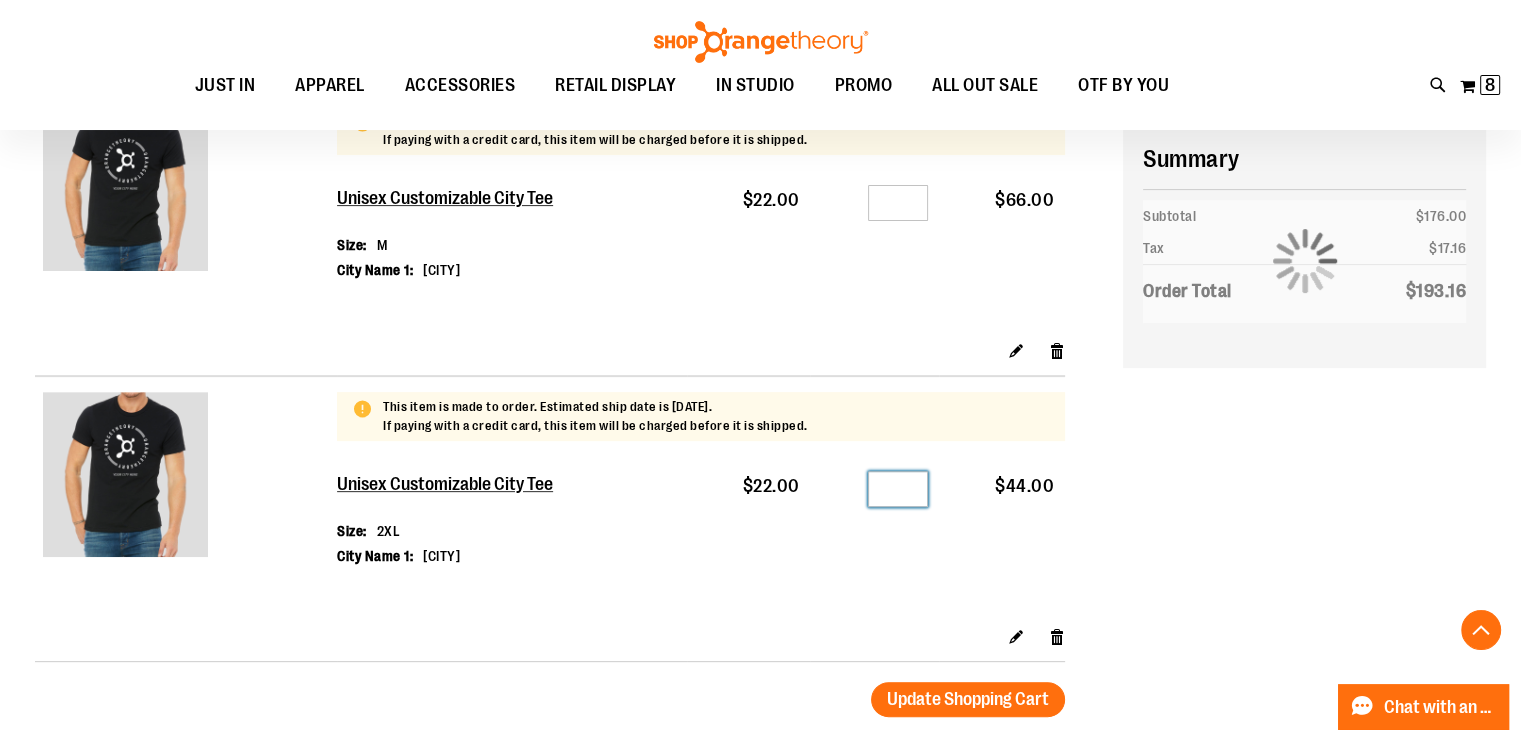 type on "*" 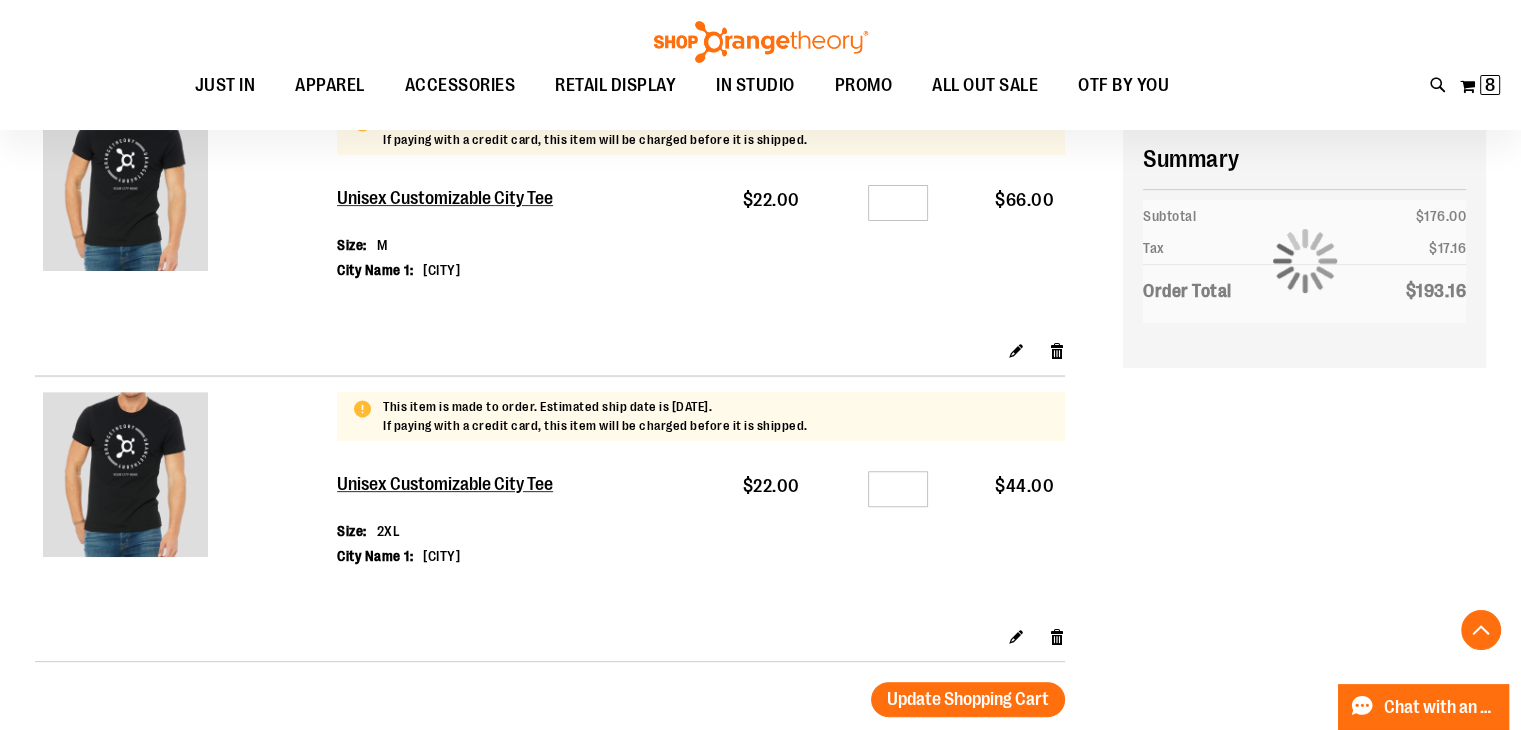 click on "Qty
*" at bounding box center (874, 541) 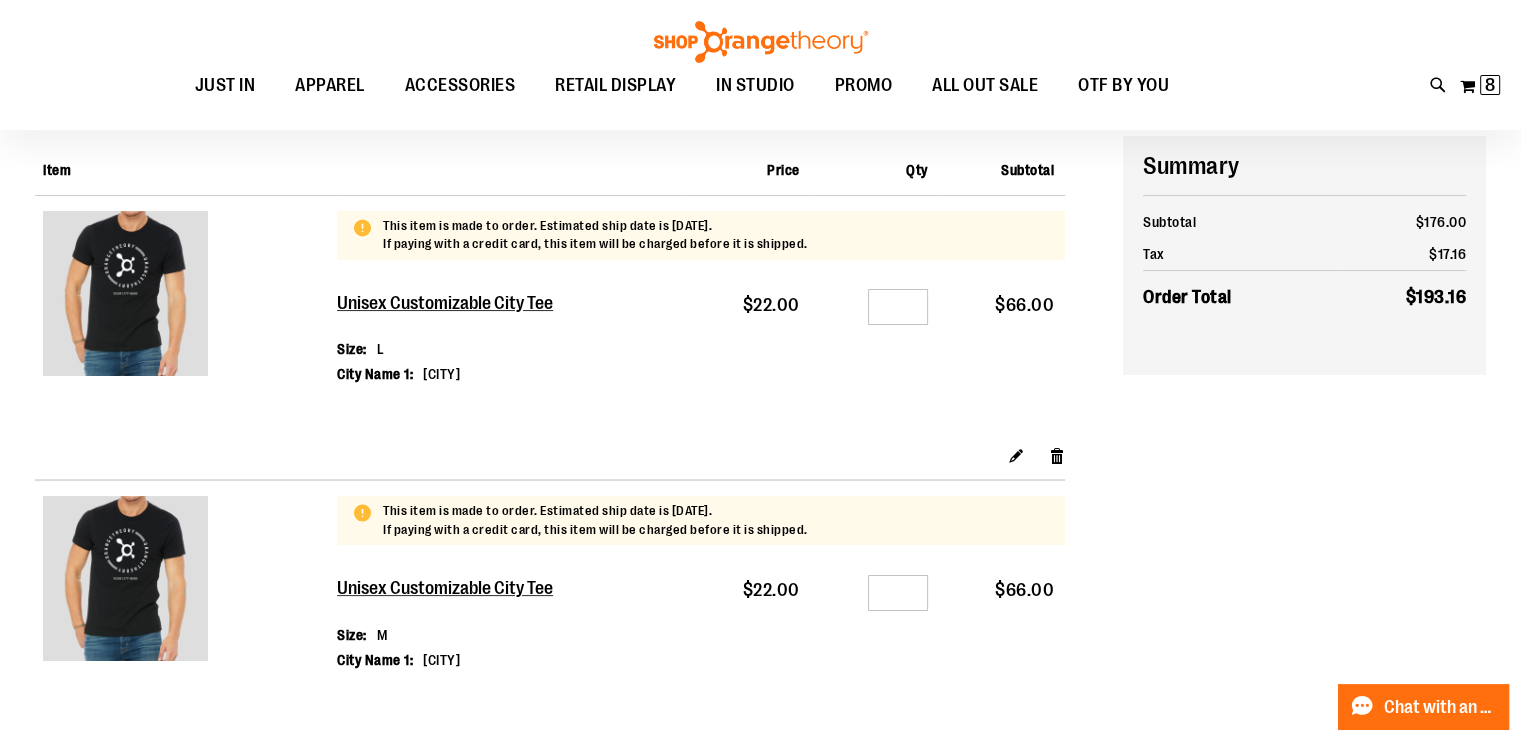 scroll, scrollTop: 100, scrollLeft: 0, axis: vertical 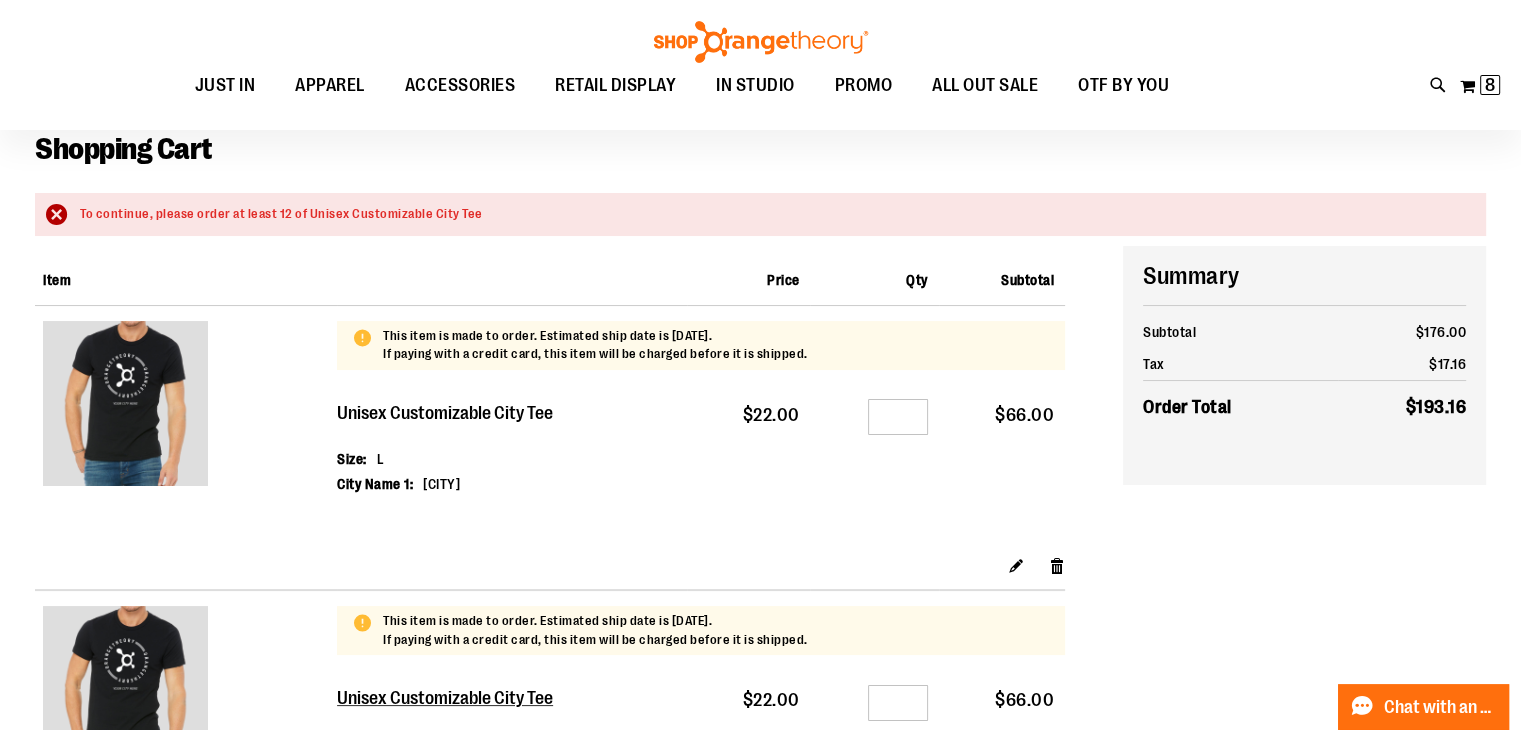 click on "Unisex Customizable City Tee" at bounding box center [446, 414] 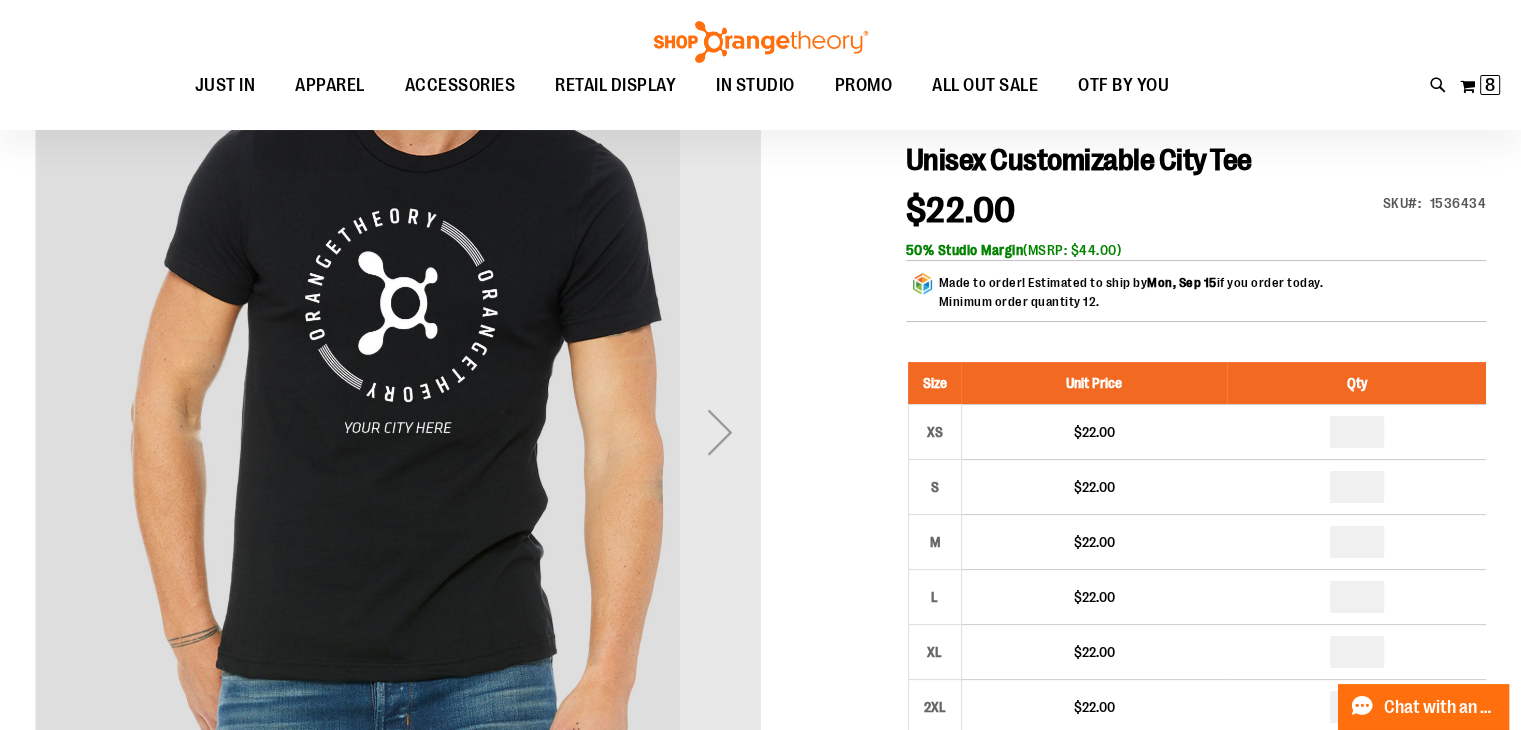 scroll, scrollTop: 299, scrollLeft: 0, axis: vertical 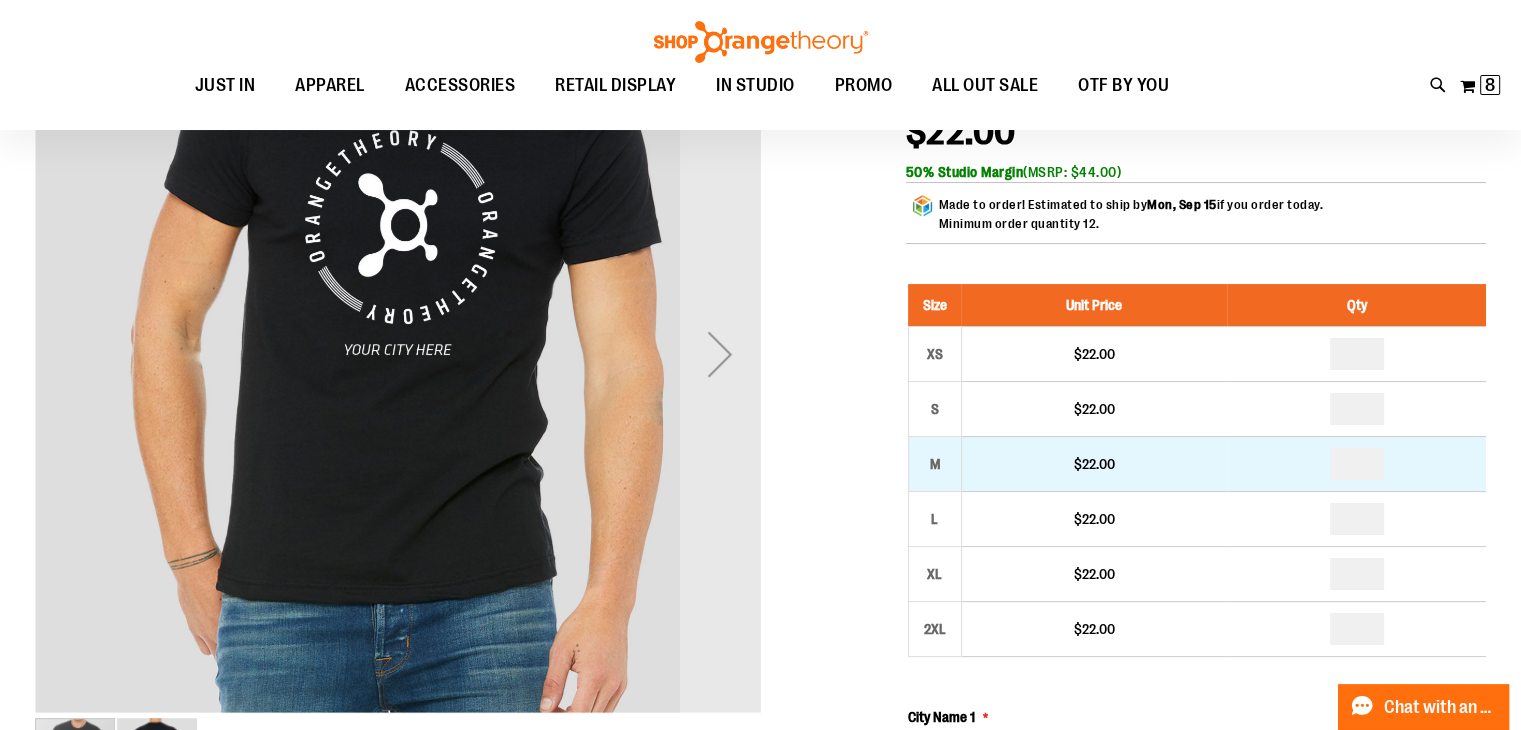 type on "**********" 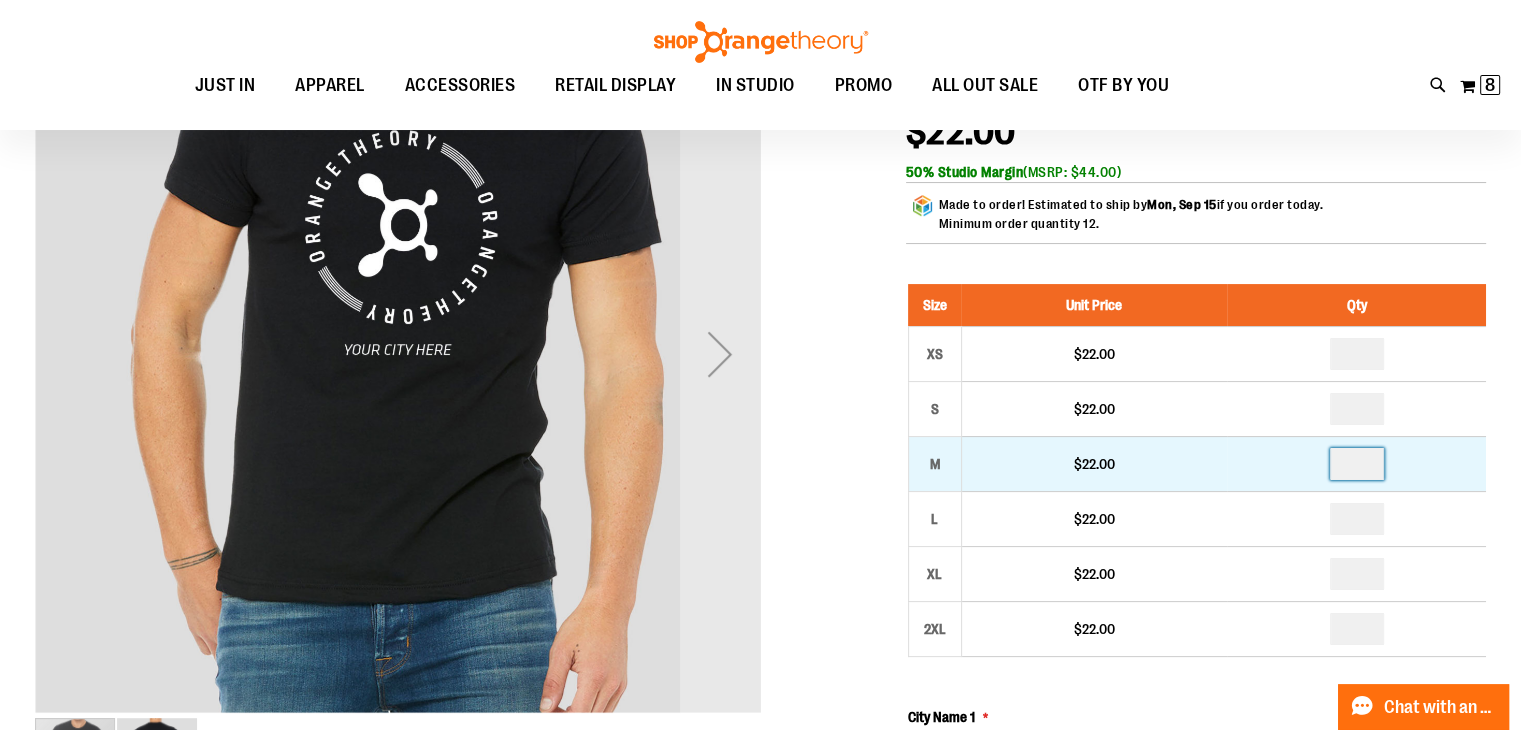 drag, startPoint x: 1369, startPoint y: 465, endPoint x: 1339, endPoint y: 462, distance: 30.149628 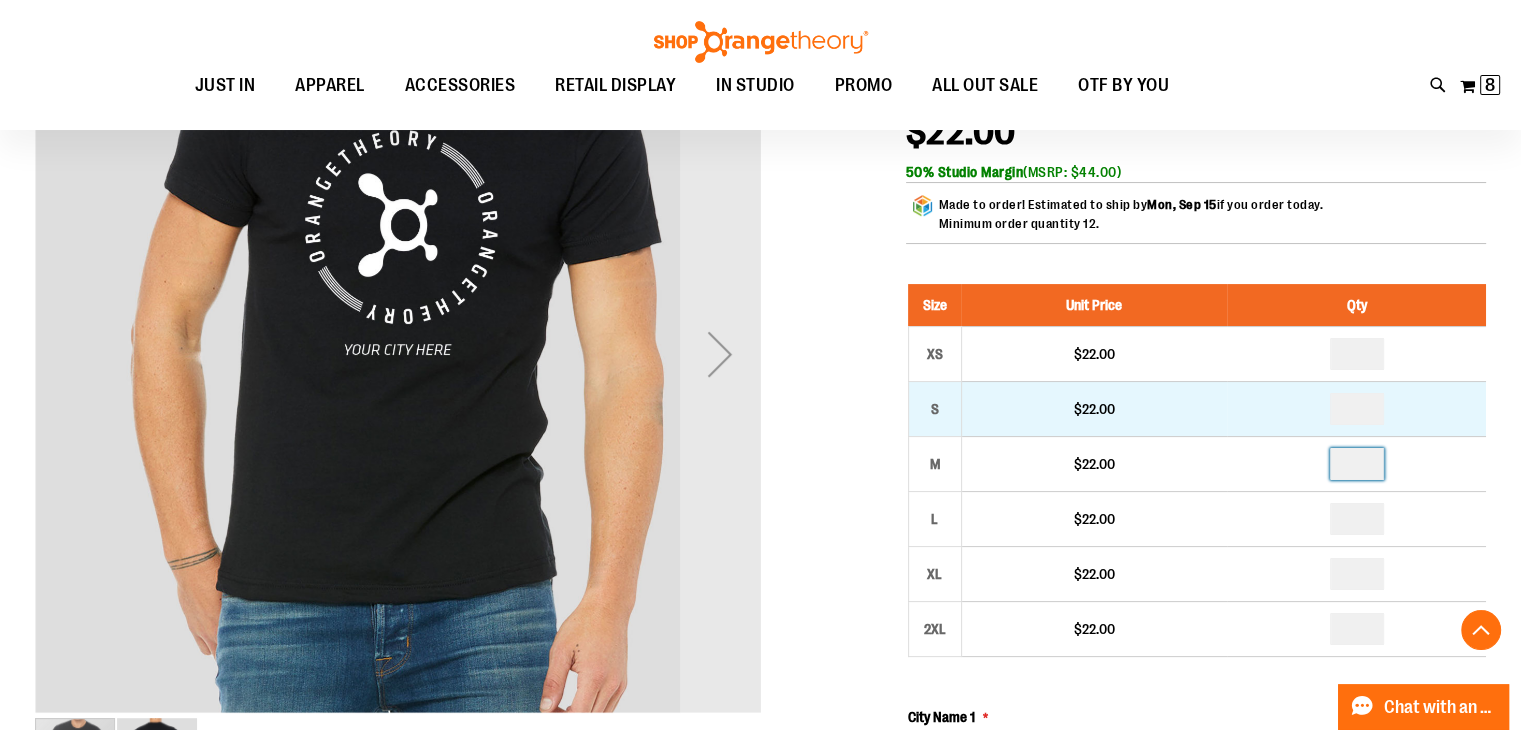 scroll, scrollTop: 499, scrollLeft: 0, axis: vertical 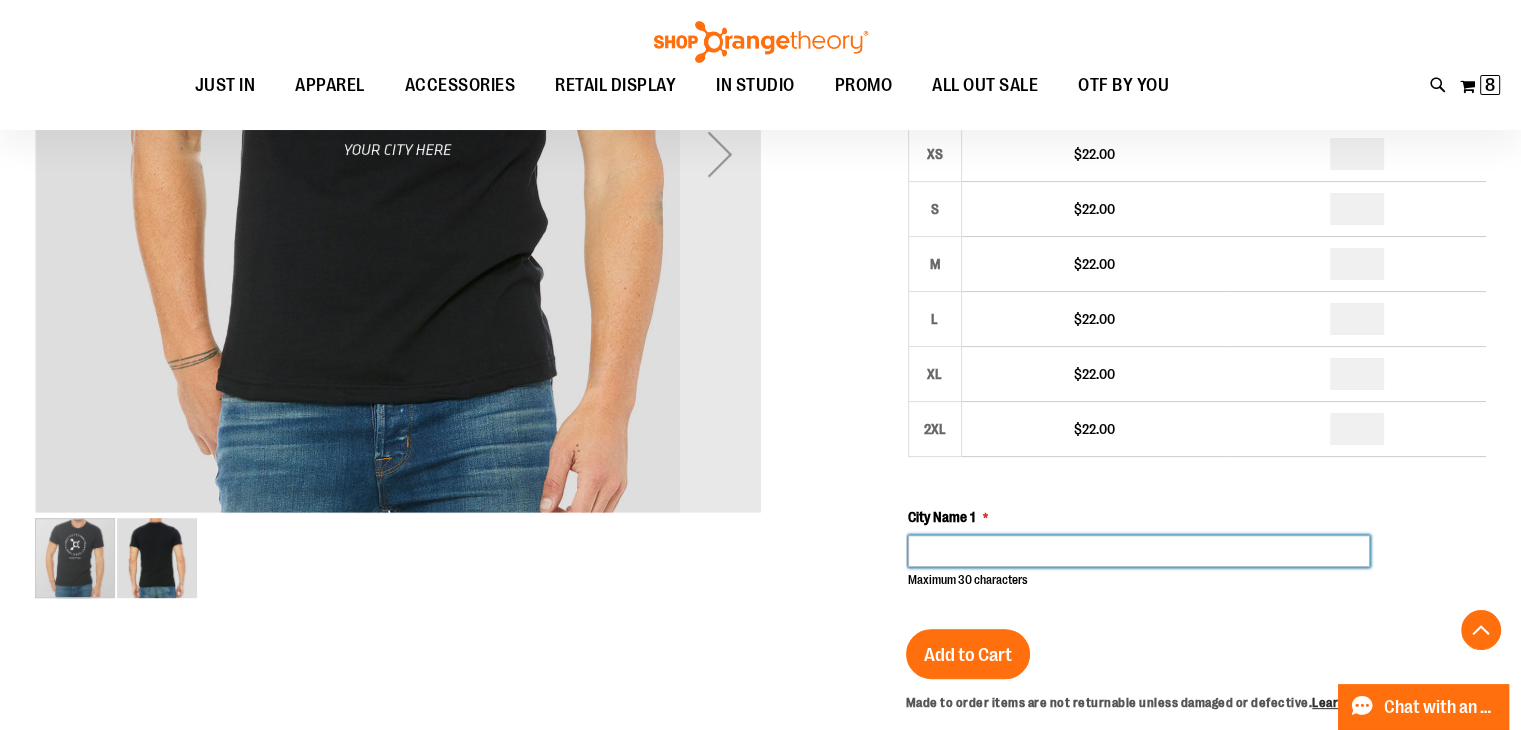 click on "City Name 1" at bounding box center (1139, 551) 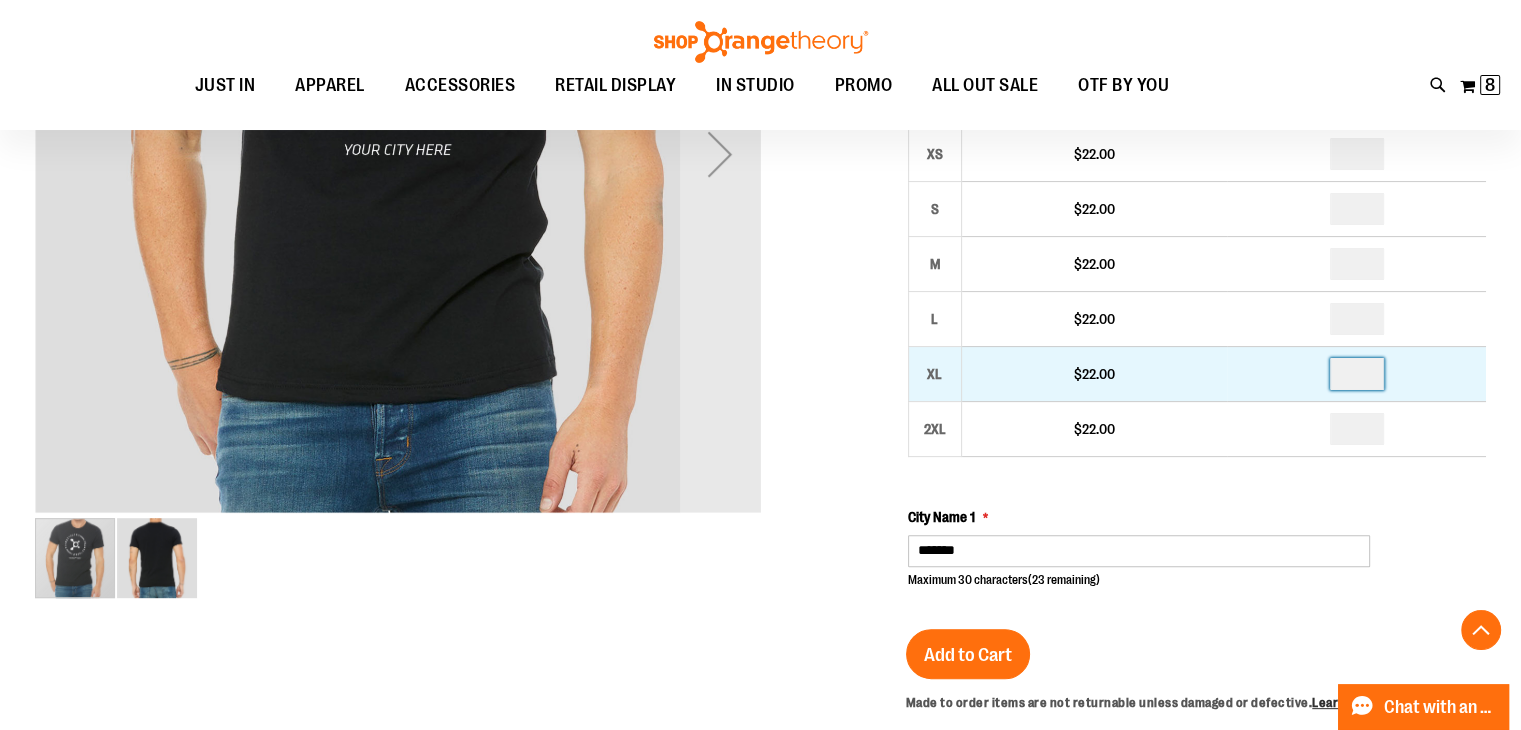 drag, startPoint x: 1364, startPoint y: 375, endPoint x: 1314, endPoint y: 368, distance: 50.48762 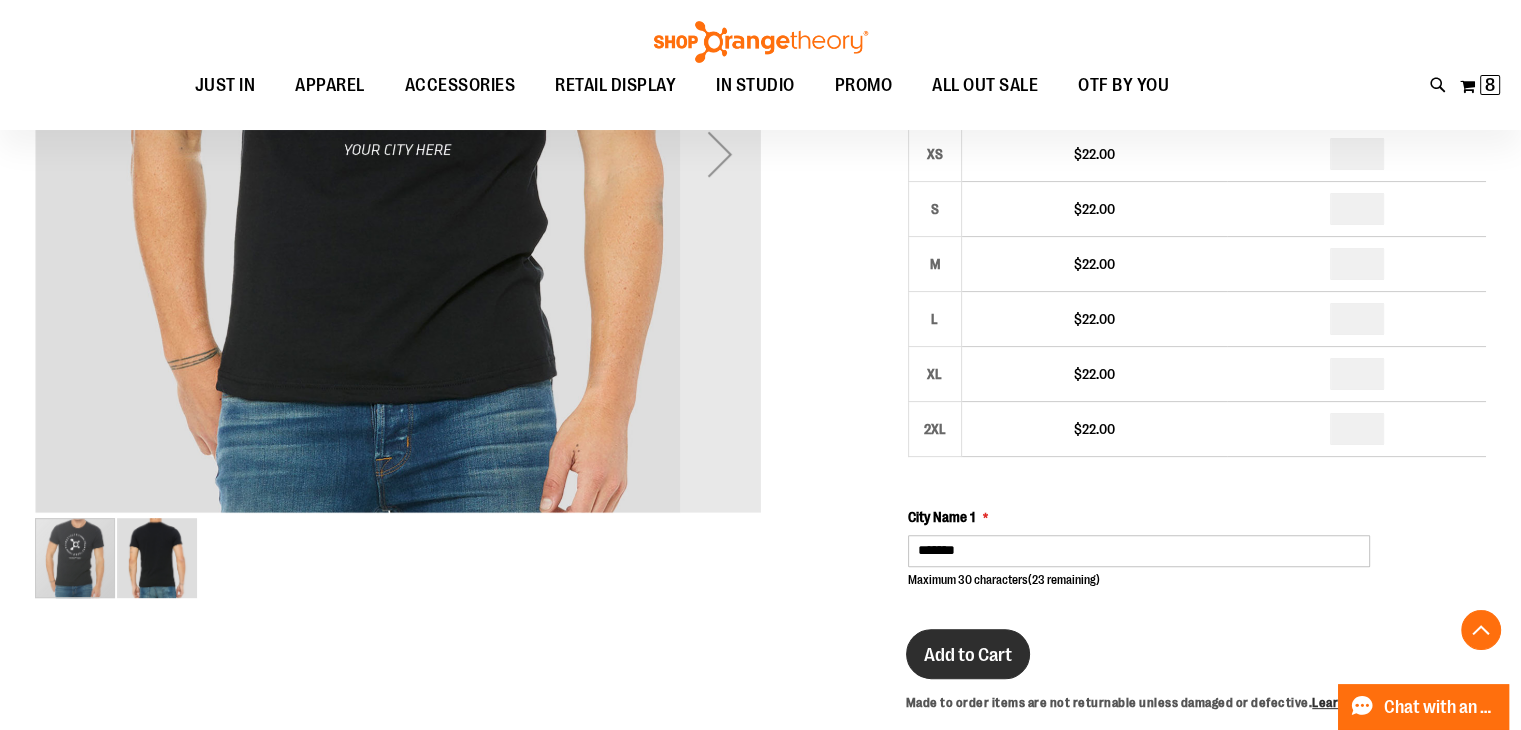 click on "Add to Cart" at bounding box center [968, 655] 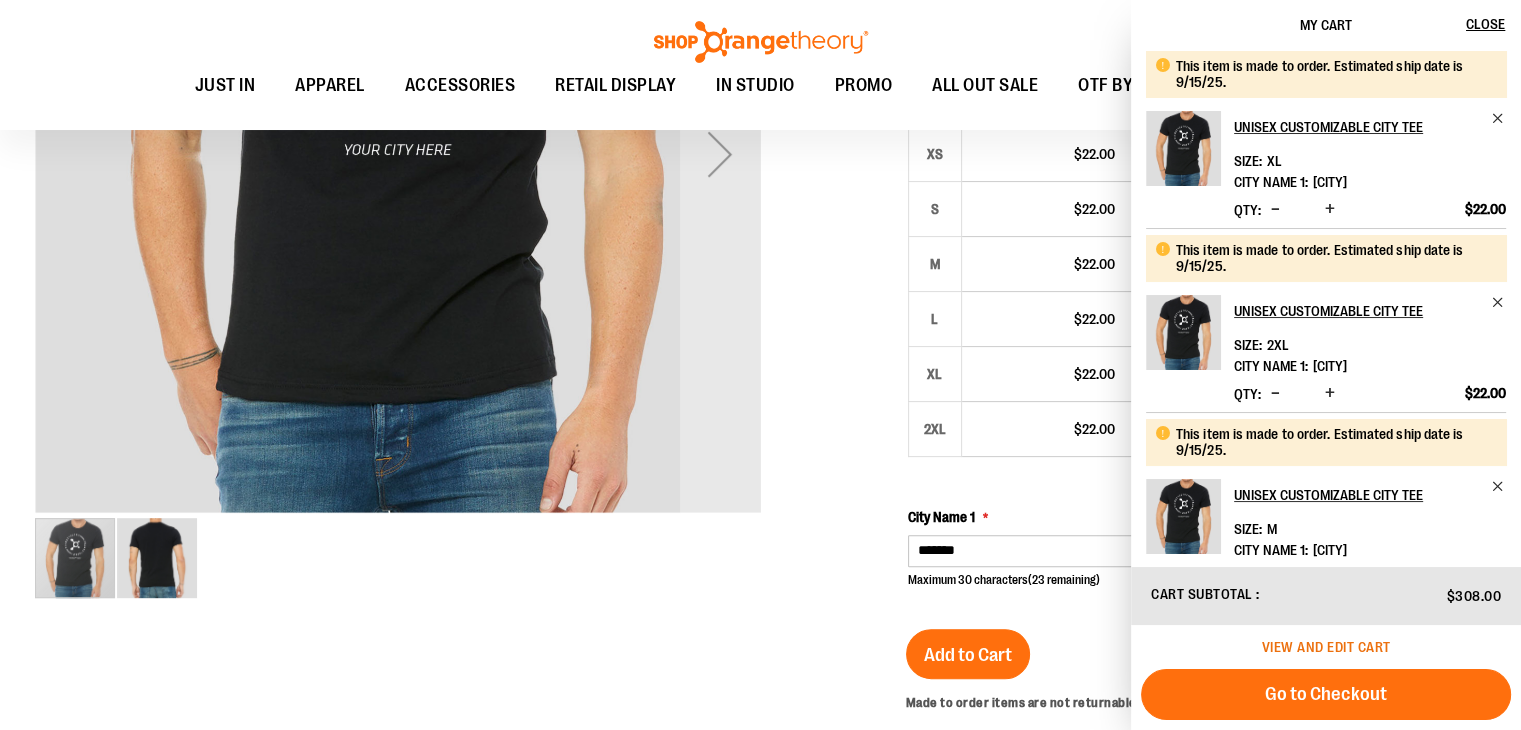 click on "View and edit cart" at bounding box center [1326, 647] 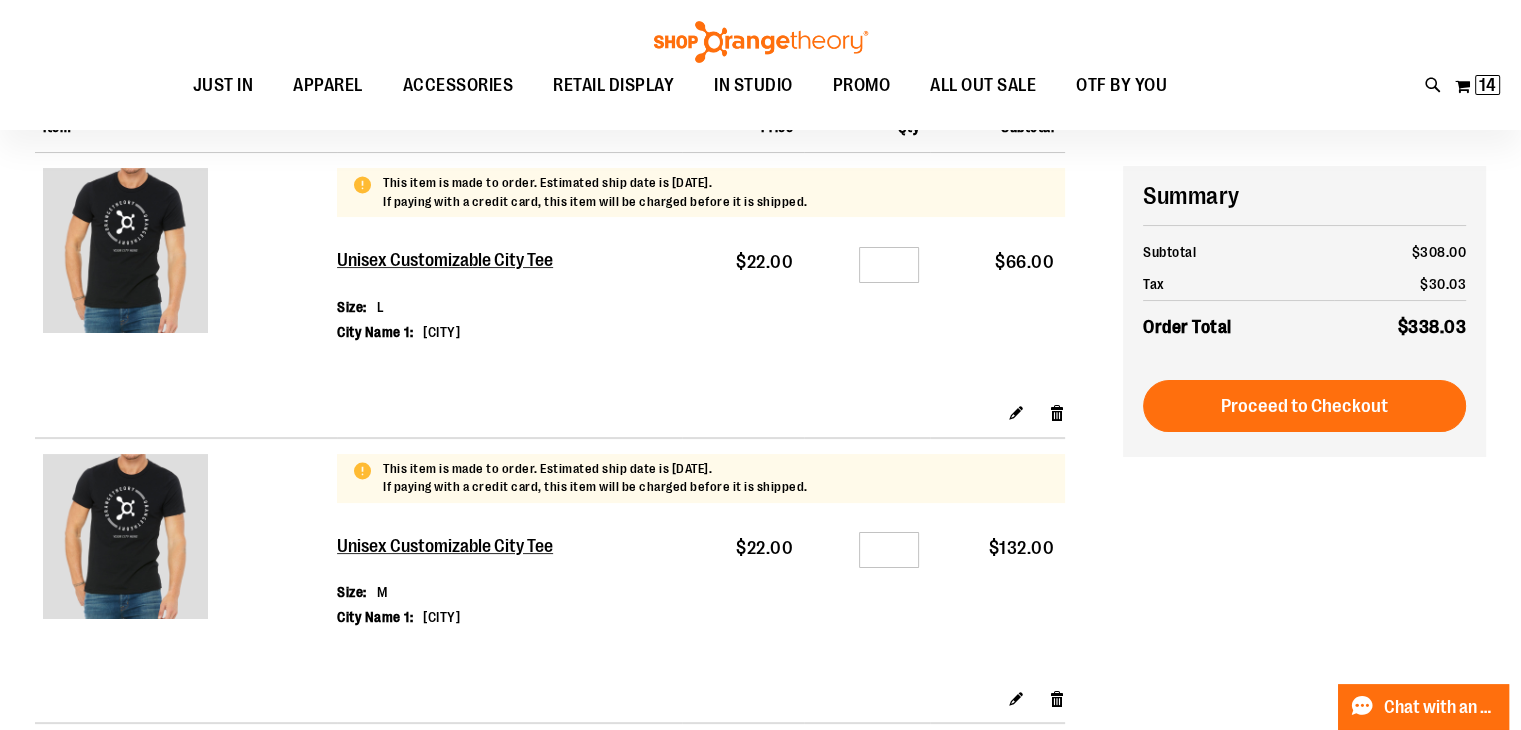 scroll, scrollTop: 300, scrollLeft: 0, axis: vertical 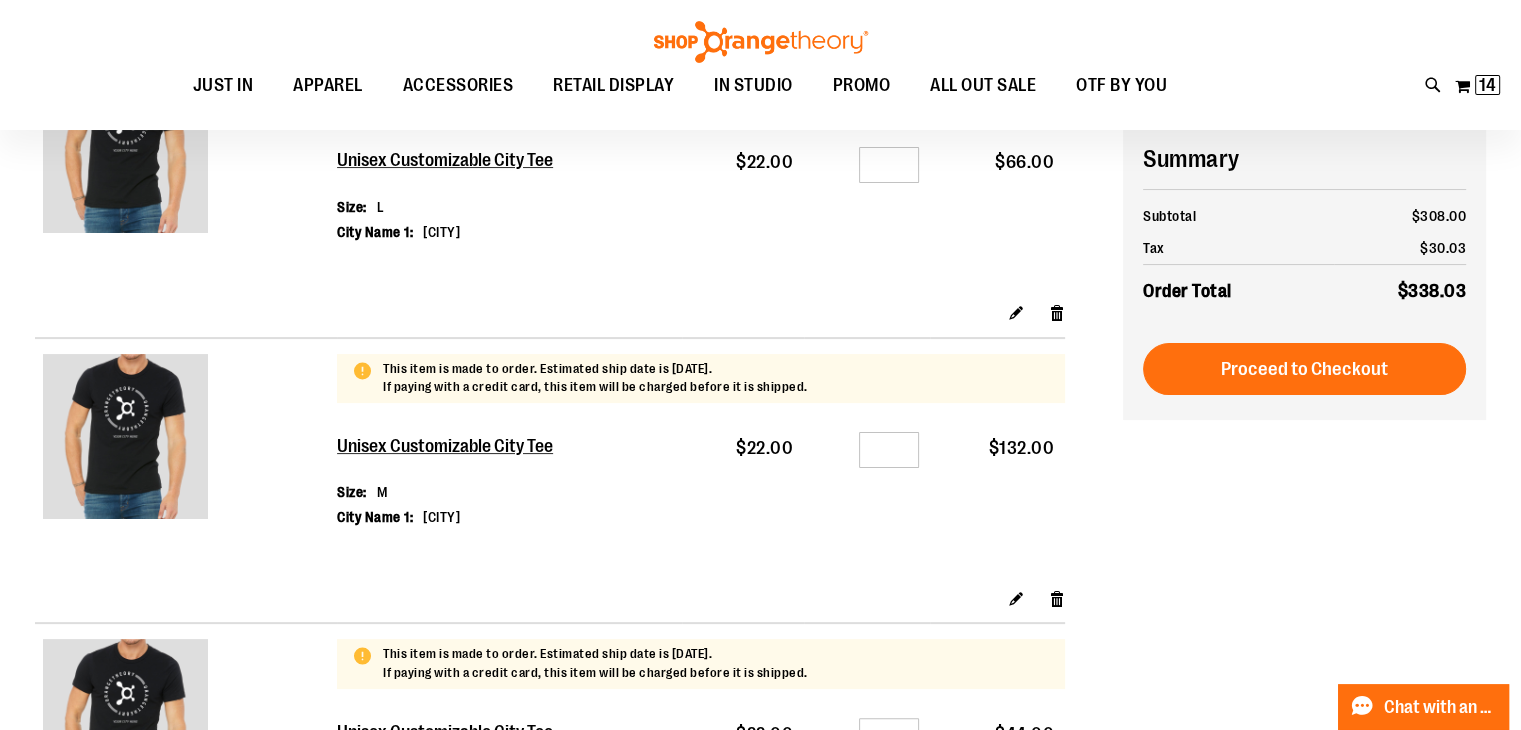 type on "**********" 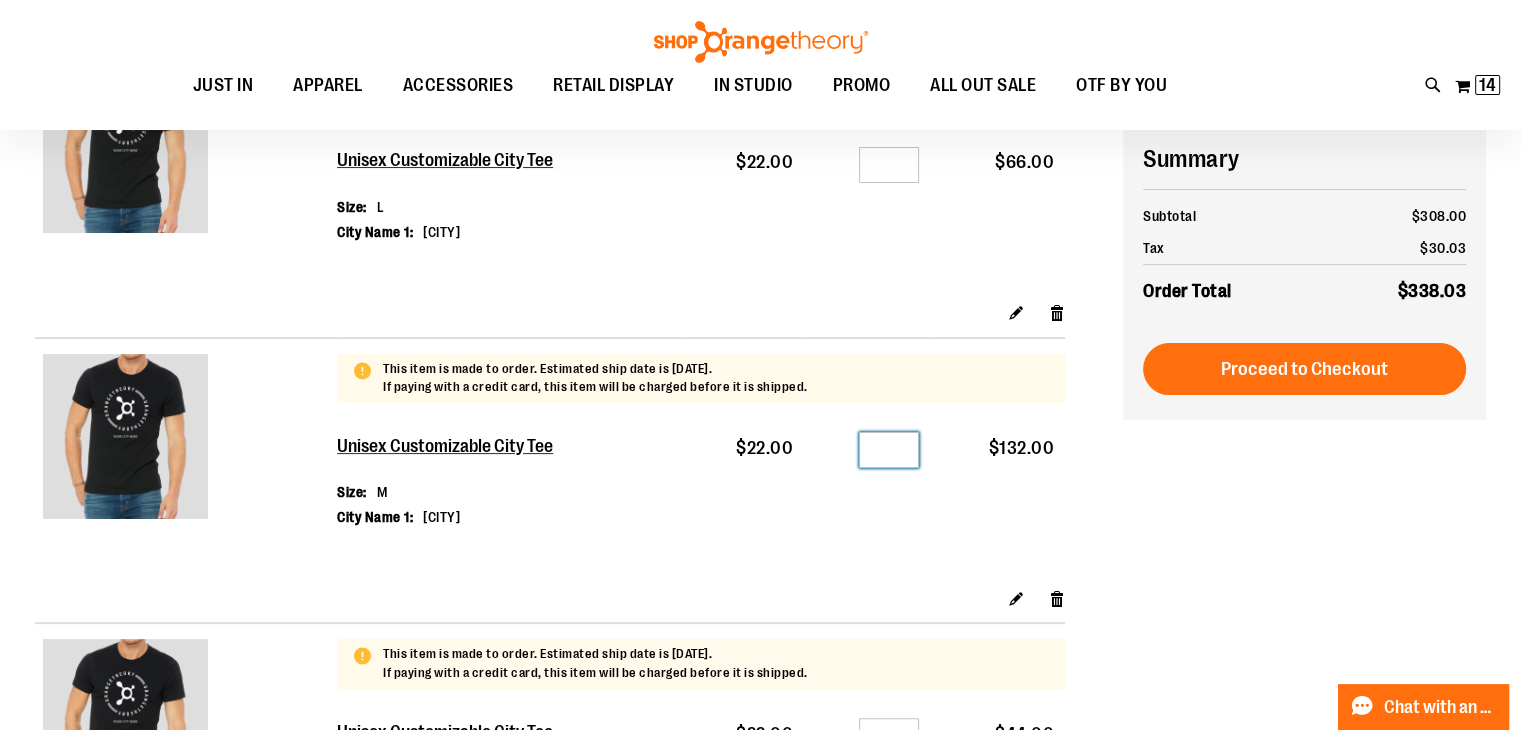 drag, startPoint x: 871, startPoint y: 454, endPoint x: 803, endPoint y: 454, distance: 68 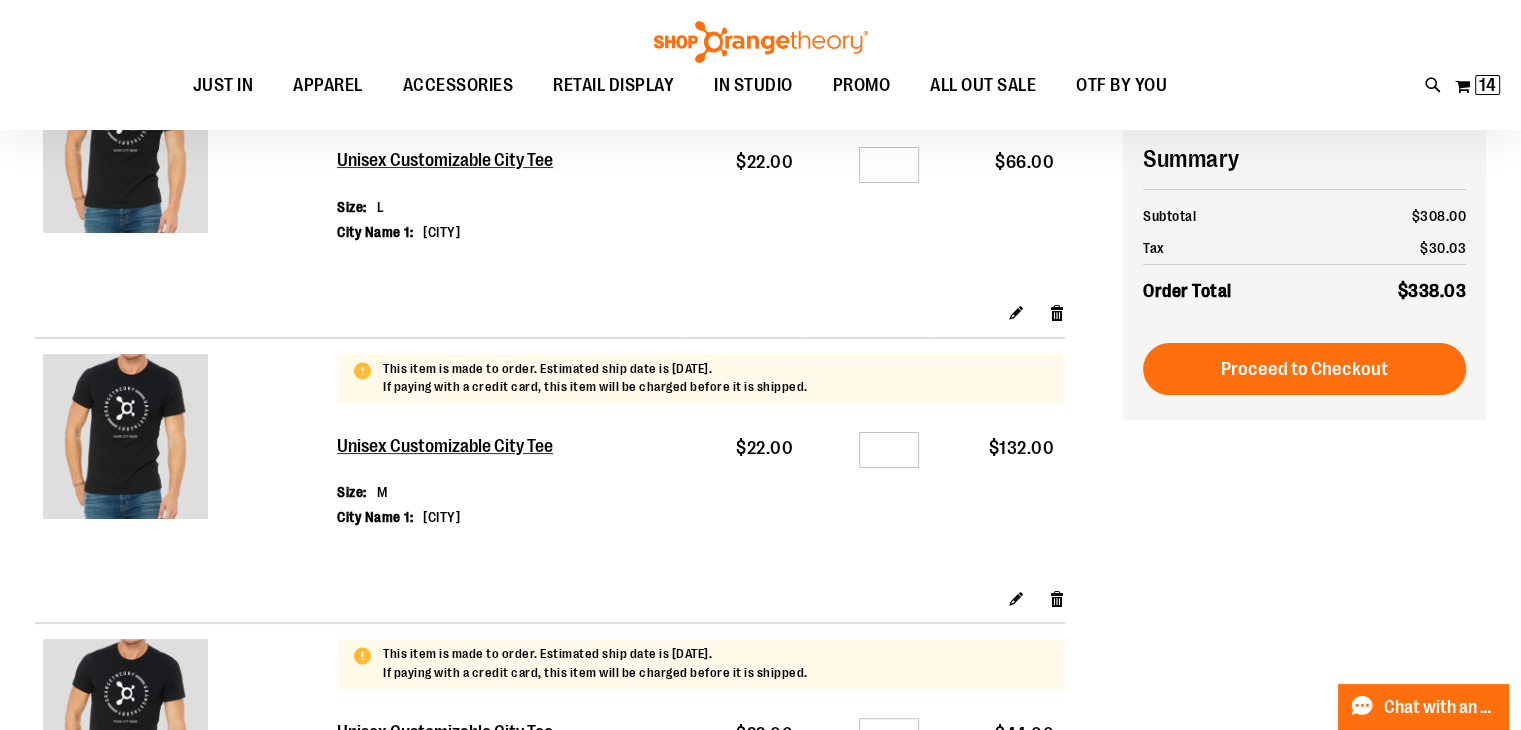 click on "$132.00" at bounding box center (997, 503) 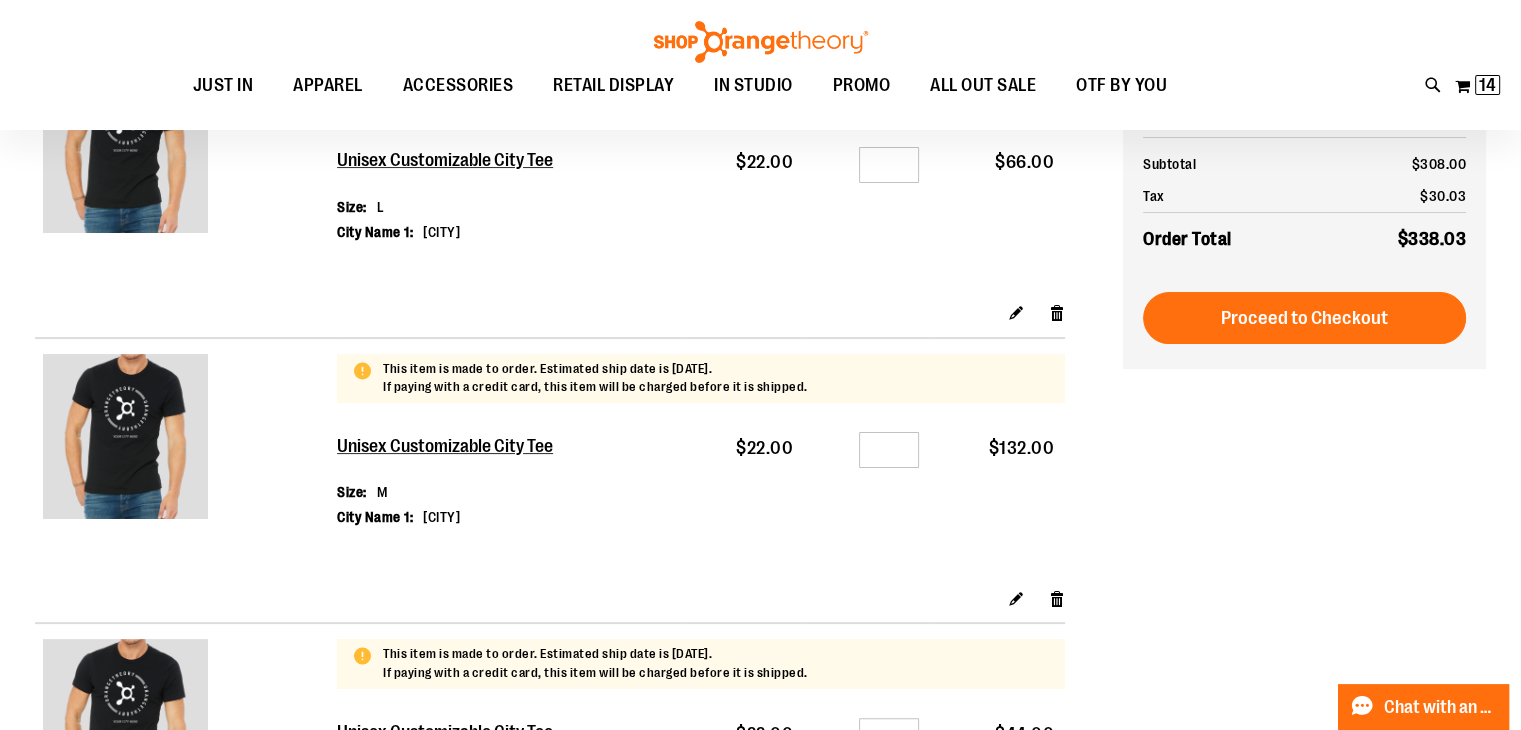 scroll, scrollTop: 200, scrollLeft: 0, axis: vertical 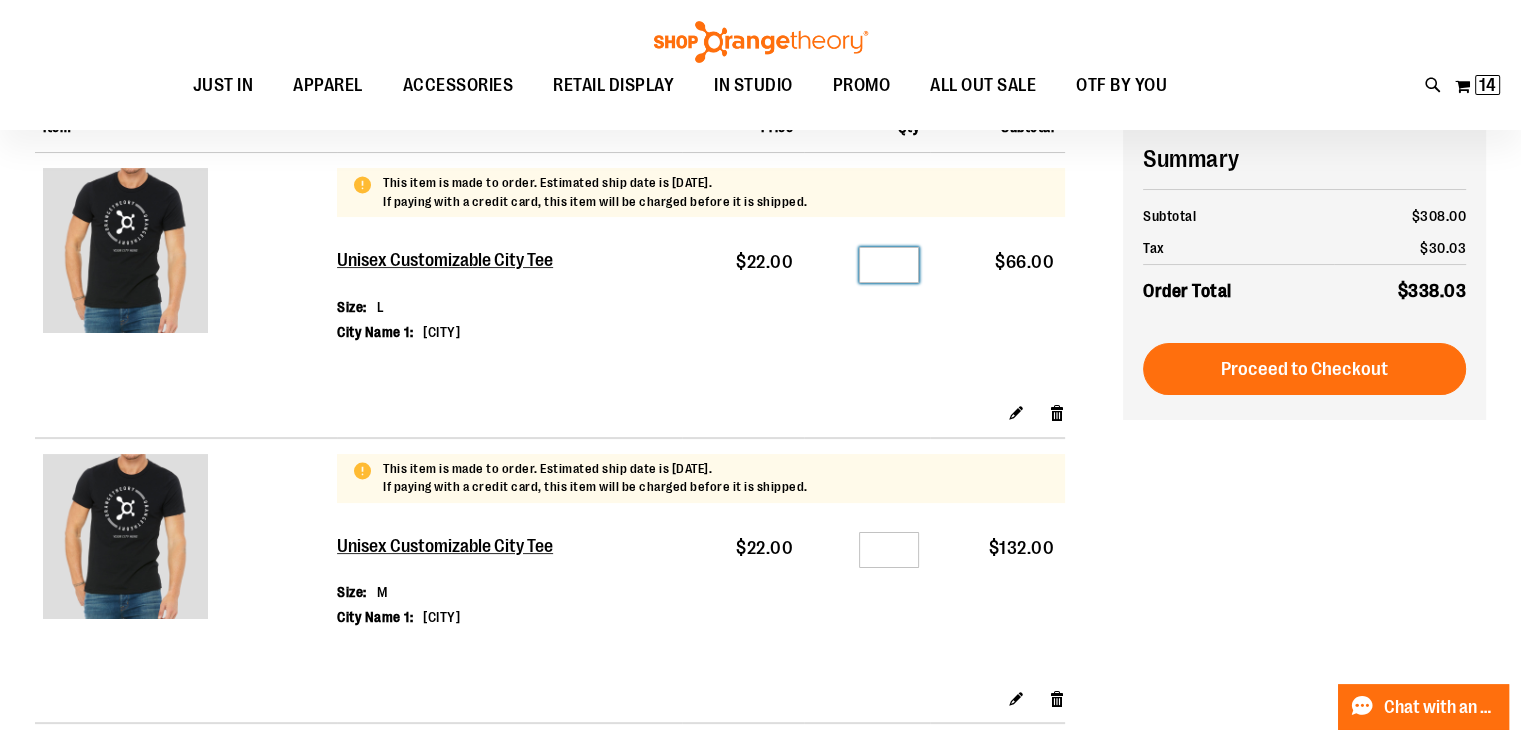 drag, startPoint x: 896, startPoint y: 265, endPoint x: 864, endPoint y: 269, distance: 32.24903 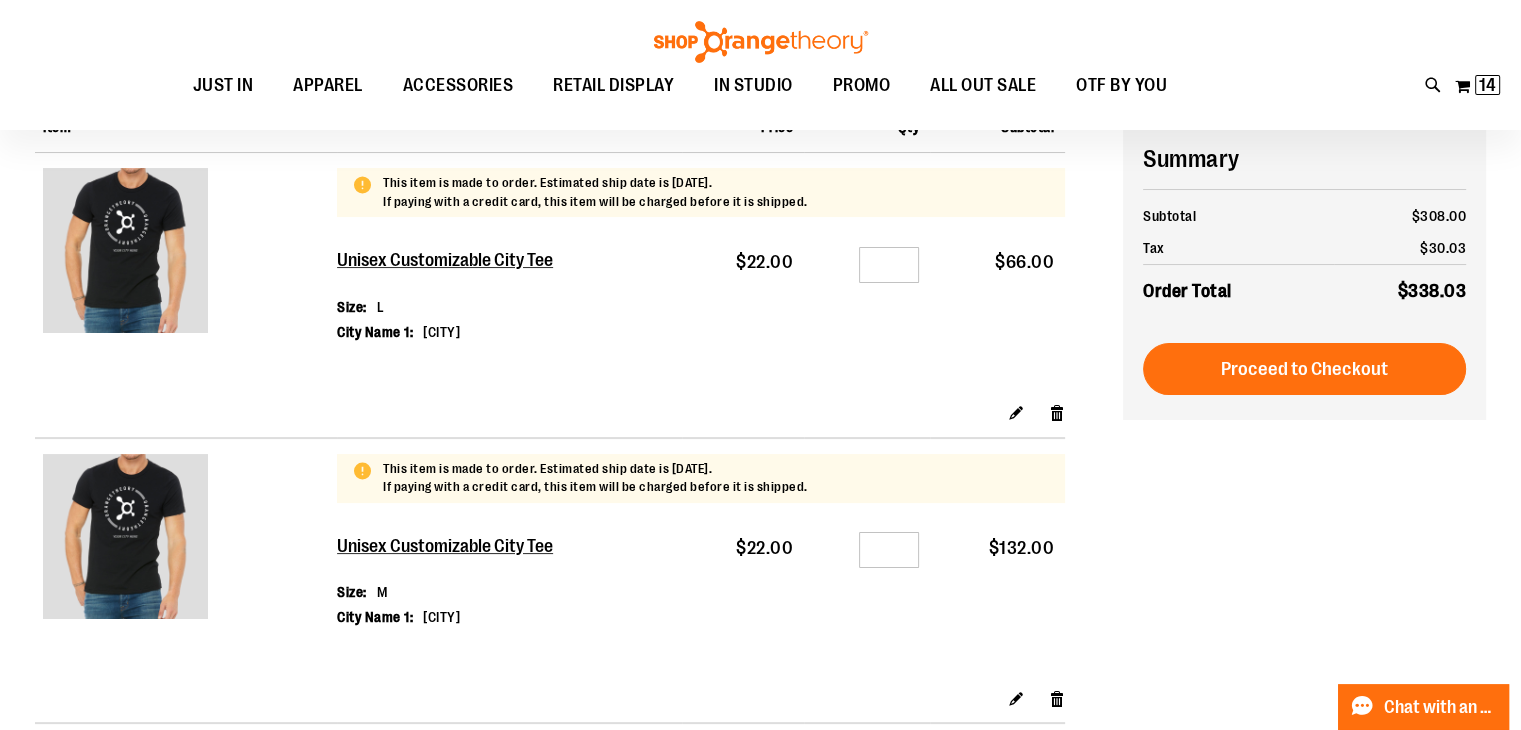 click on "Edit
Remove item" at bounding box center [701, 419] 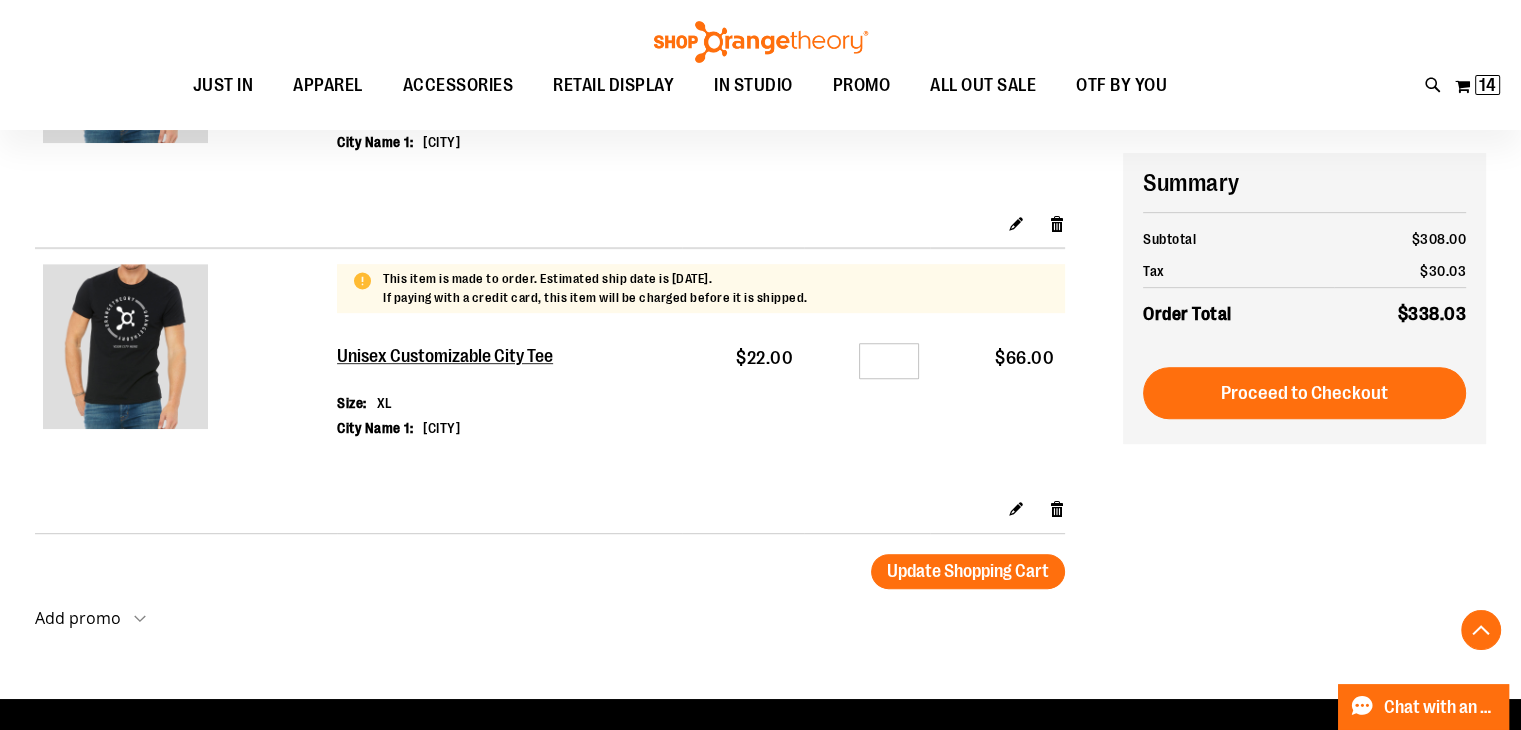 scroll, scrollTop: 1000, scrollLeft: 0, axis: vertical 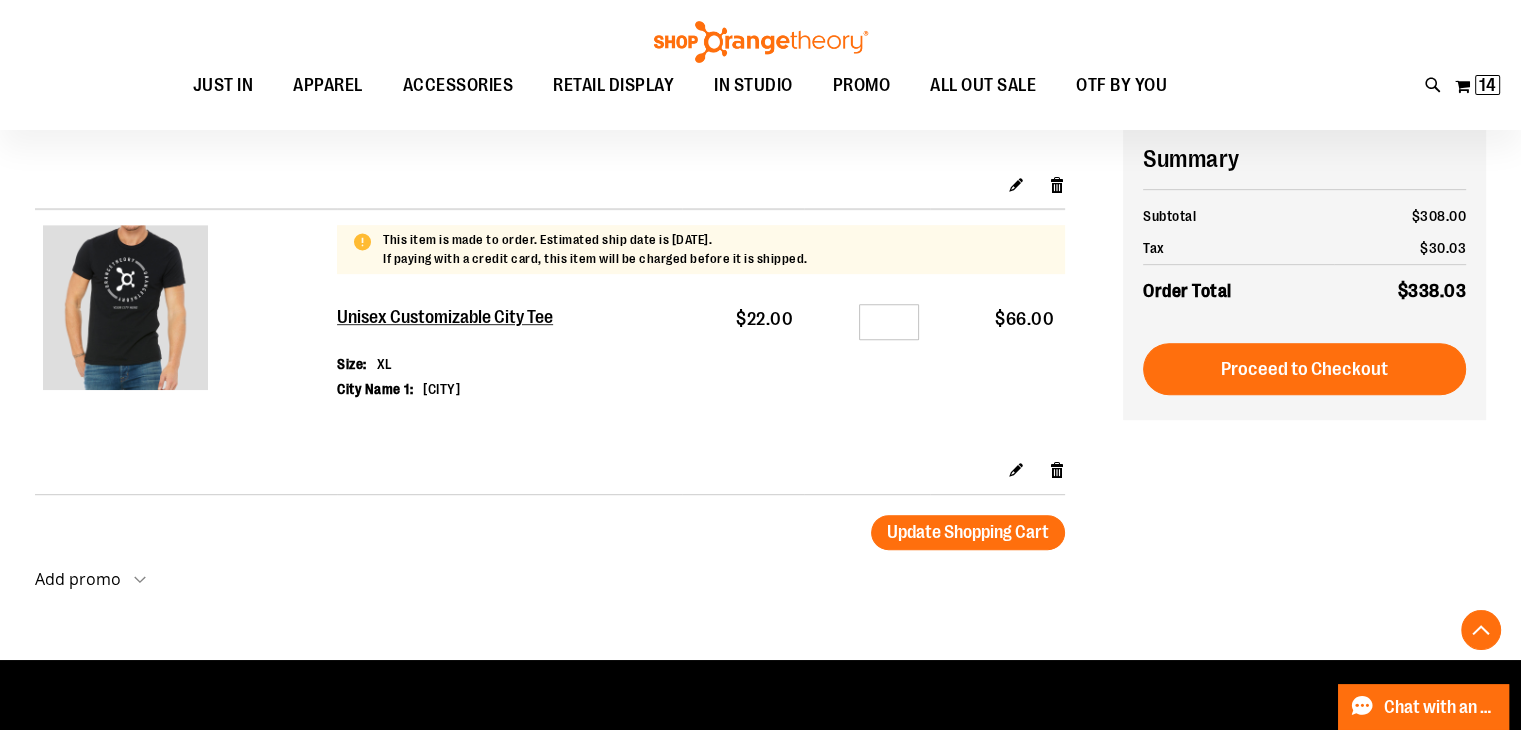 click on "Proceed to Checkout" at bounding box center [1304, 369] 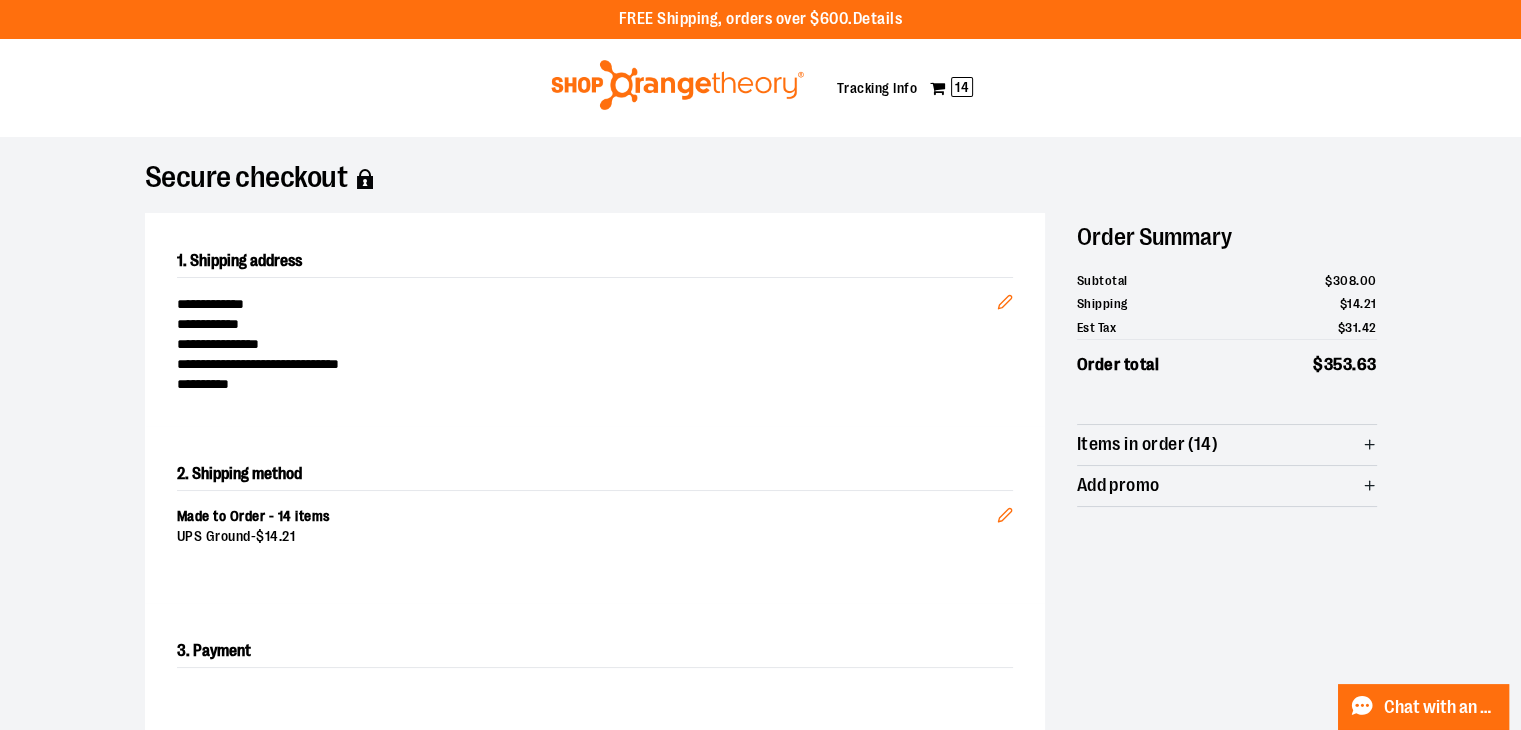 scroll, scrollTop: 0, scrollLeft: 0, axis: both 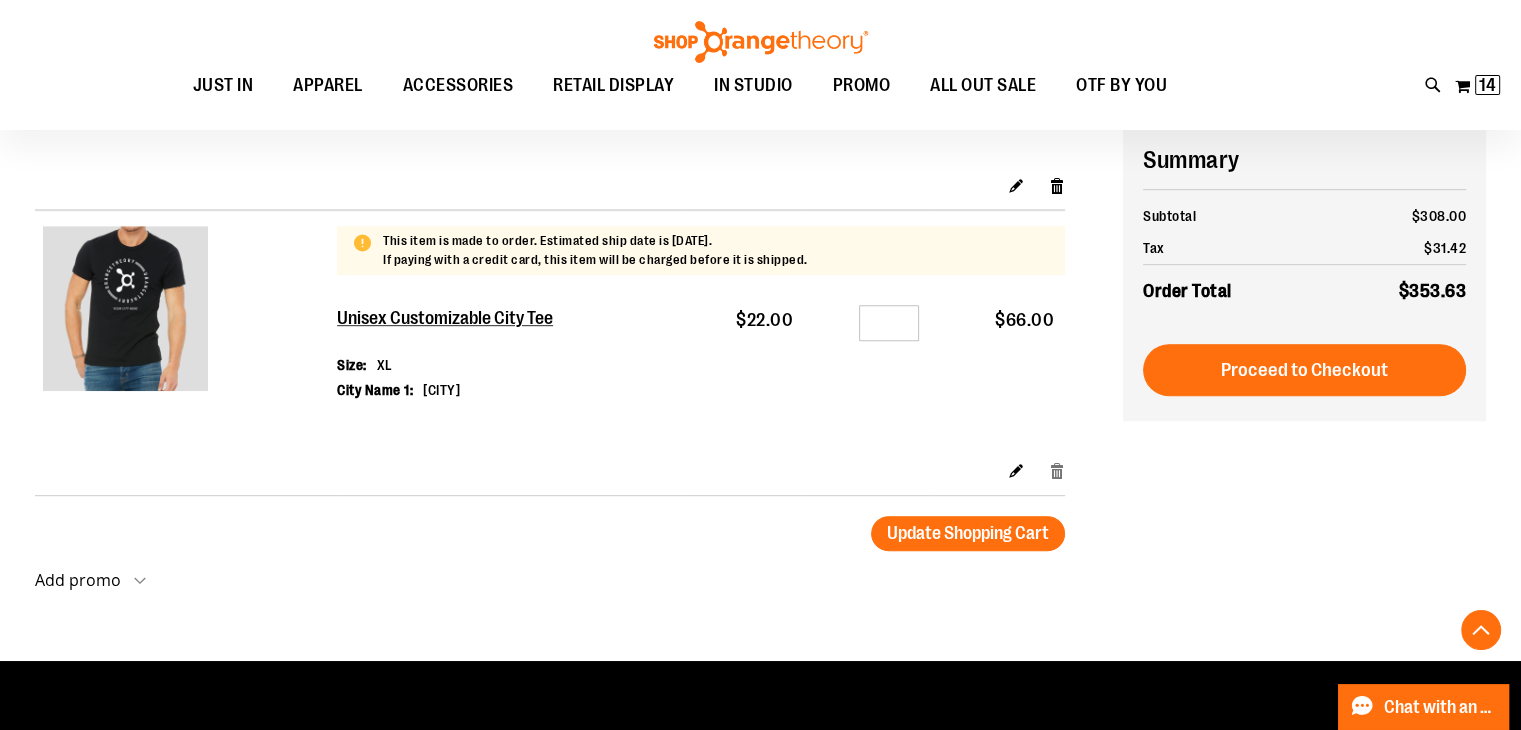 type on "**********" 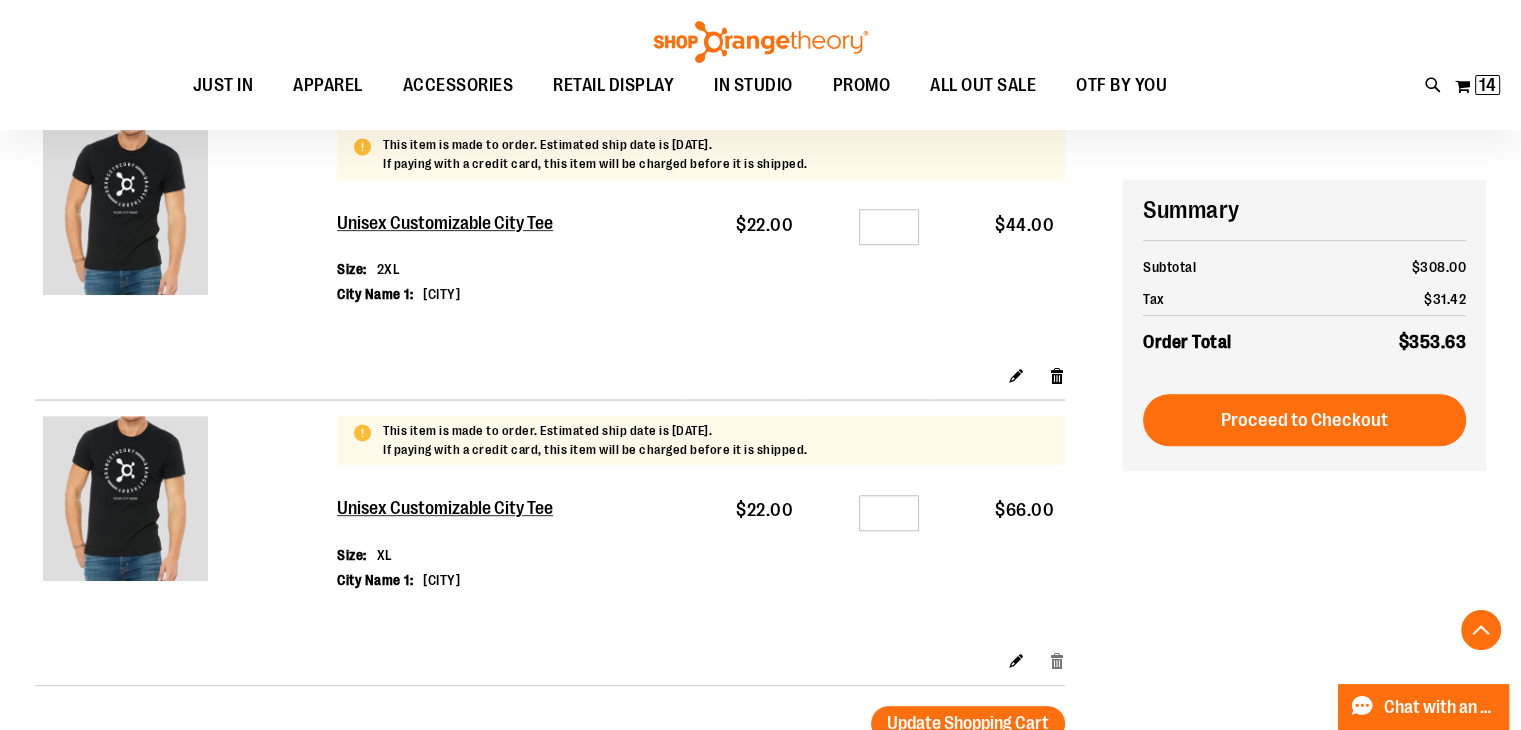 scroll, scrollTop: 799, scrollLeft: 0, axis: vertical 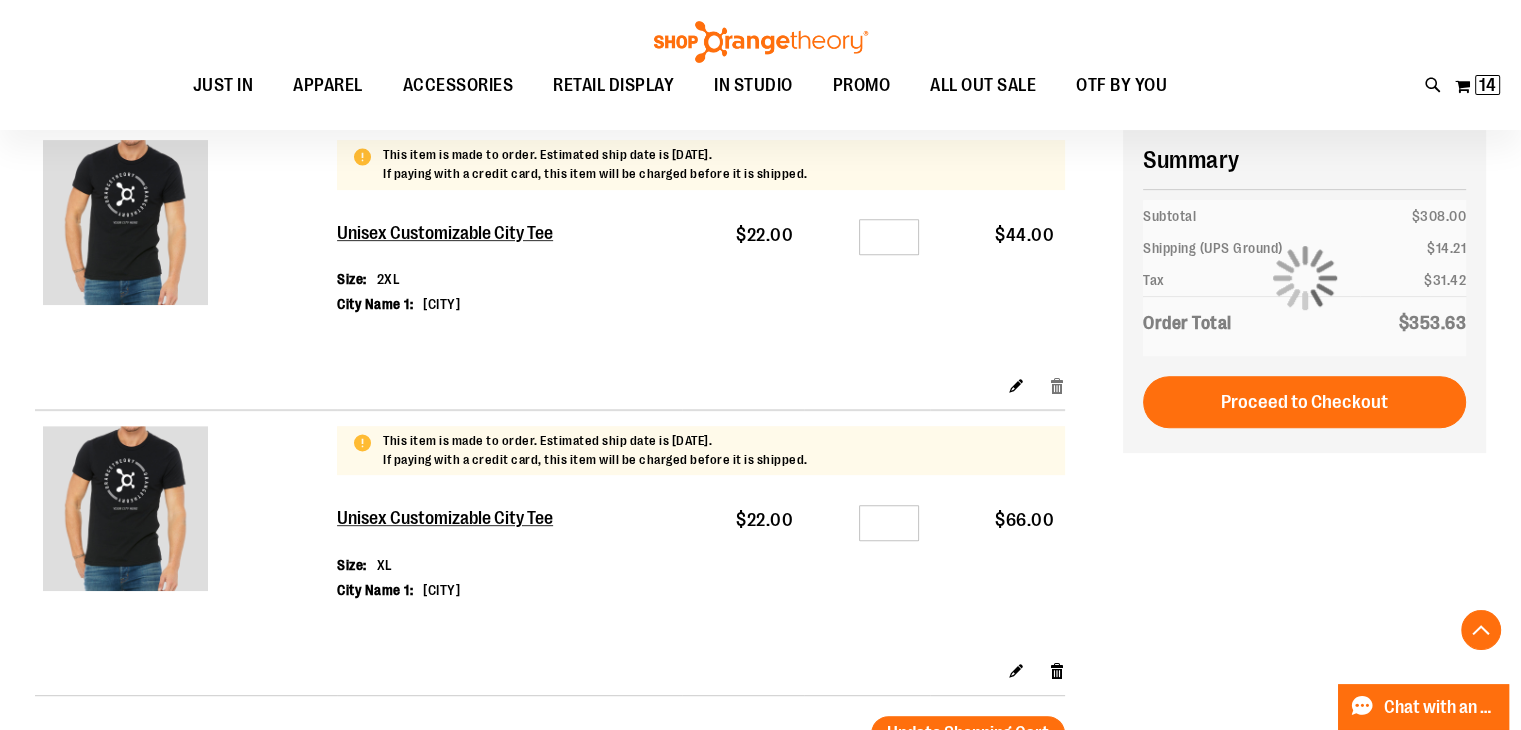 click on "Remove item" at bounding box center (1057, 384) 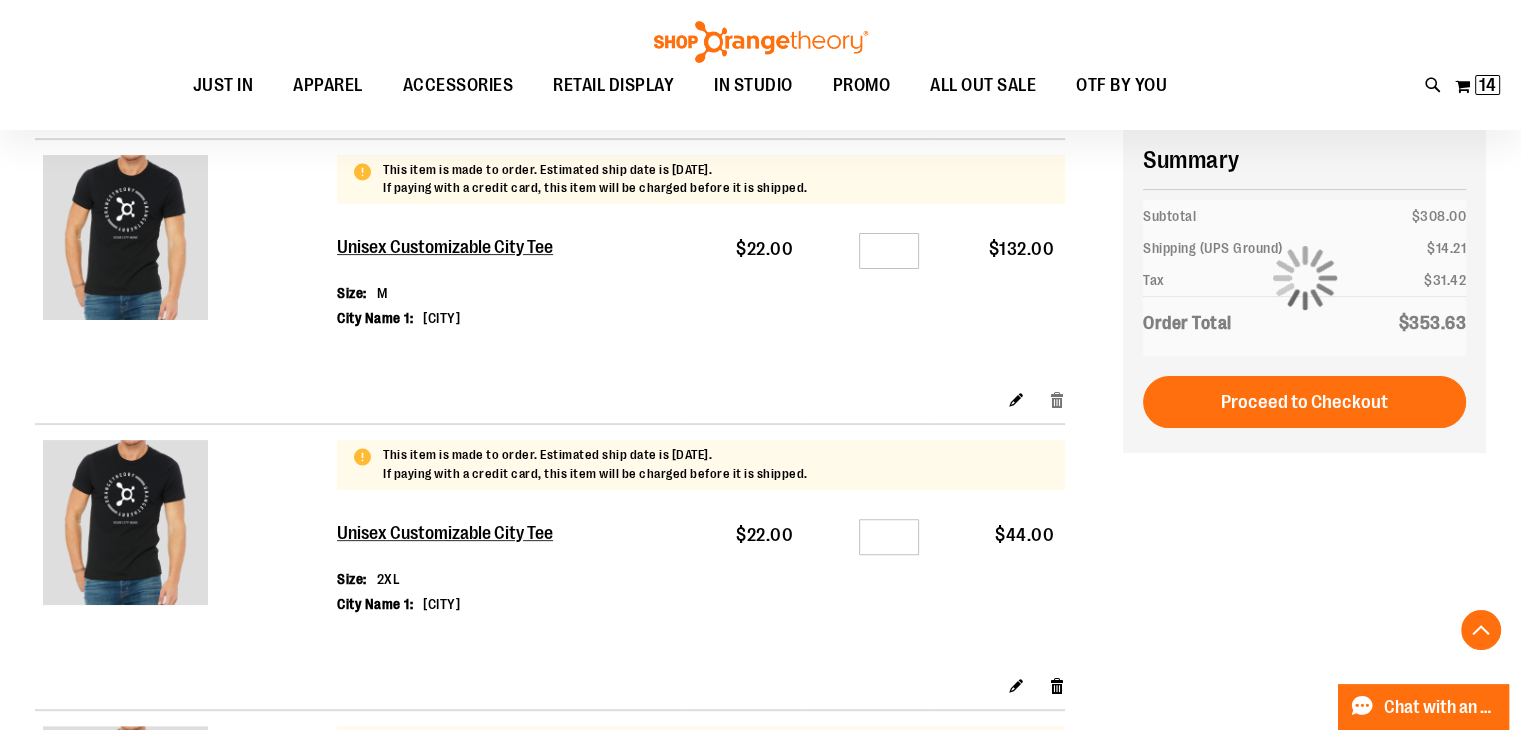 click on "Remove item" at bounding box center [1057, 398] 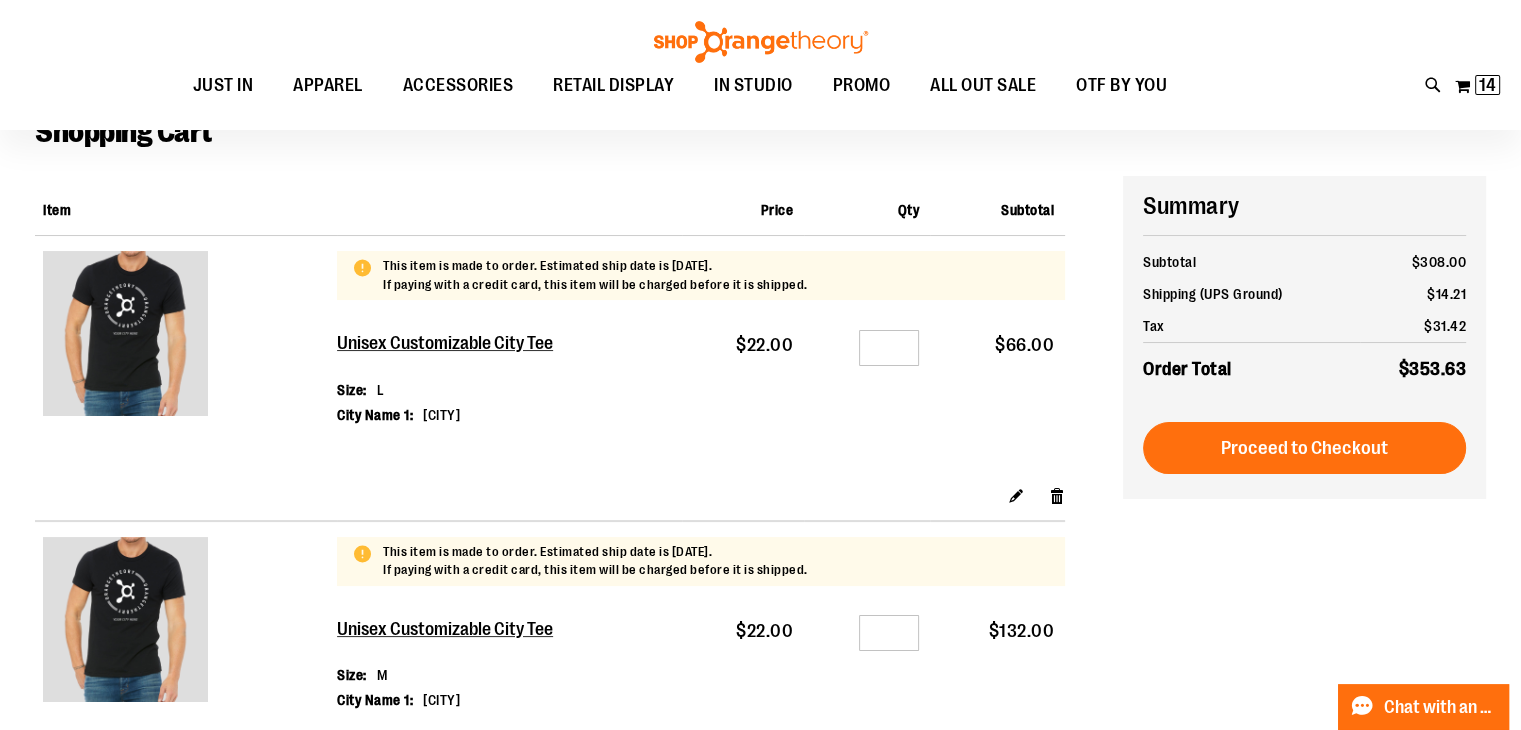 scroll, scrollTop: 99, scrollLeft: 0, axis: vertical 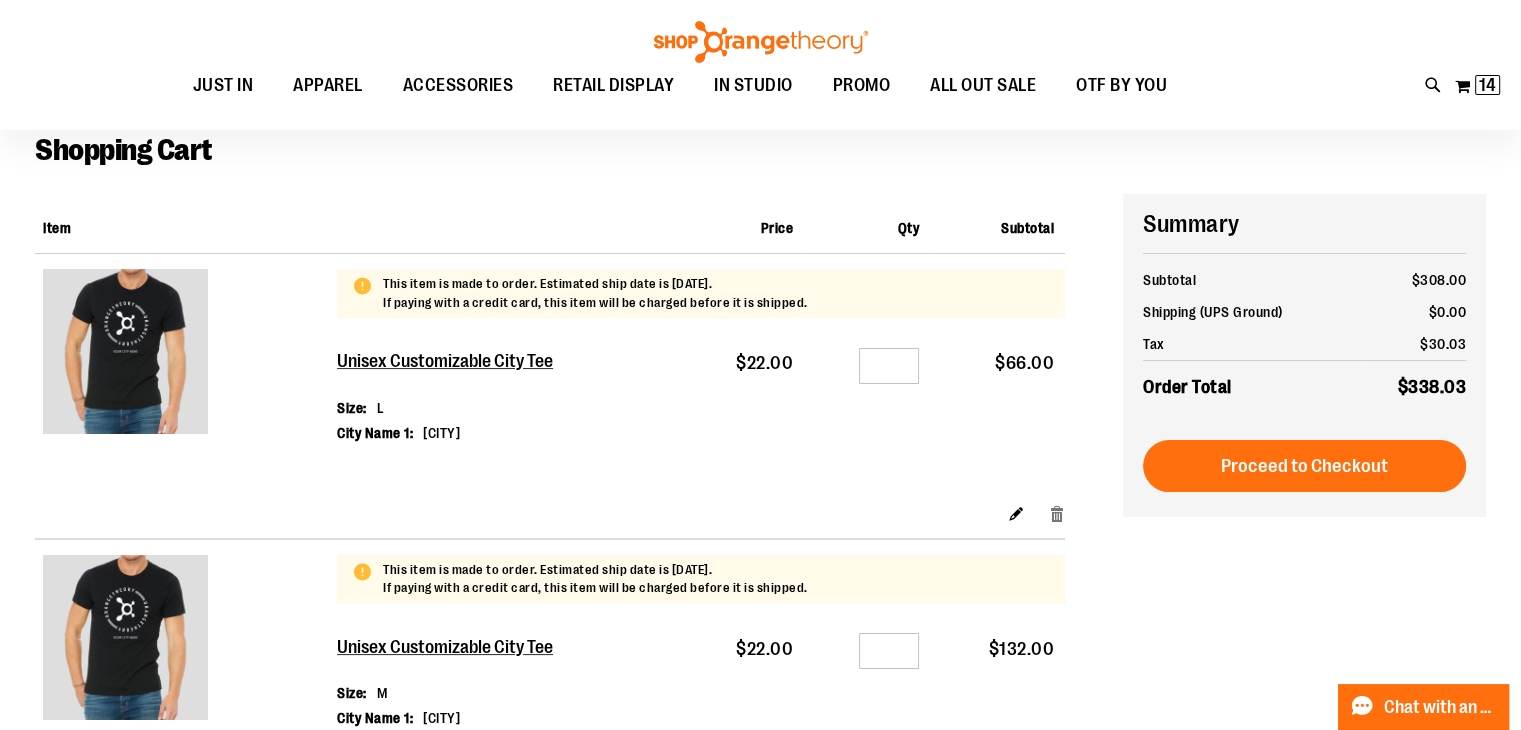 click on "Remove item" at bounding box center [1057, 513] 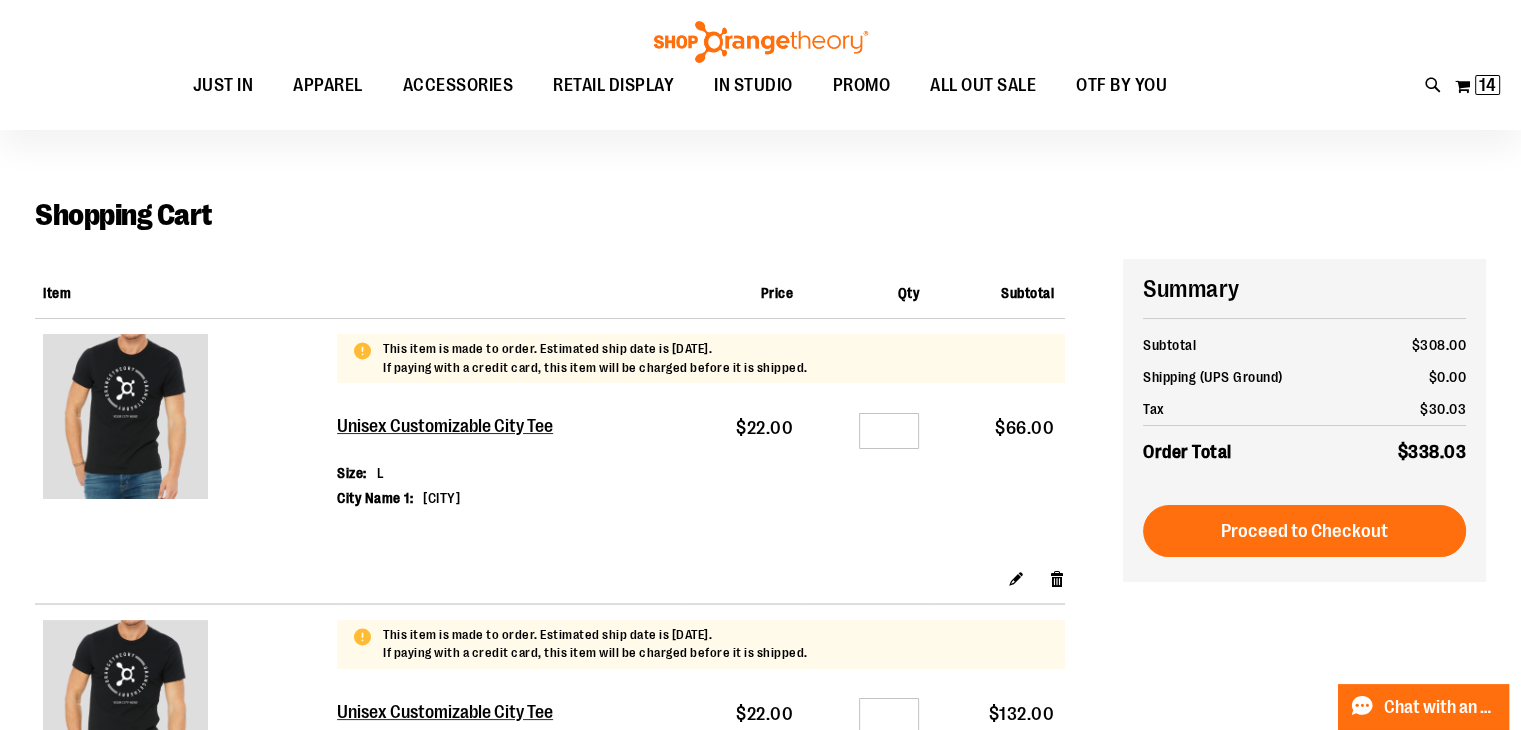 scroll, scrollTop: 0, scrollLeft: 0, axis: both 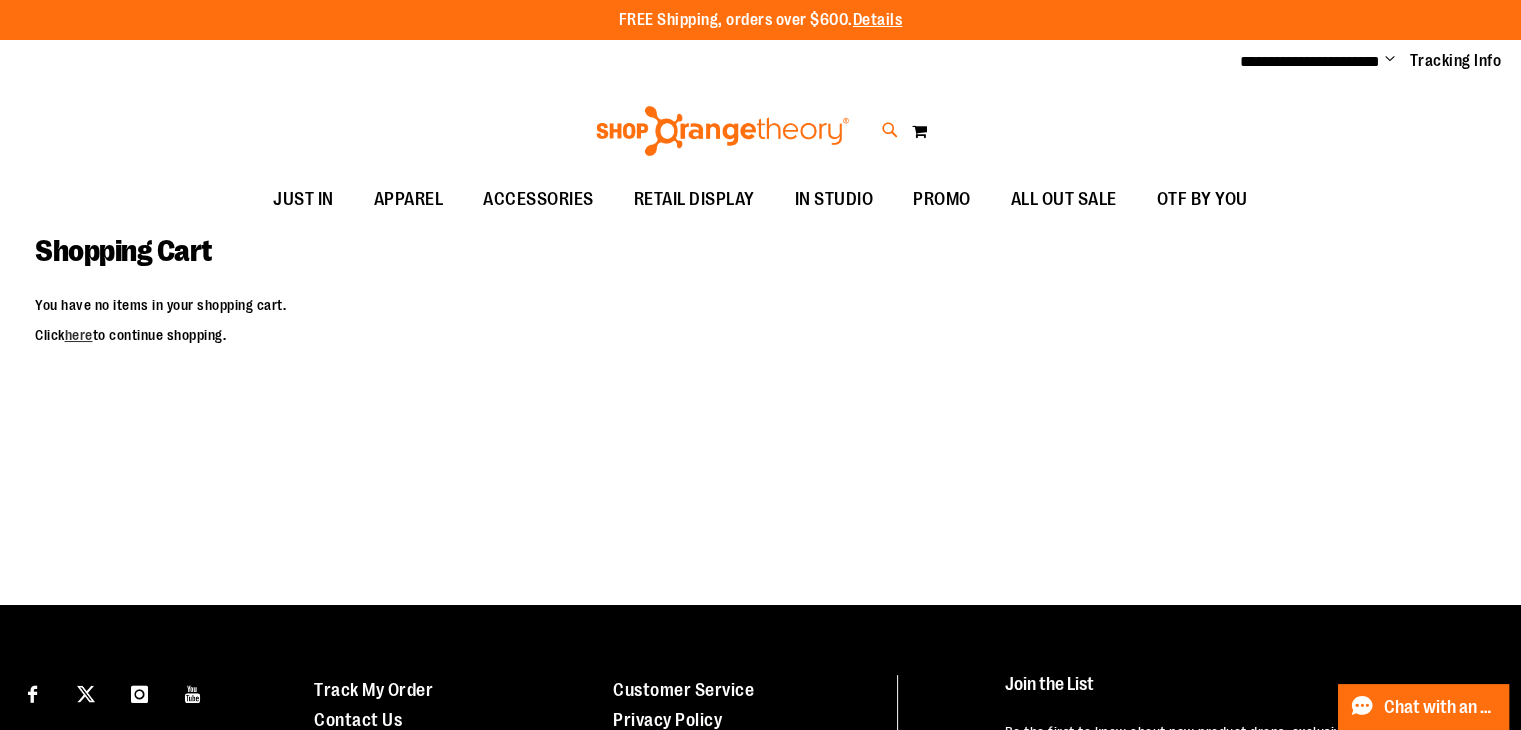 type on "**********" 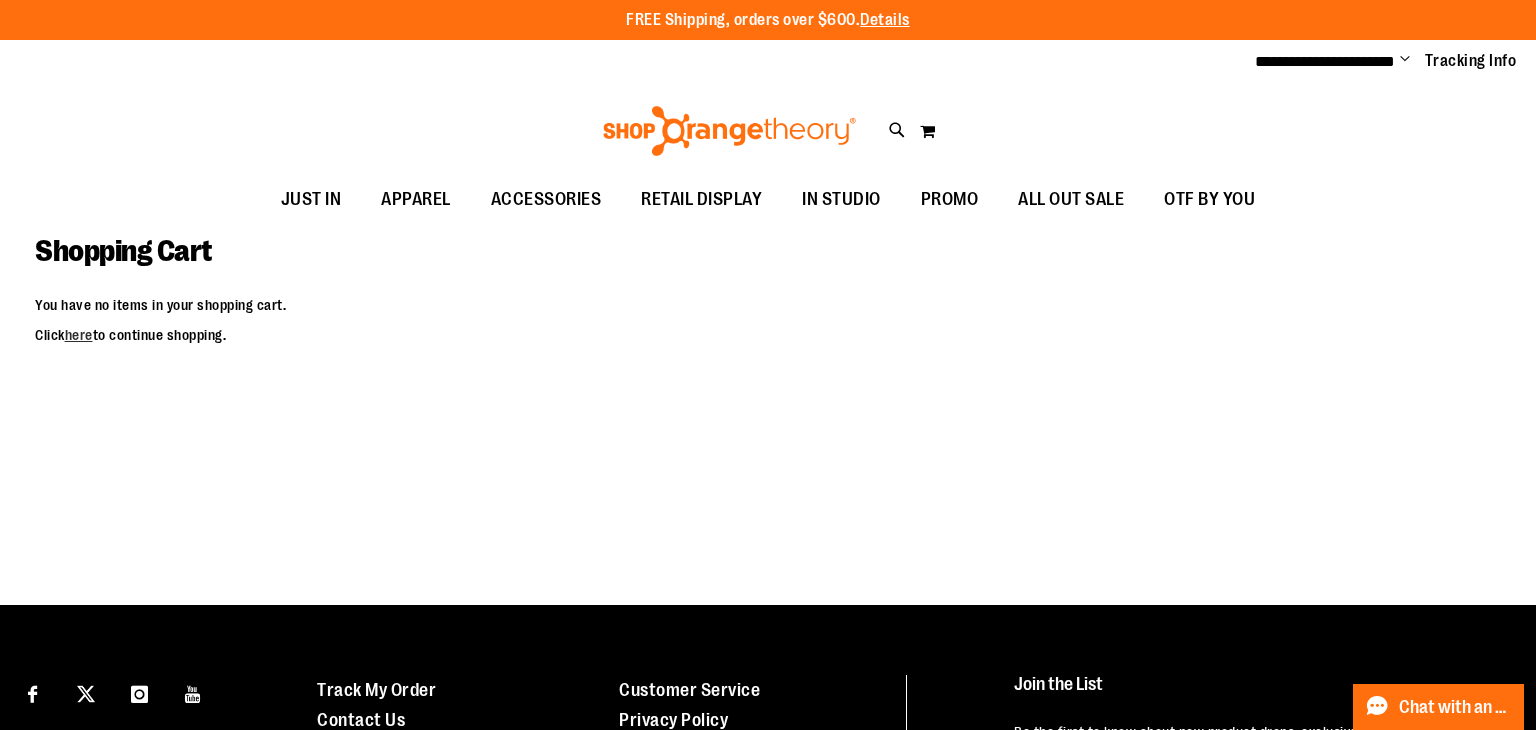 click on "Search" at bounding box center [768, 113] 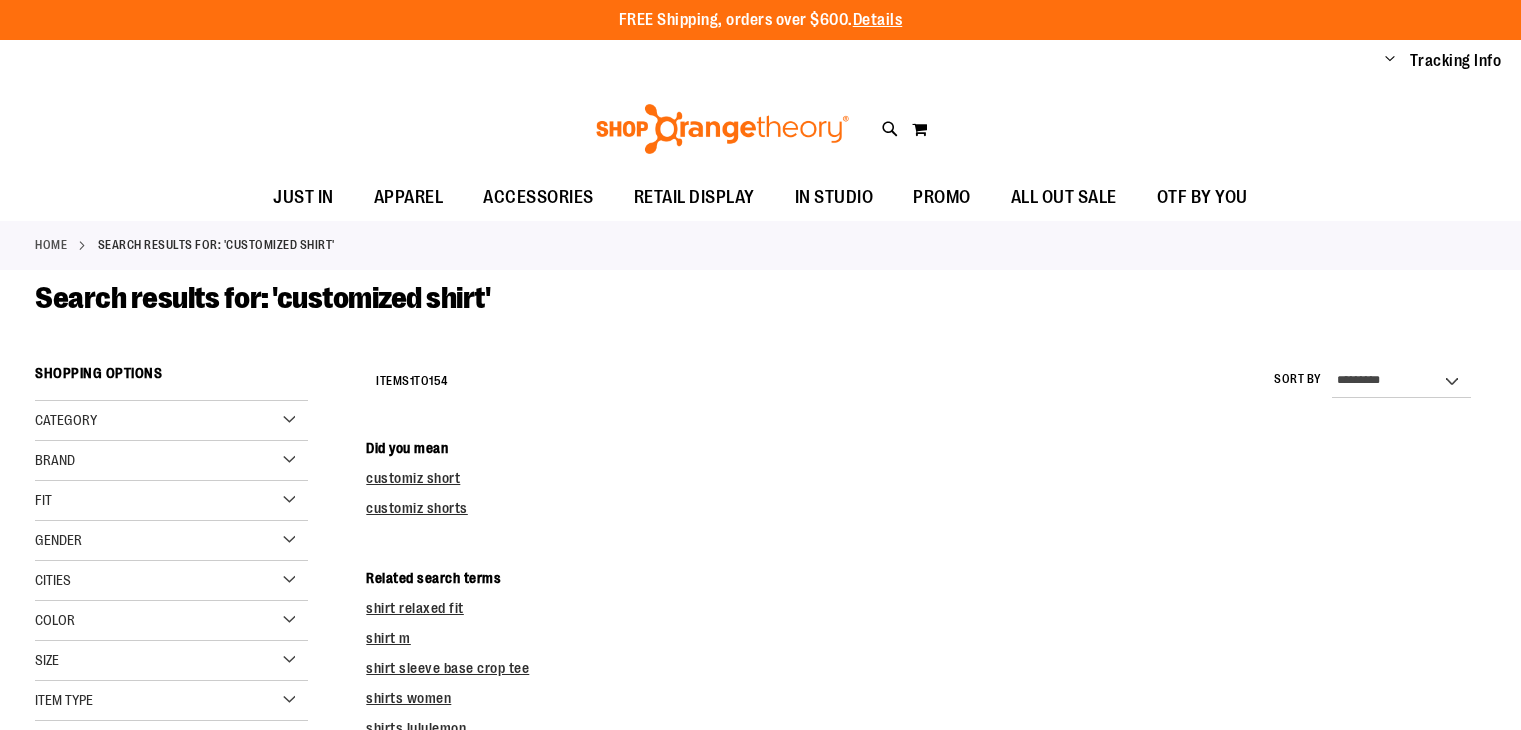 scroll, scrollTop: 0, scrollLeft: 0, axis: both 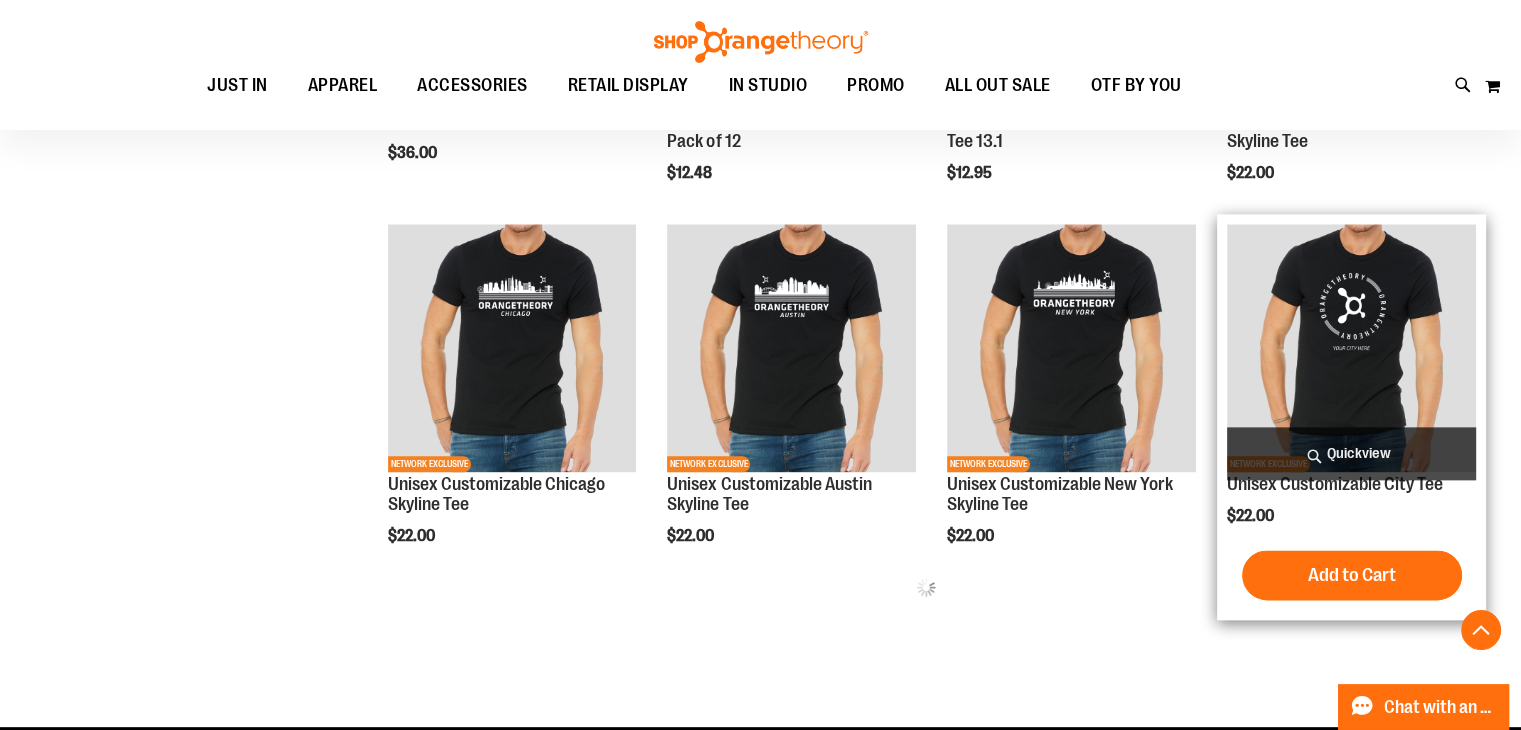 type on "**********" 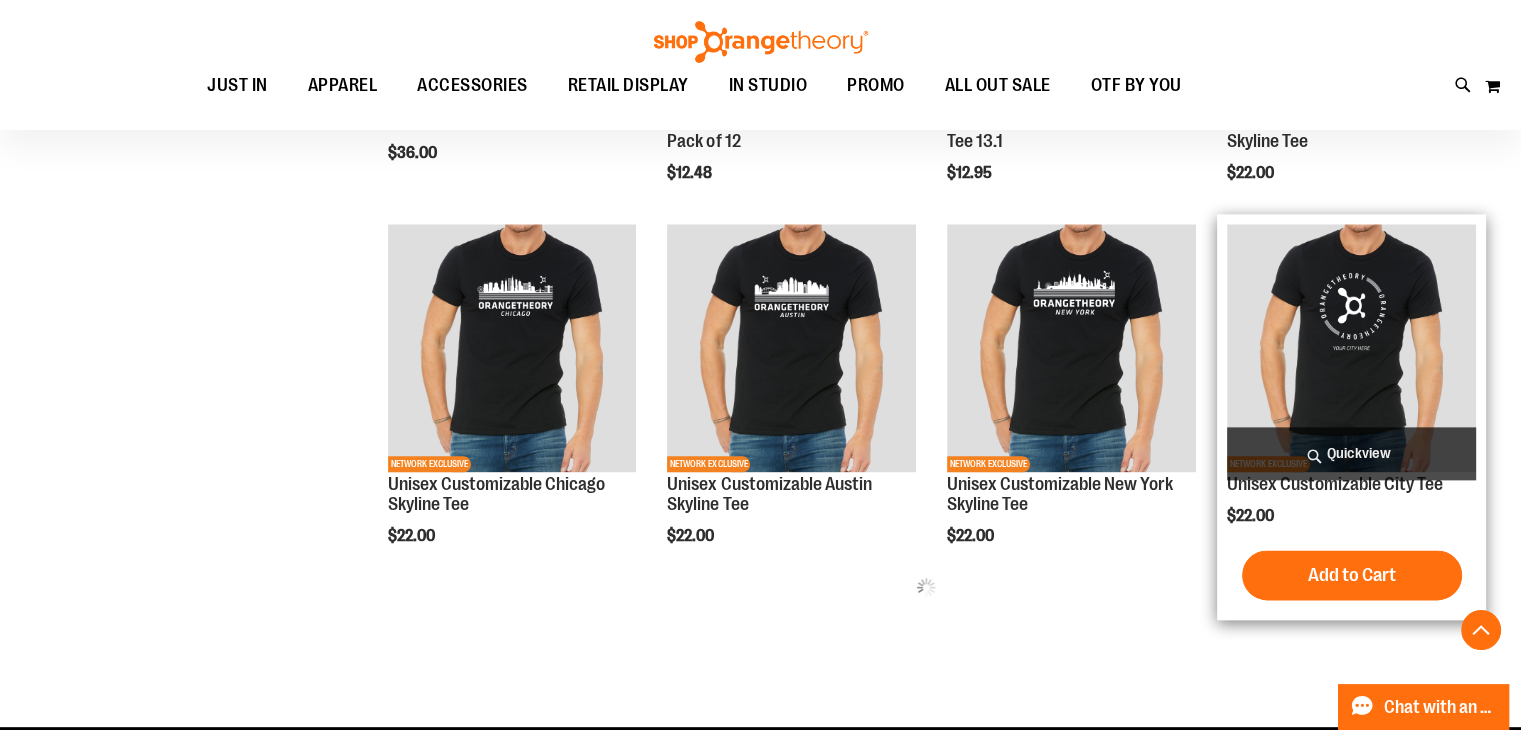 click on "Quickview" at bounding box center [1351, 453] 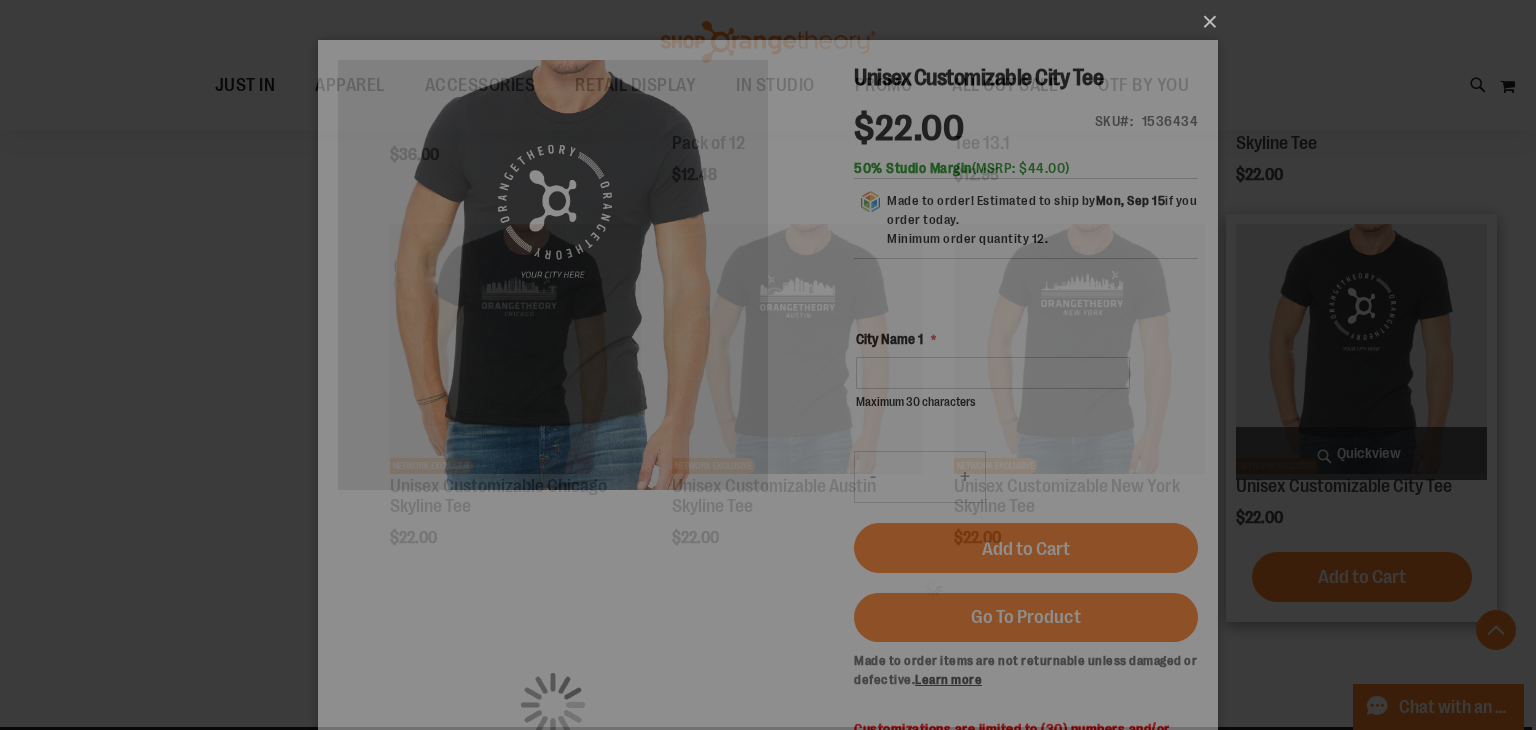 scroll, scrollTop: 0, scrollLeft: 0, axis: both 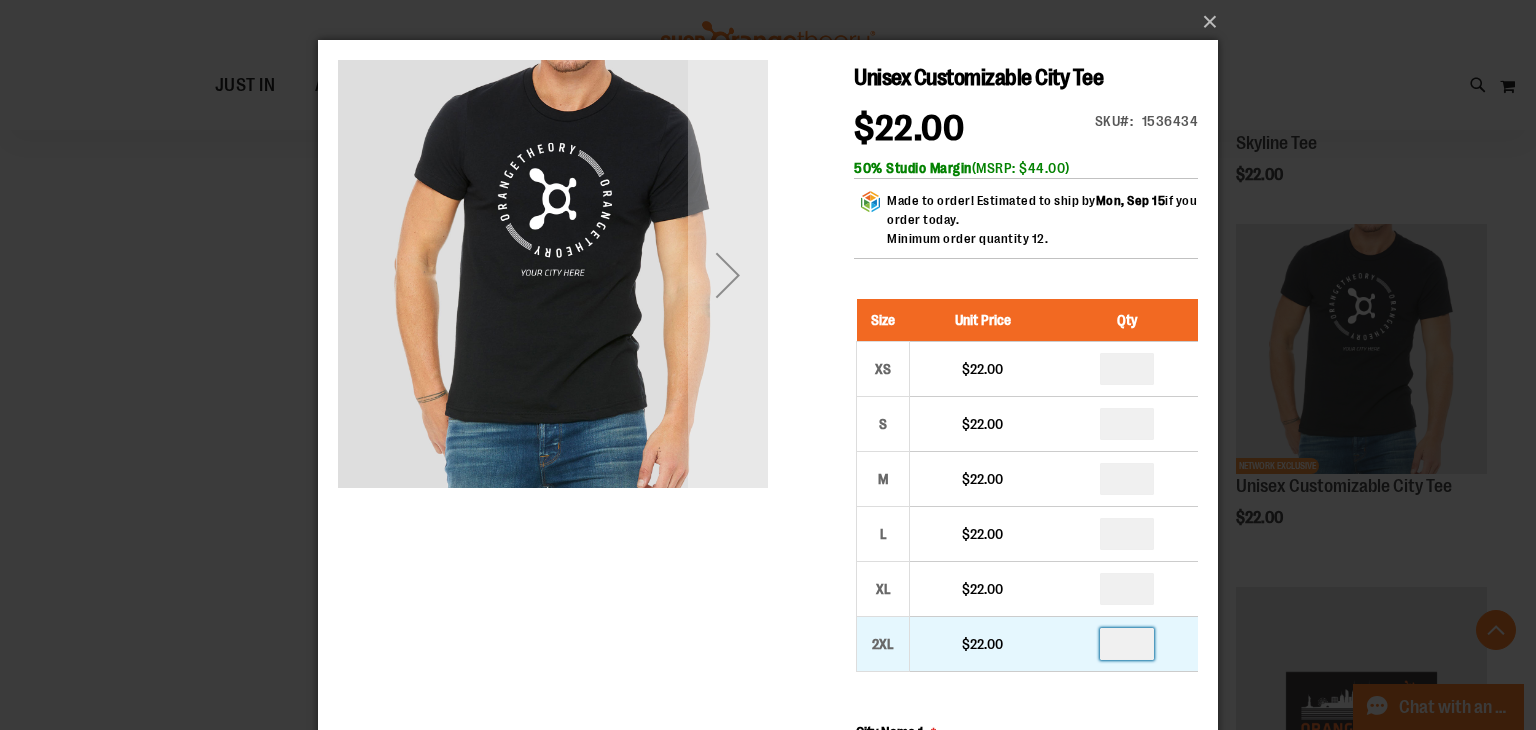click at bounding box center [1127, 644] 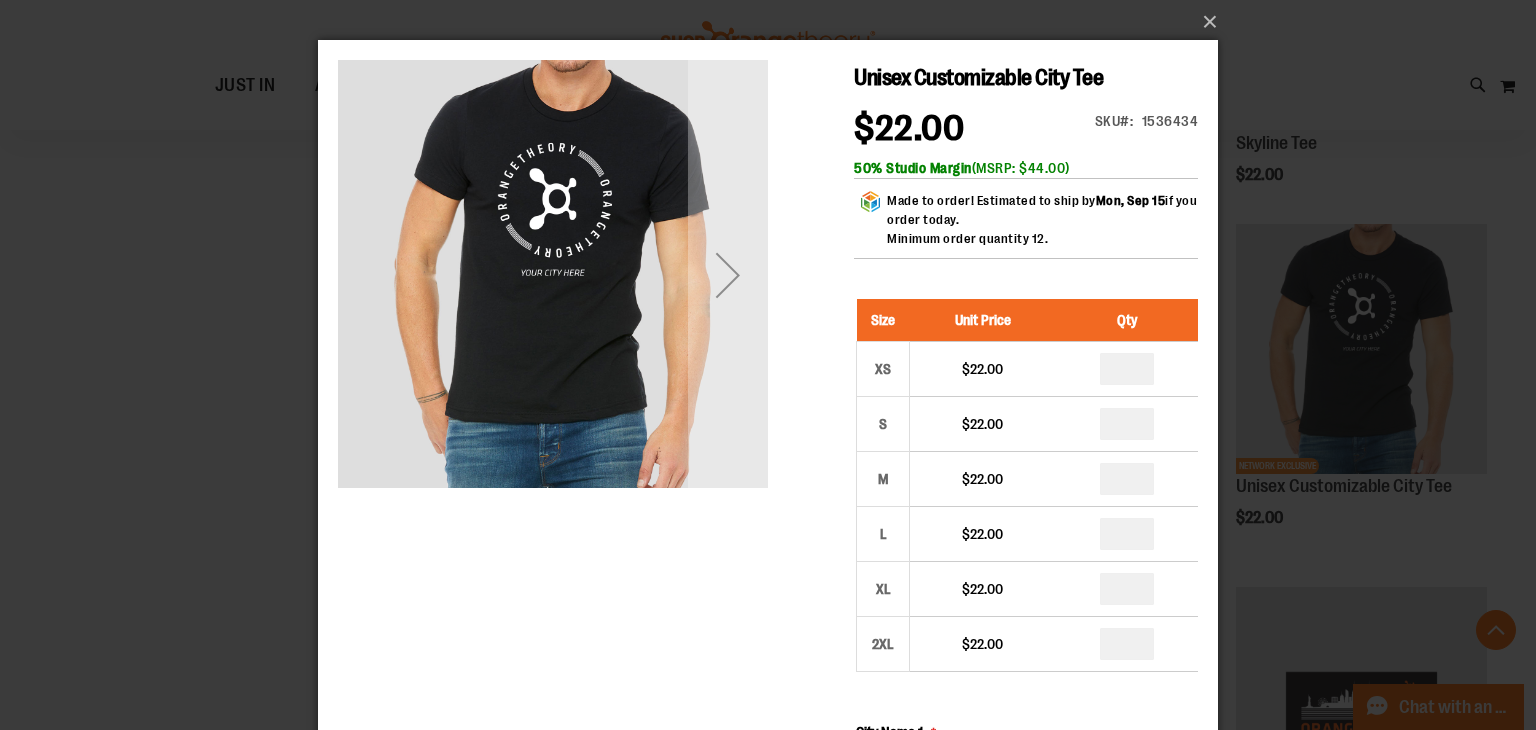 click at bounding box center (1127, 589) 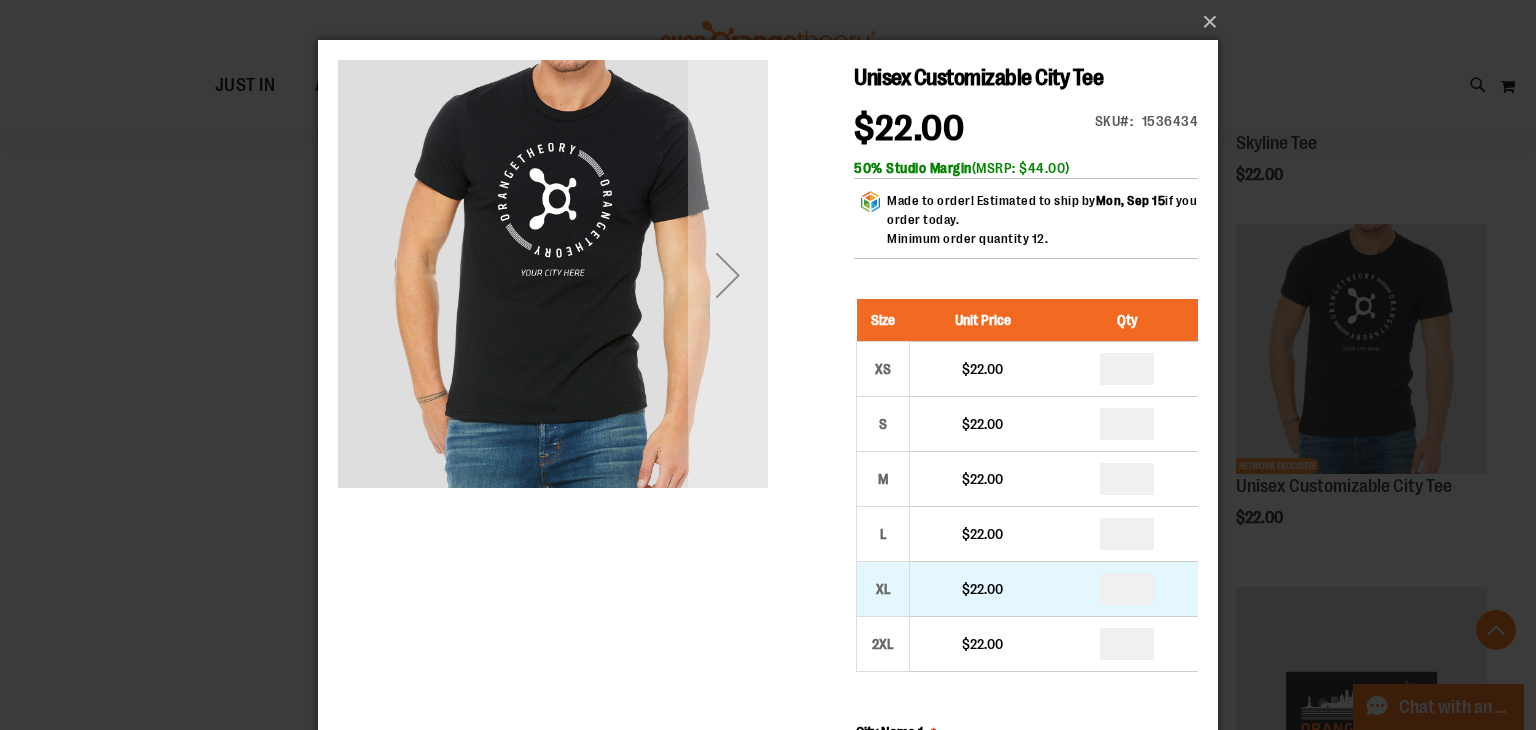 type on "*" 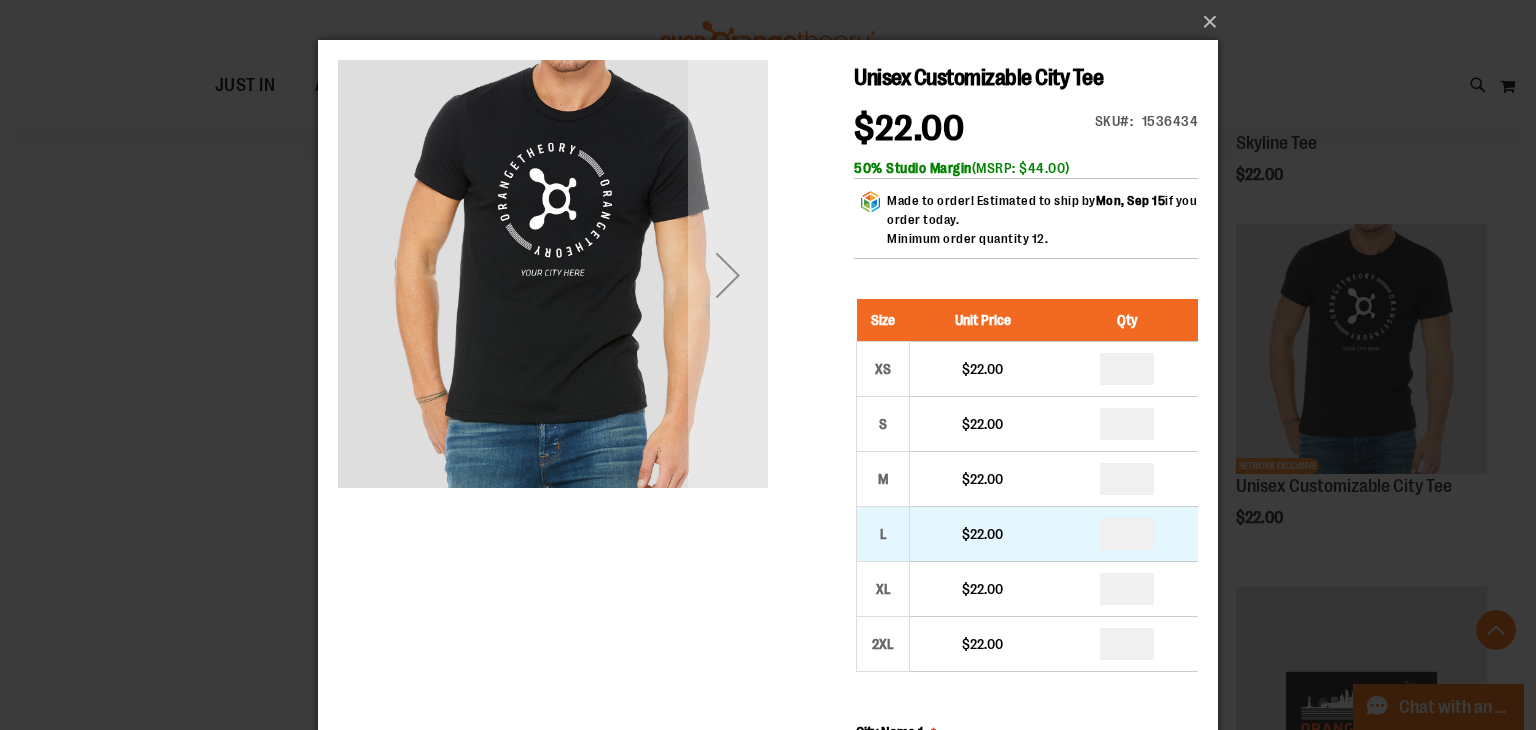 type on "*" 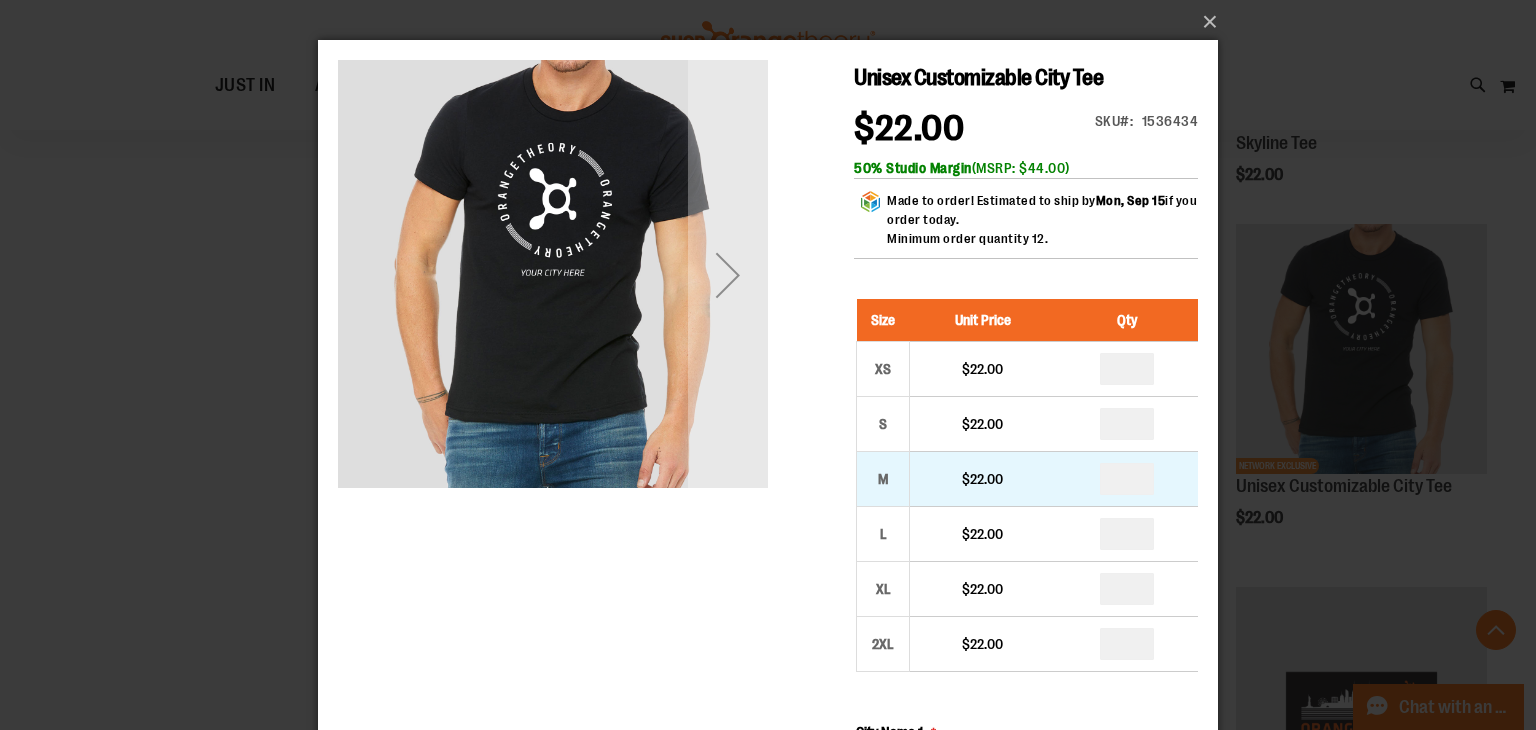 drag, startPoint x: 1142, startPoint y: 479, endPoint x: 1096, endPoint y: 483, distance: 46.173584 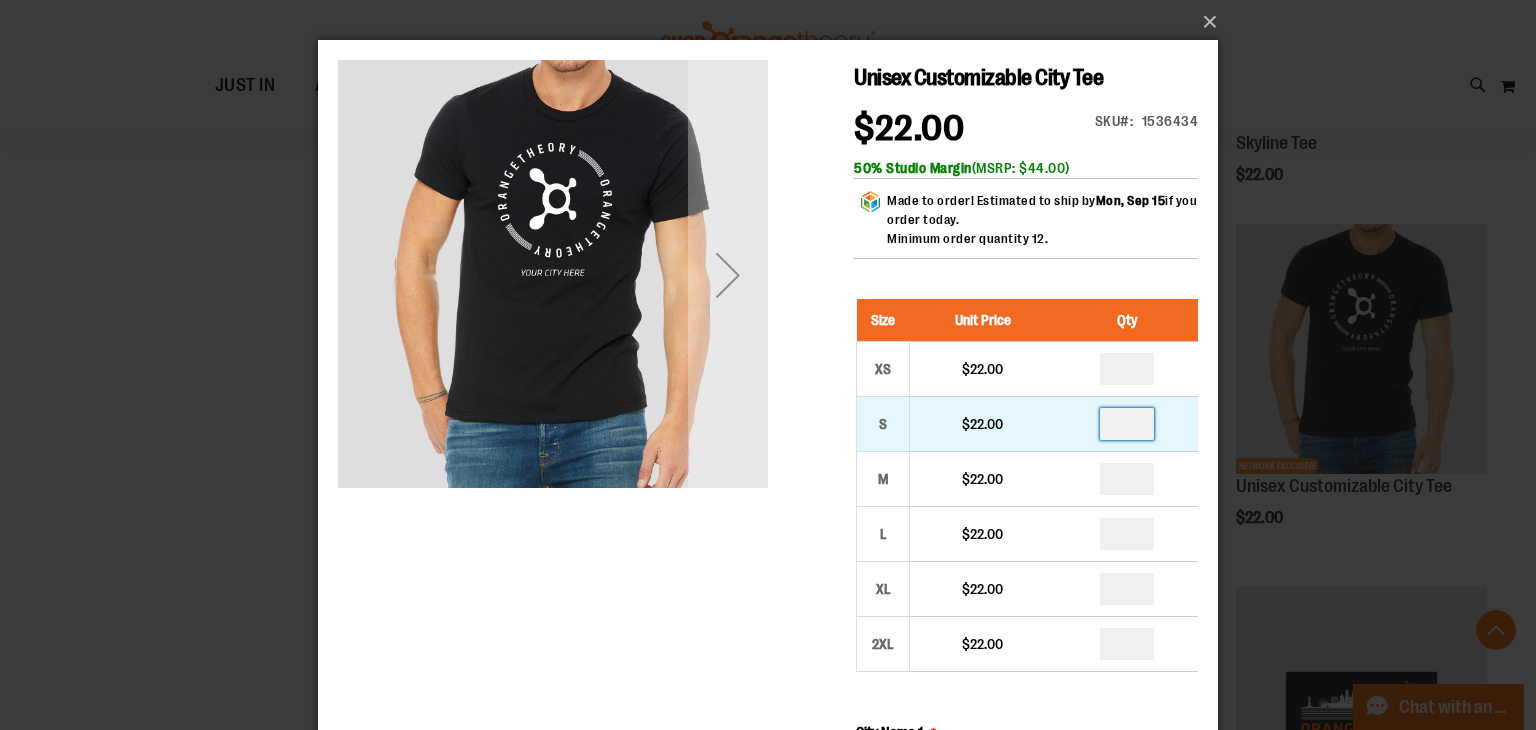 drag, startPoint x: 1140, startPoint y: 420, endPoint x: 1112, endPoint y: 421, distance: 28.01785 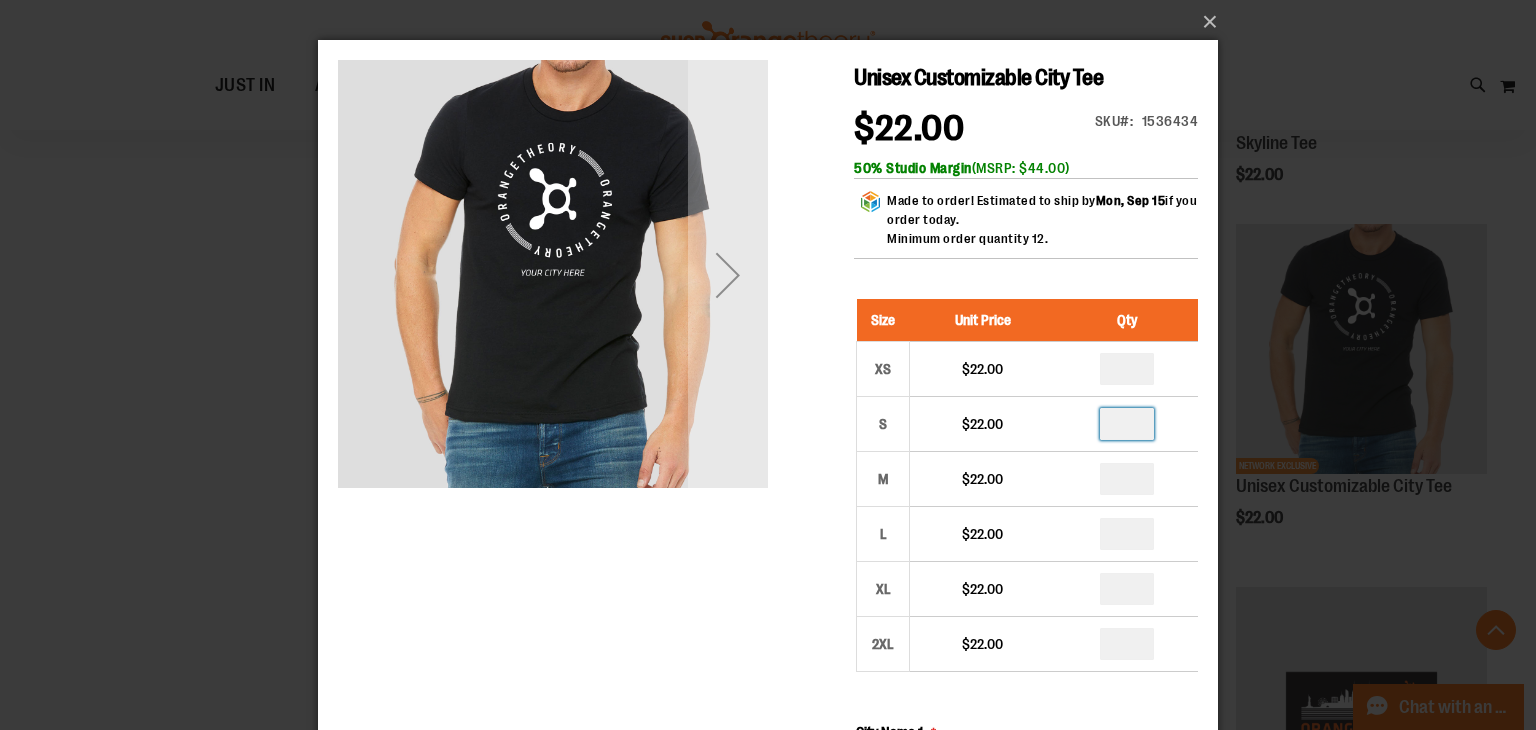 click on "Unisex Customizable City Tee
$22.00
Only  %1  left
SKU
1536434
50% Studio Margin  (MSRP: $44.00)
Made to order!
Estimated to ship by  Mon, Sep 15  if you order today.
Minimum order quantity 12.
Size
Unit Price
Qty
XS
$22.00" at bounding box center (768, 719) 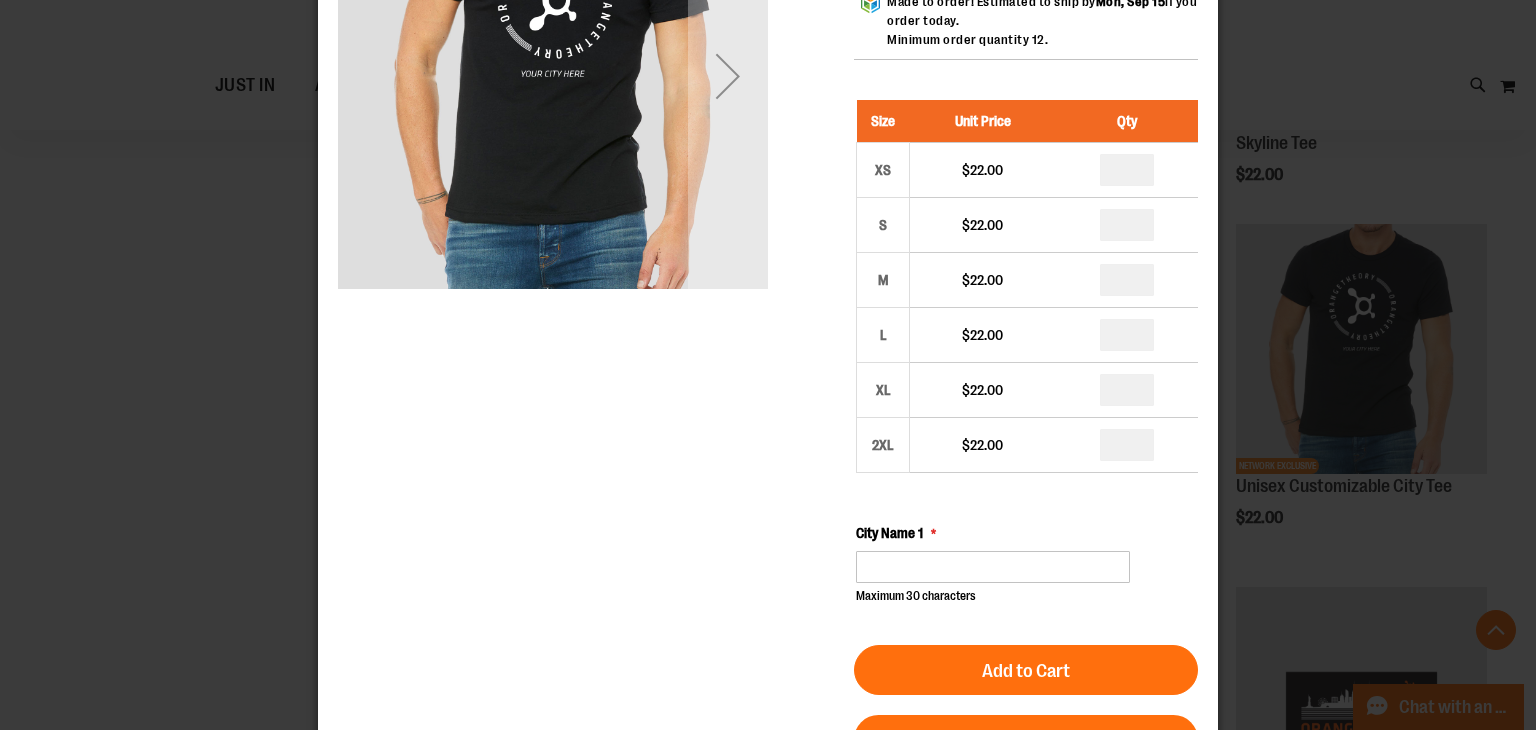 scroll, scrollTop: 200, scrollLeft: 0, axis: vertical 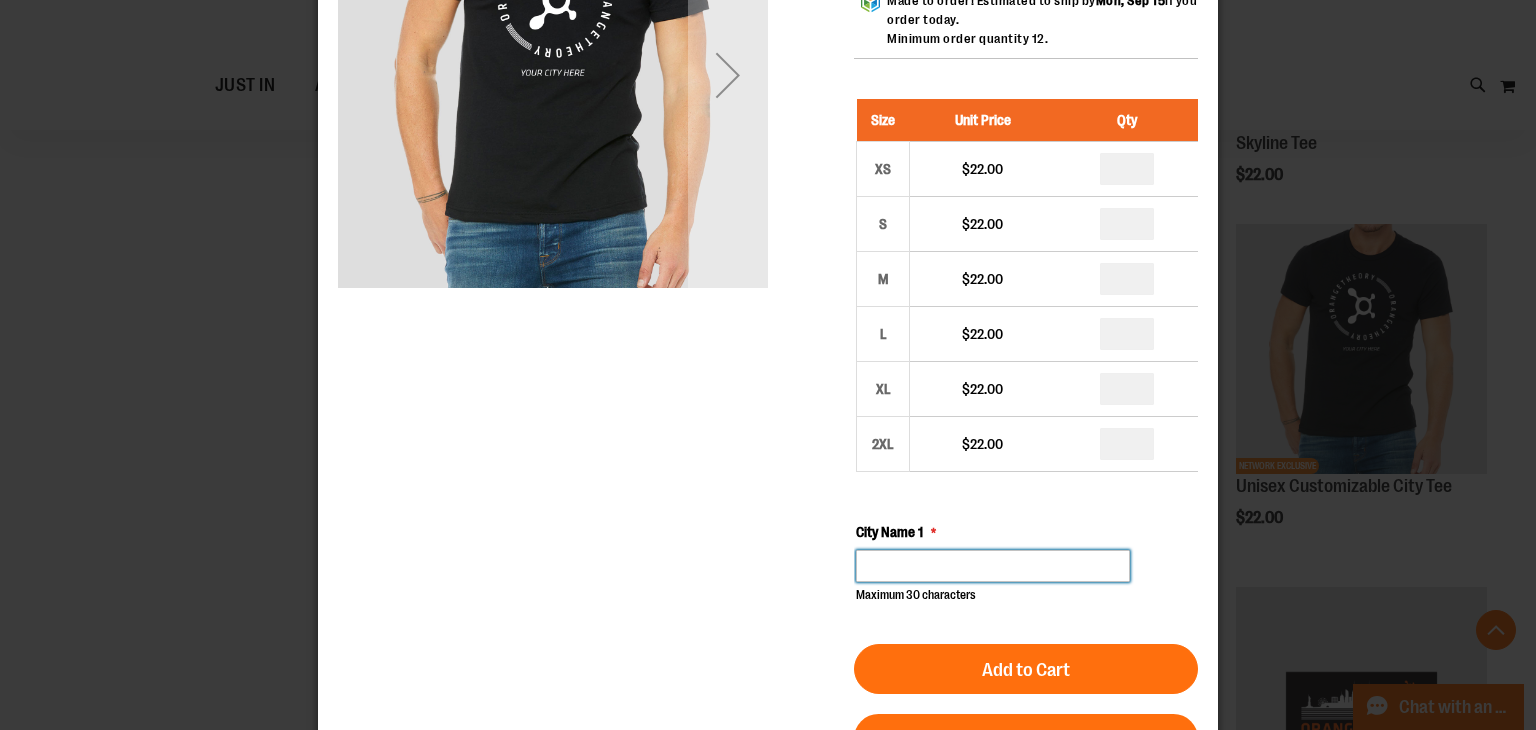 click on "City Name 1" at bounding box center (993, 566) 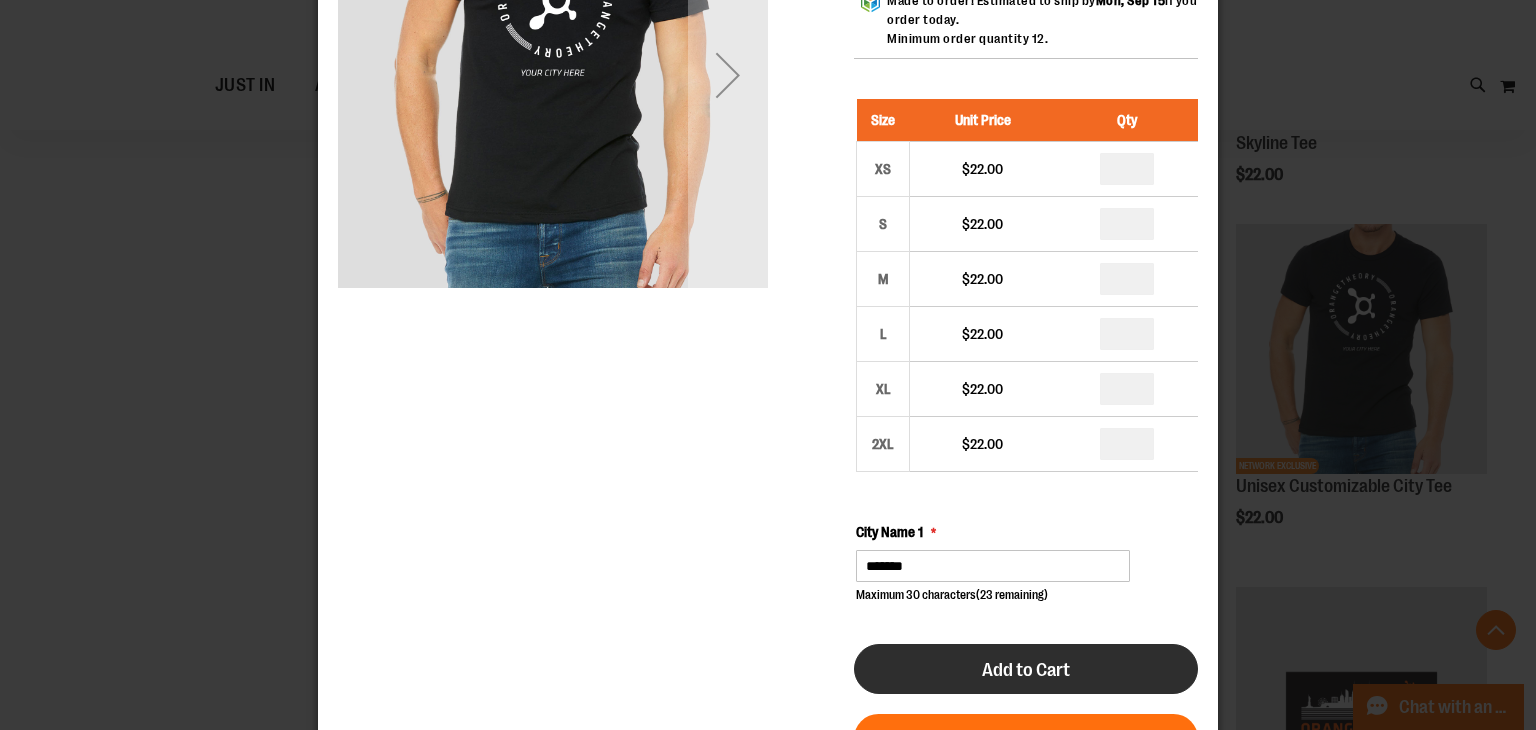 click on "Add to Cart" at bounding box center (1026, 670) 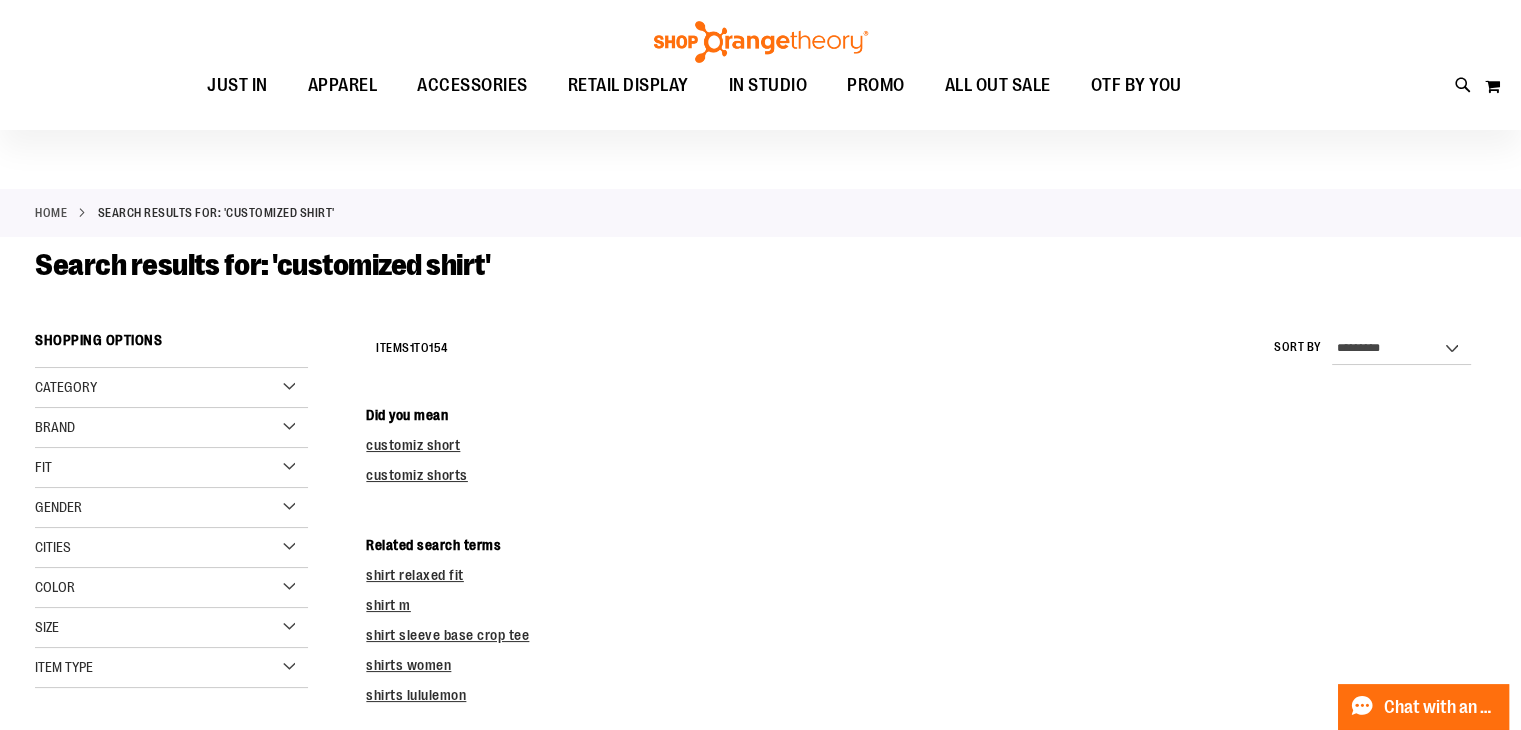 scroll, scrollTop: 0, scrollLeft: 0, axis: both 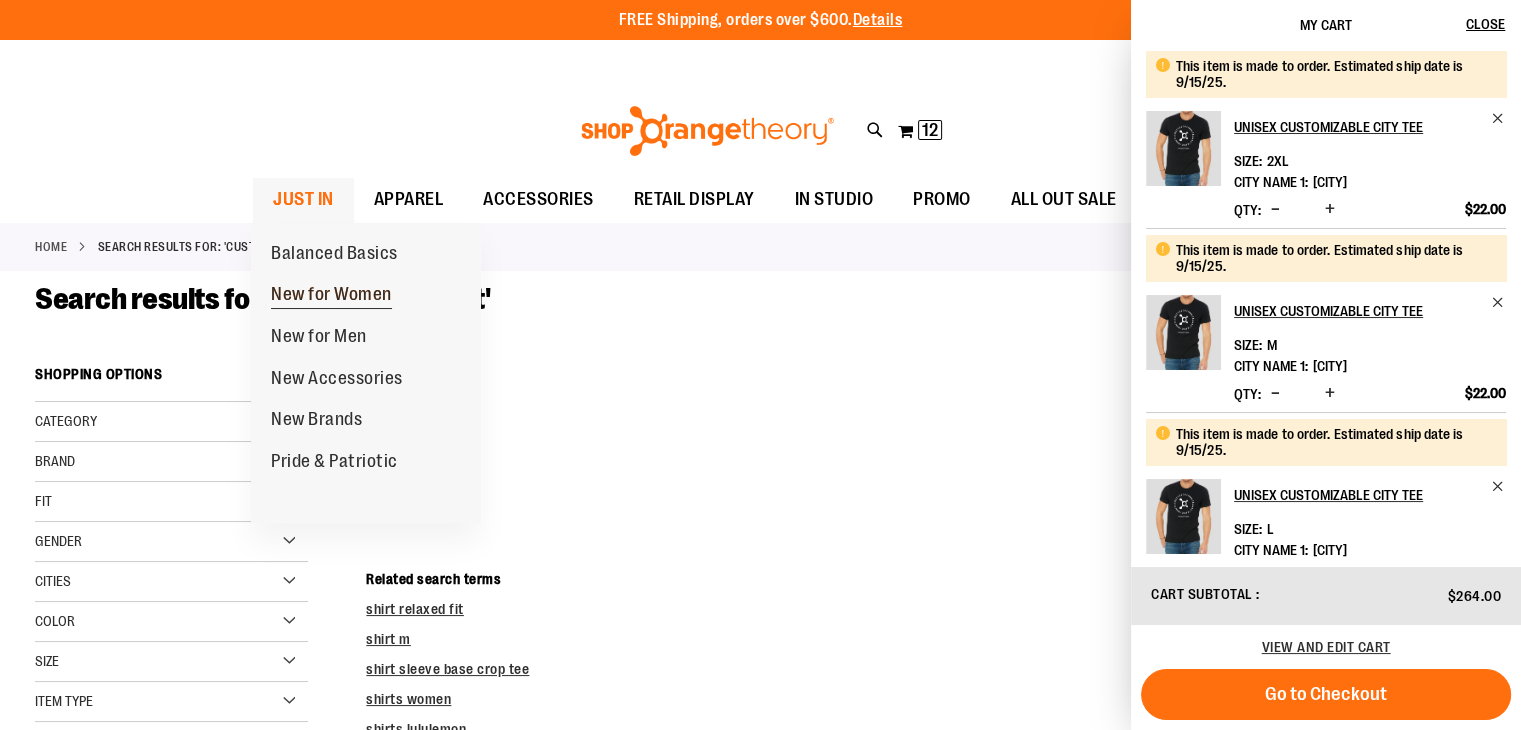 click on "New for Women" at bounding box center [331, 296] 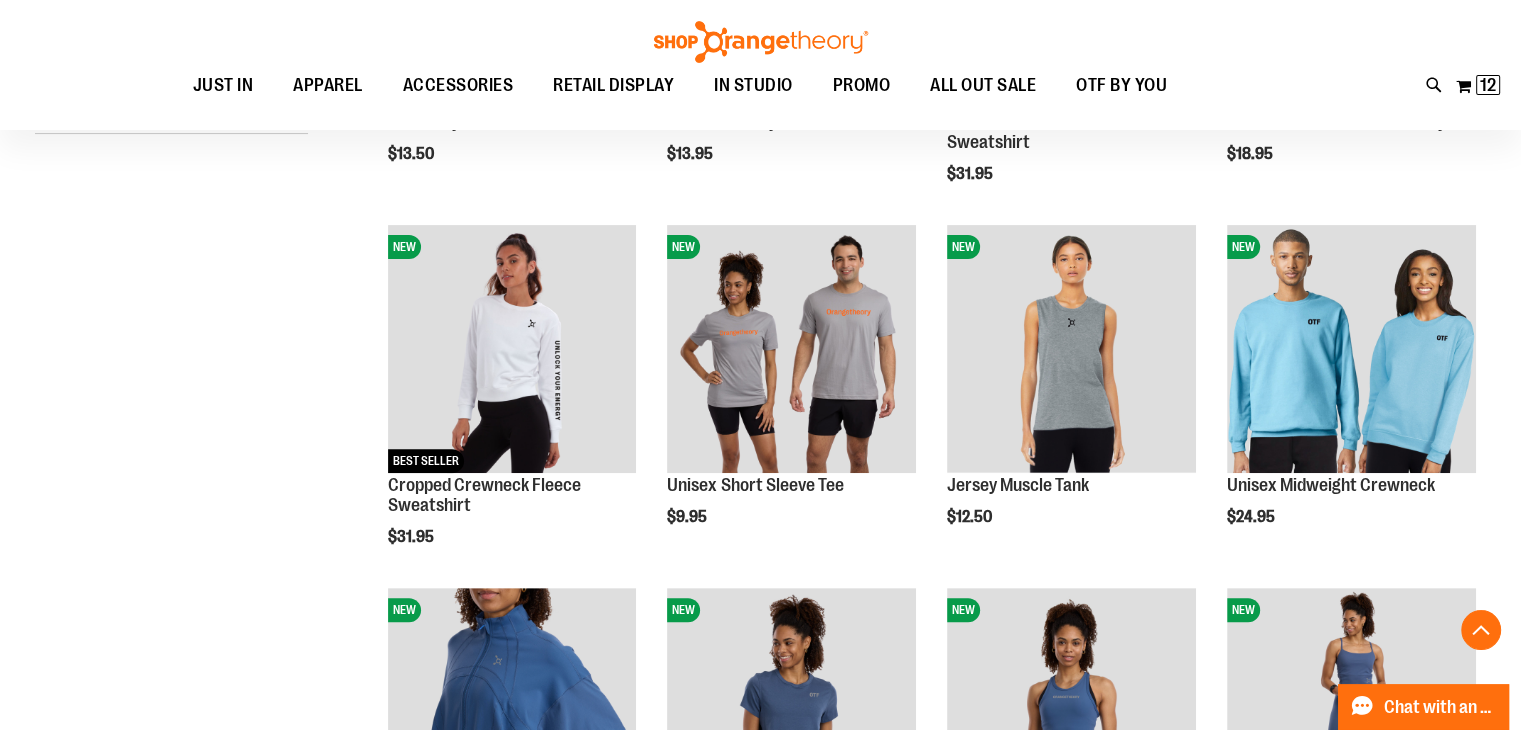 scroll, scrollTop: 599, scrollLeft: 0, axis: vertical 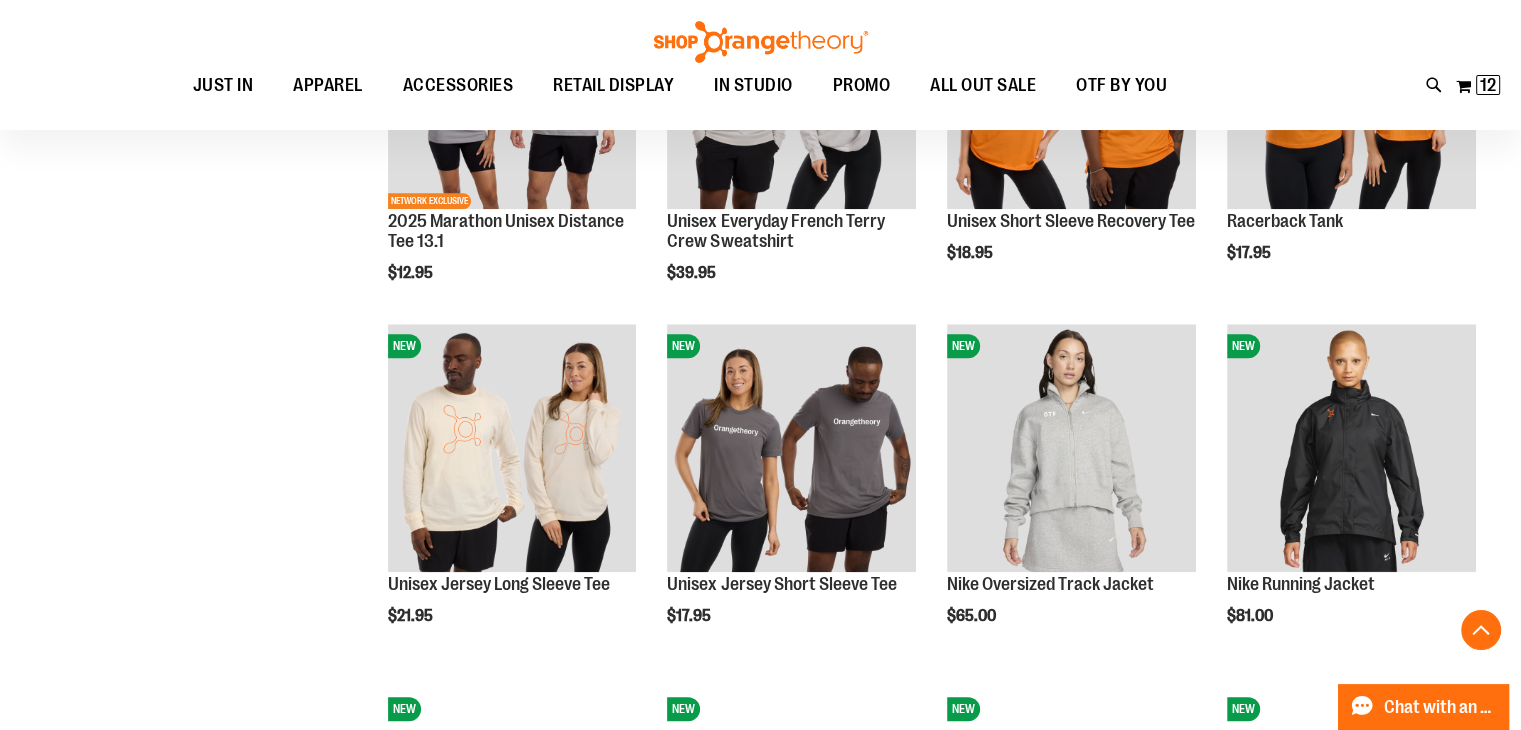 type on "**********" 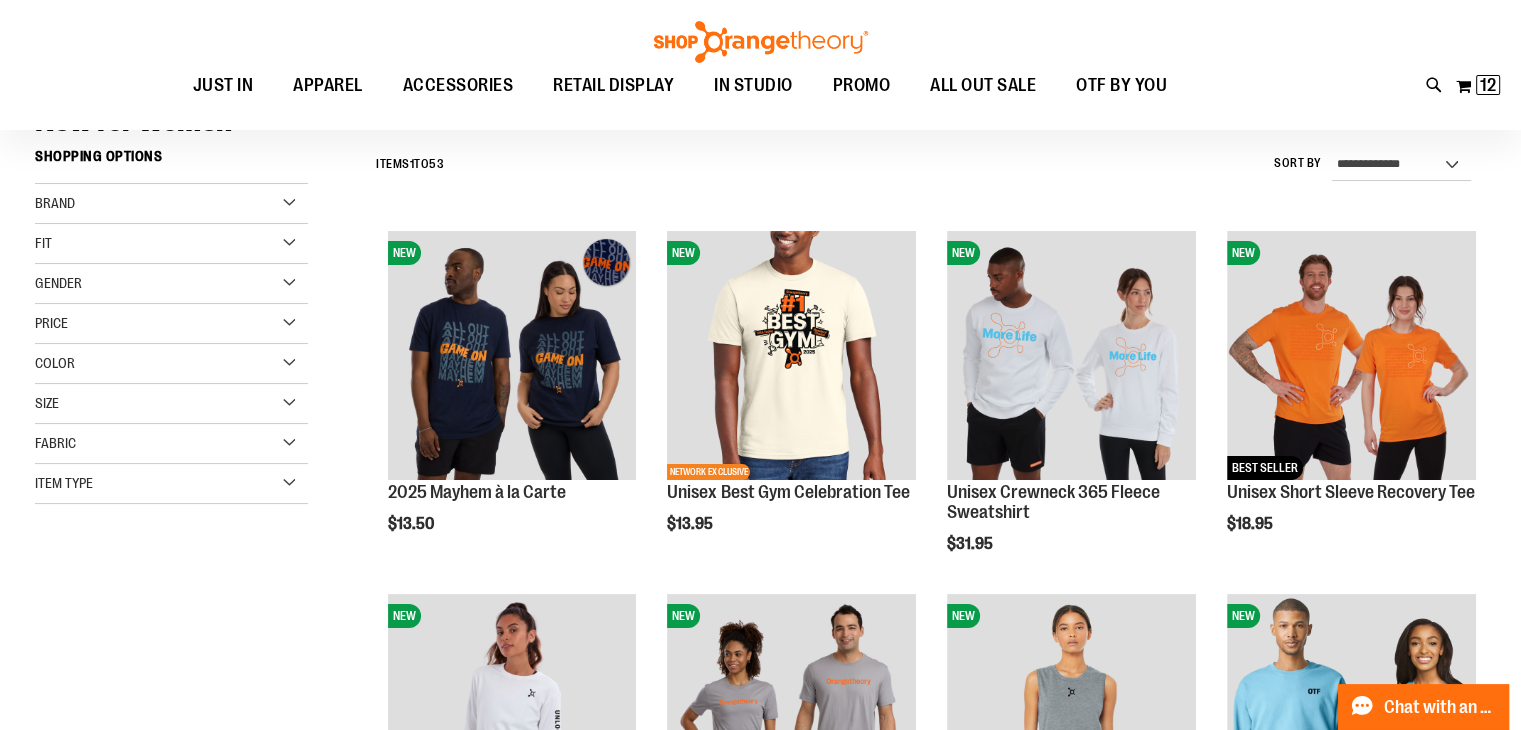 scroll, scrollTop: 0, scrollLeft: 0, axis: both 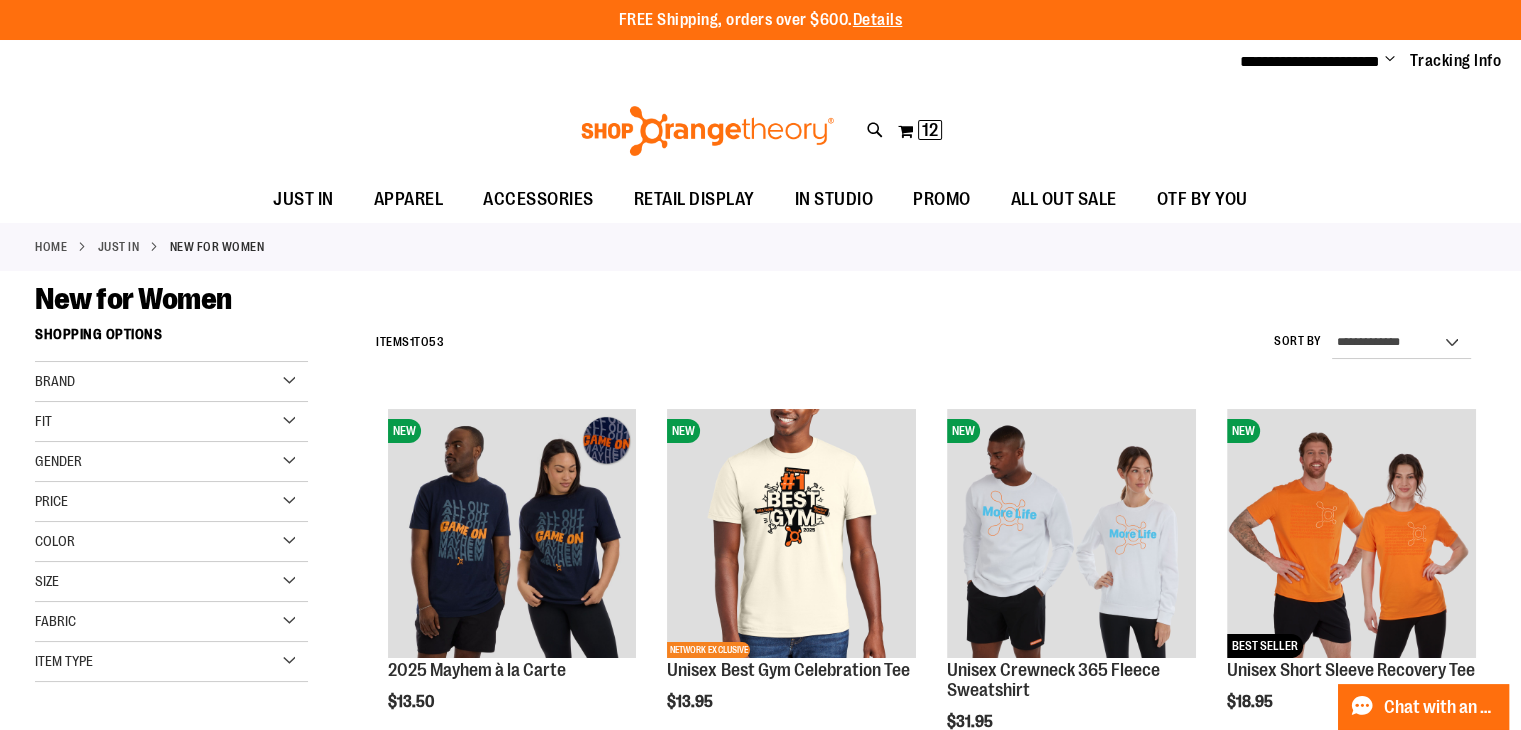 click on "Home" at bounding box center [51, 247] 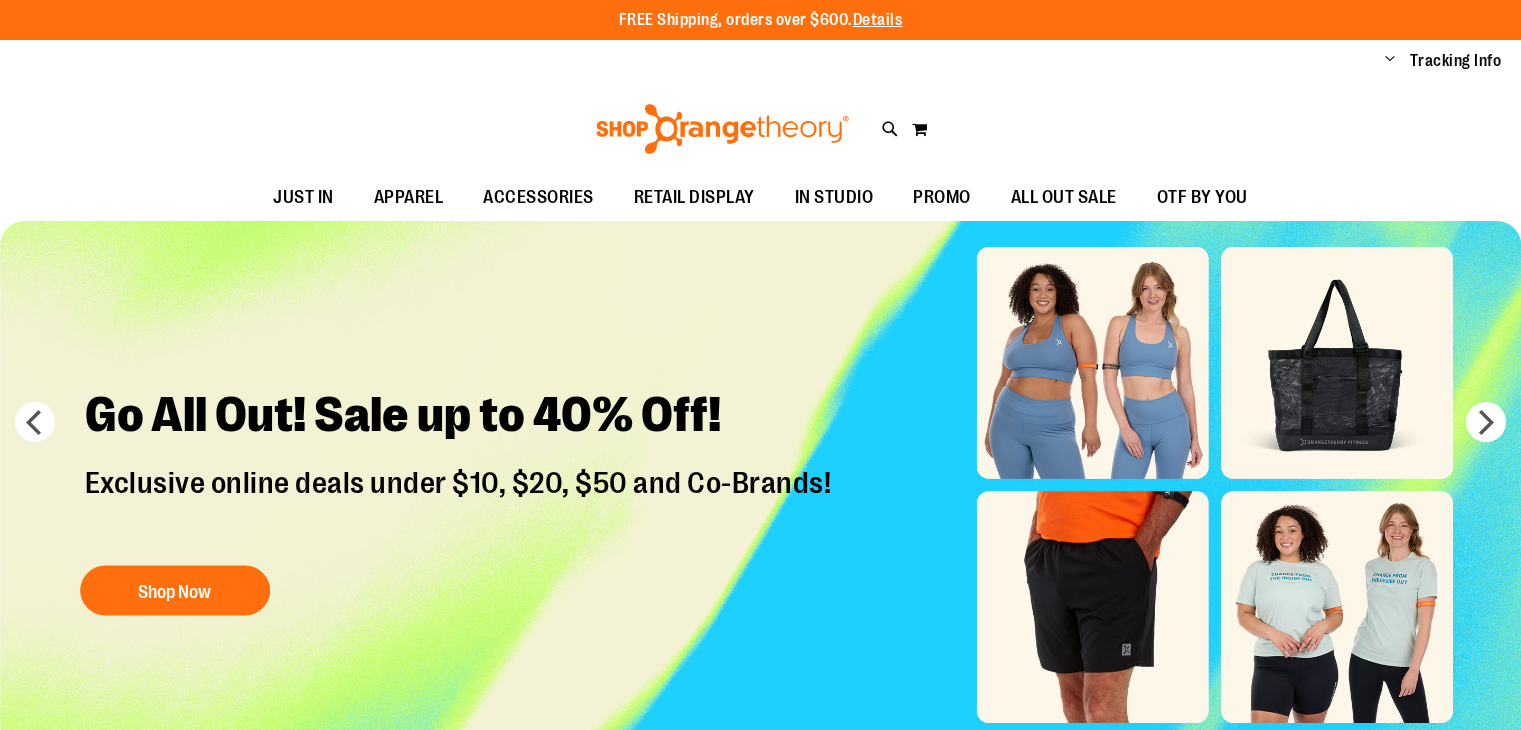 scroll, scrollTop: 0, scrollLeft: 0, axis: both 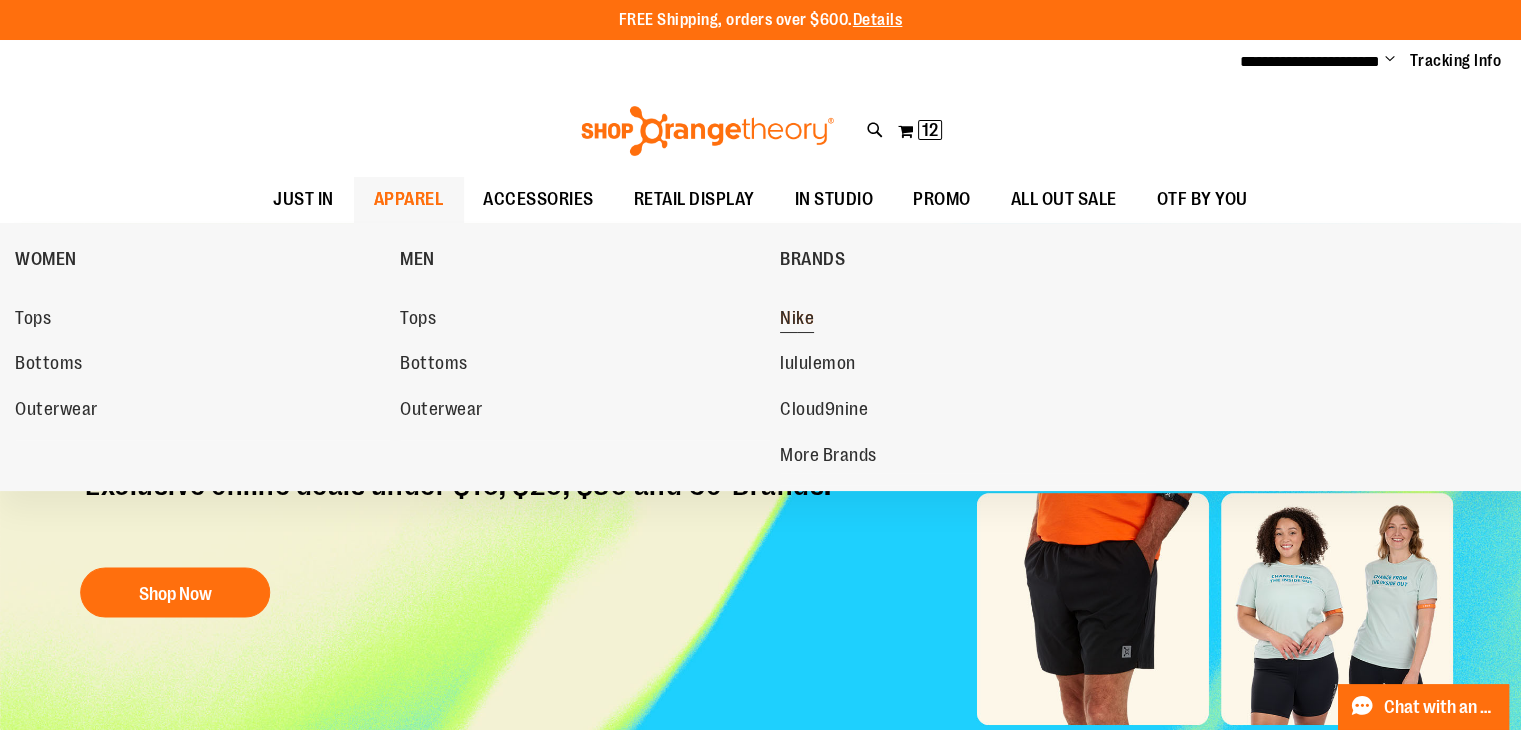 type on "**********" 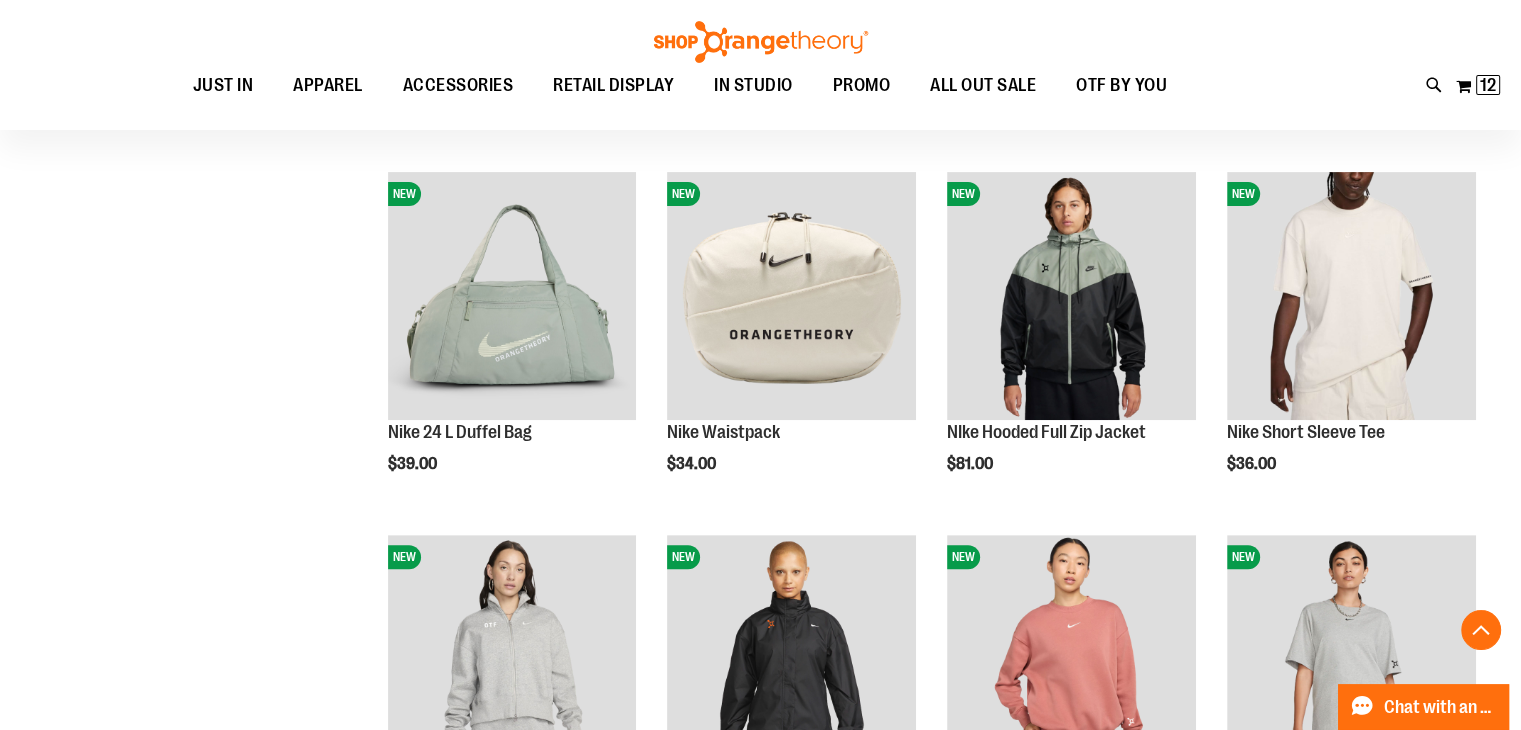 scroll, scrollTop: 699, scrollLeft: 0, axis: vertical 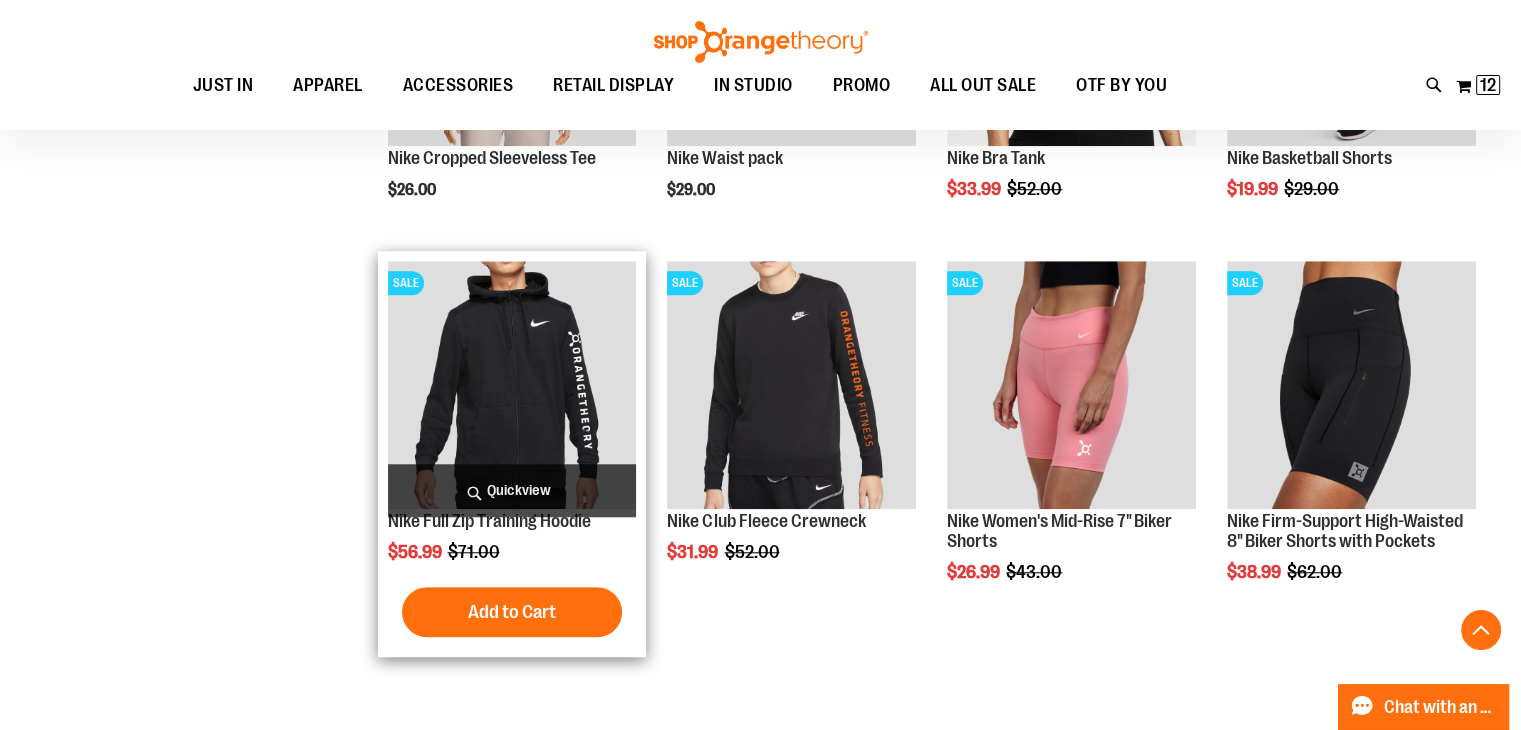 type on "**********" 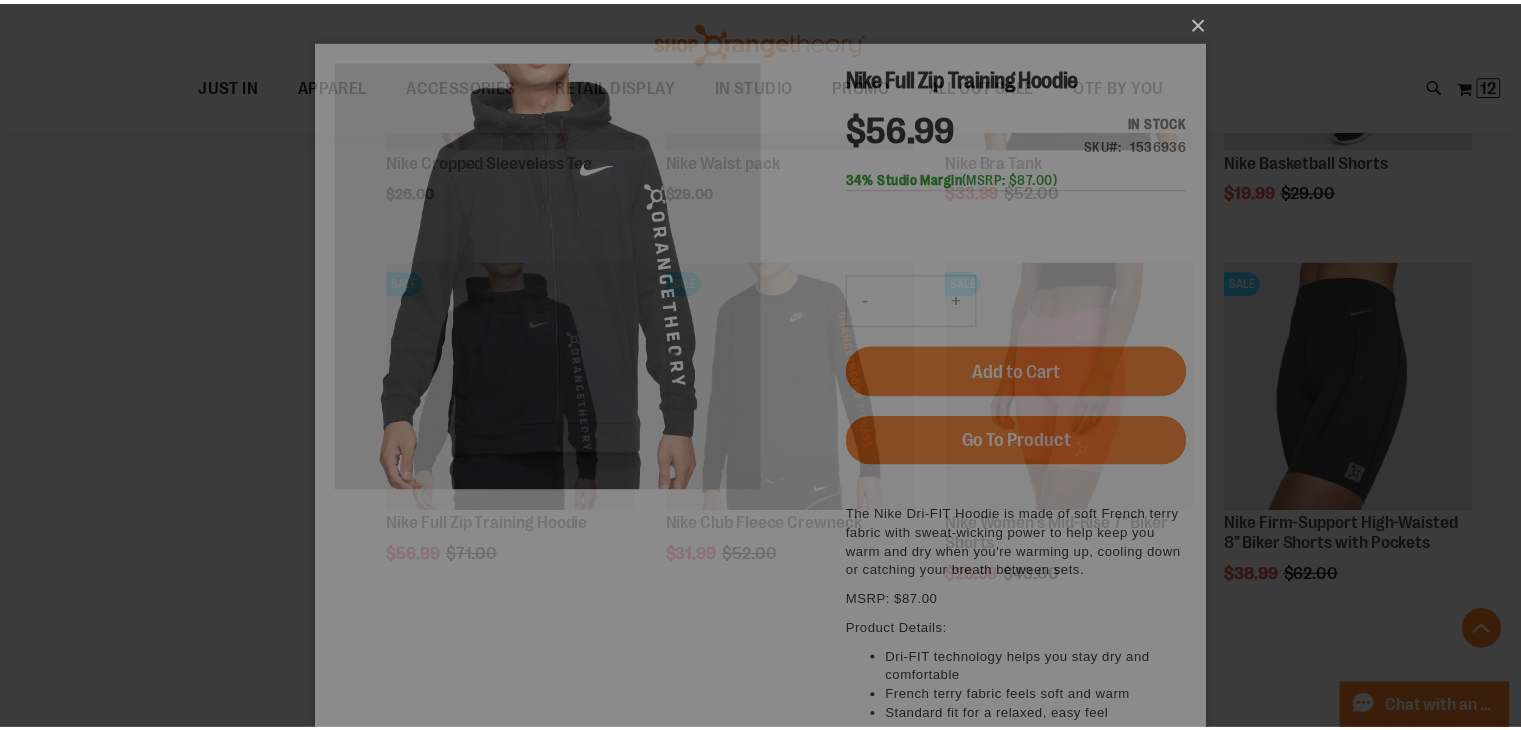 scroll, scrollTop: 0, scrollLeft: 0, axis: both 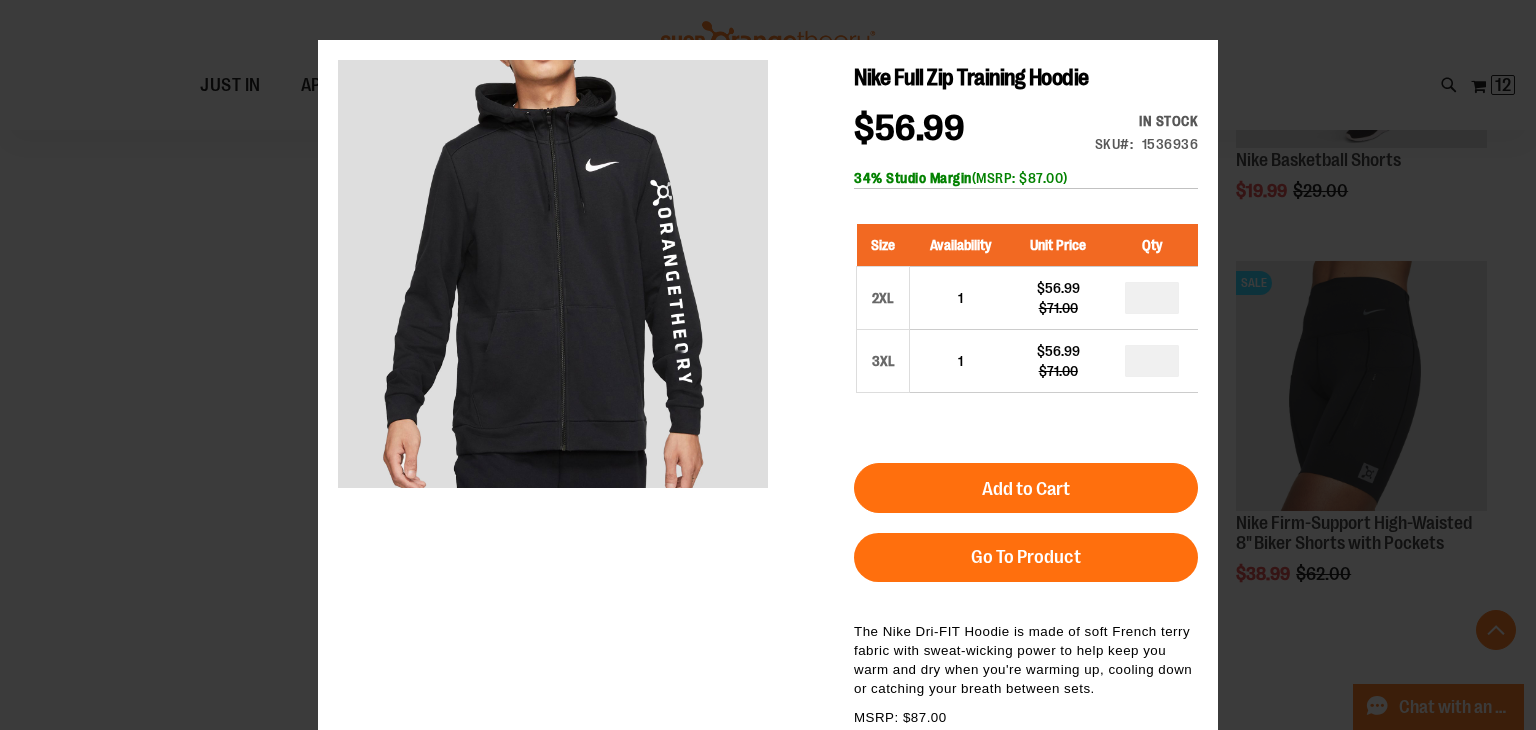 click on "×" at bounding box center [768, 365] 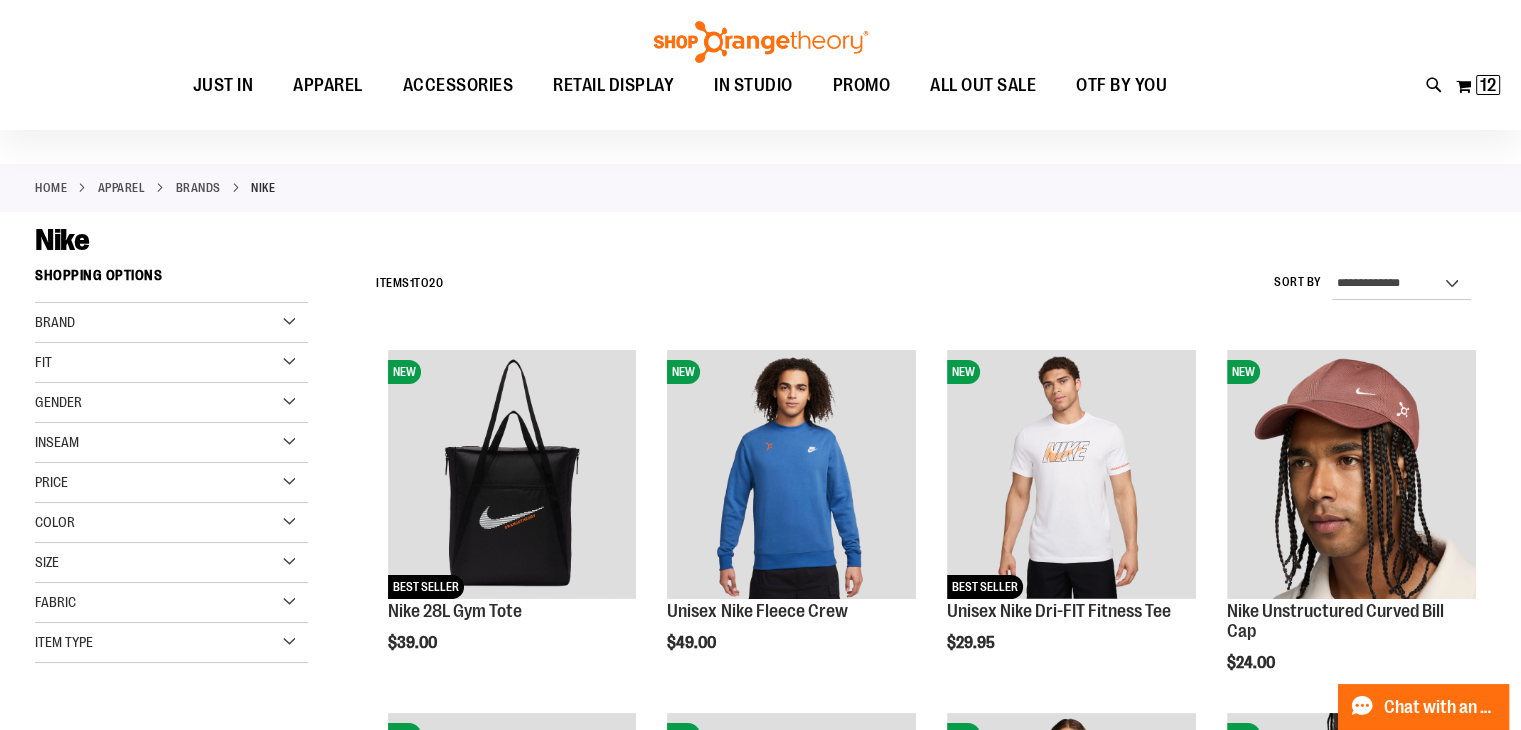 scroll, scrollTop: 0, scrollLeft: 0, axis: both 